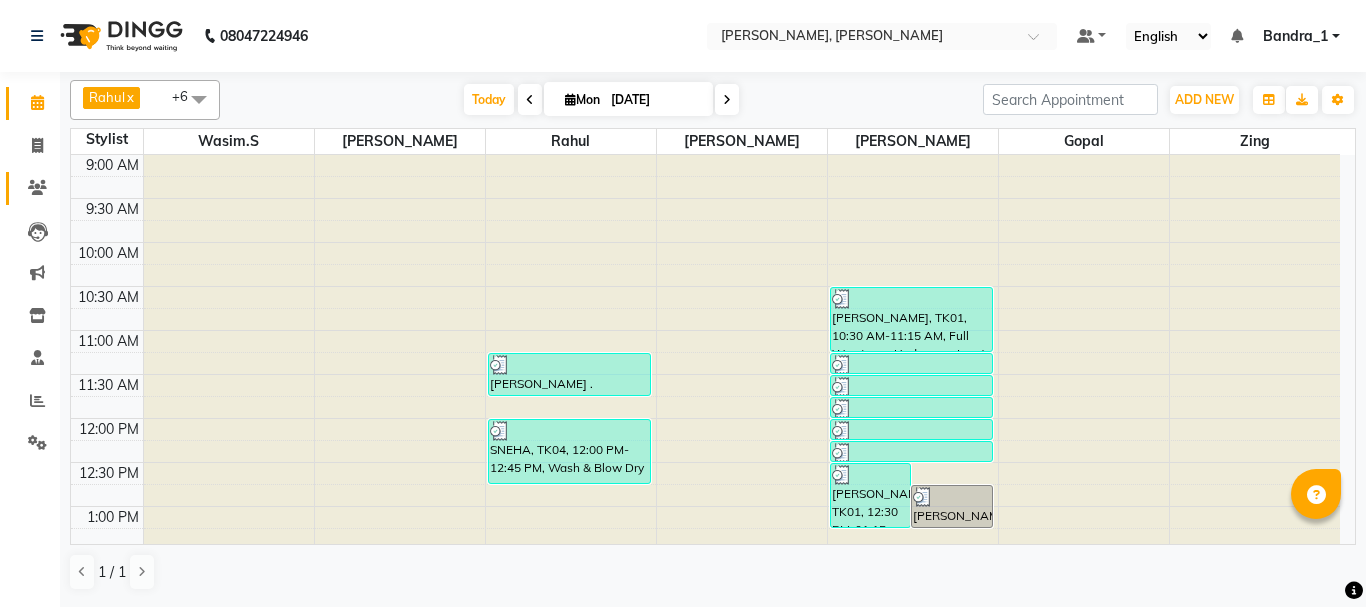 scroll, scrollTop: 0, scrollLeft: 0, axis: both 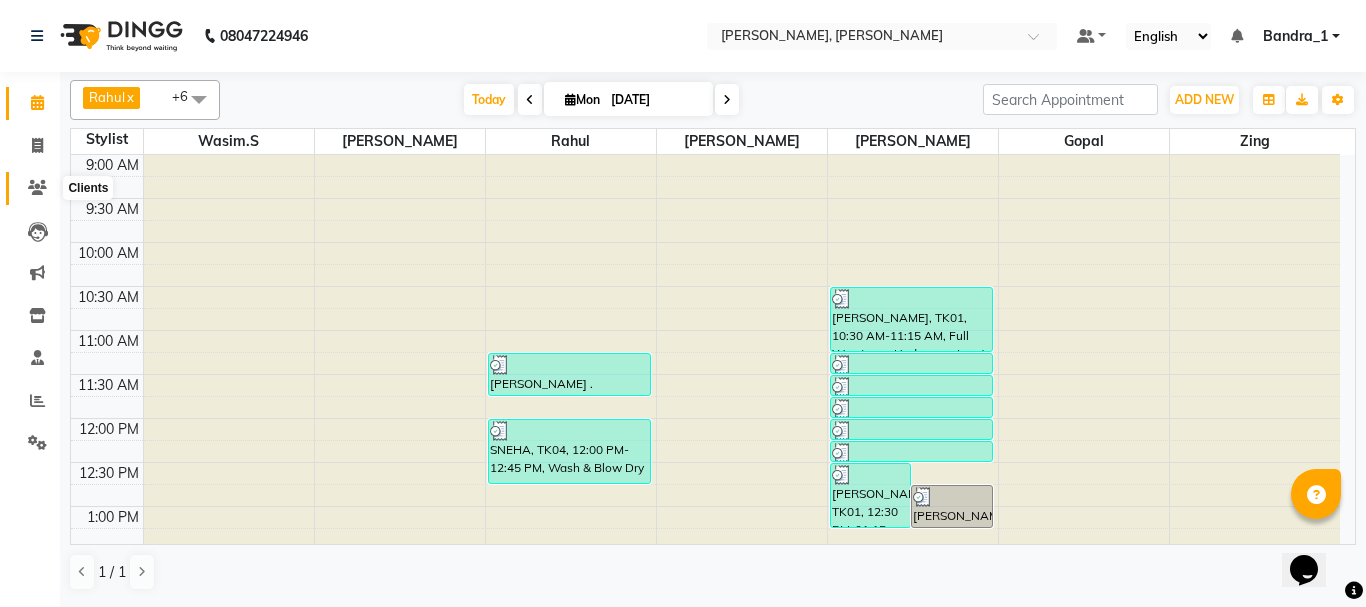 click 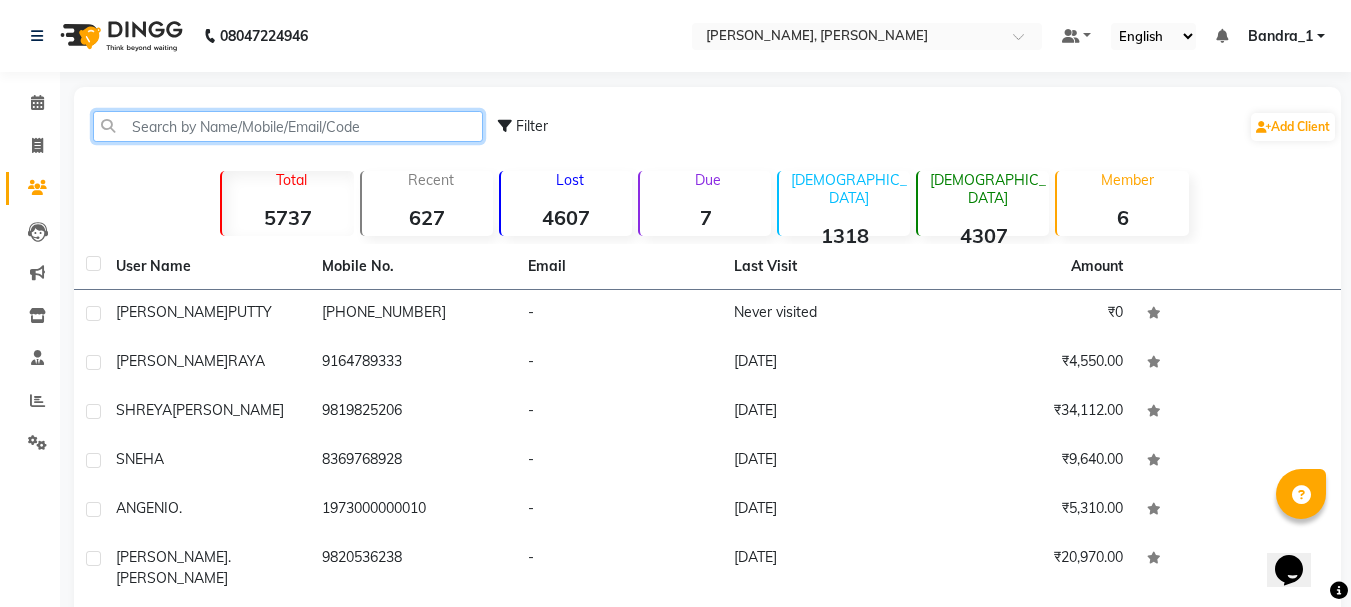 click 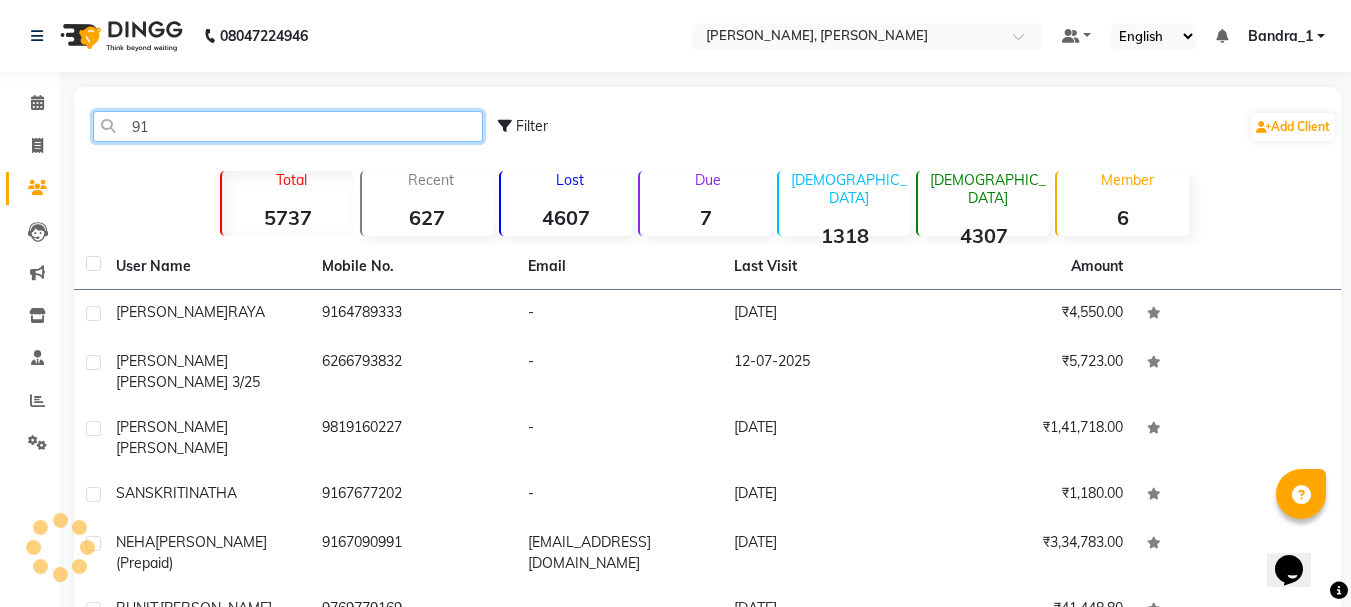 type on "9" 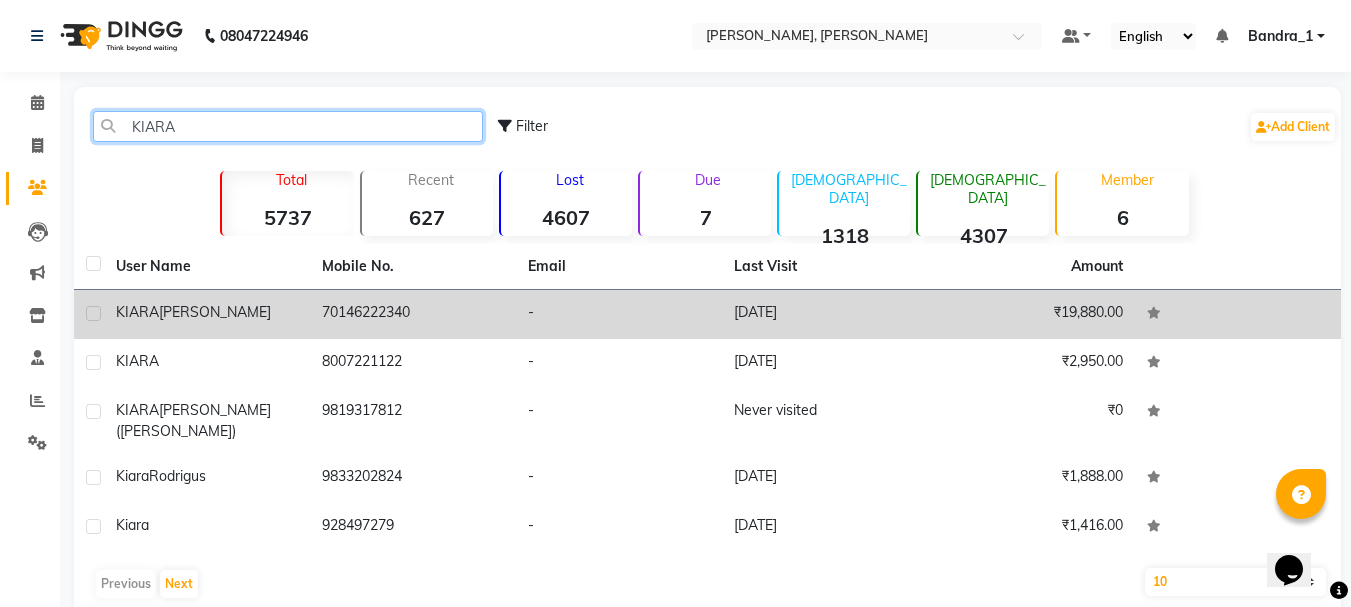 type on "KIARA" 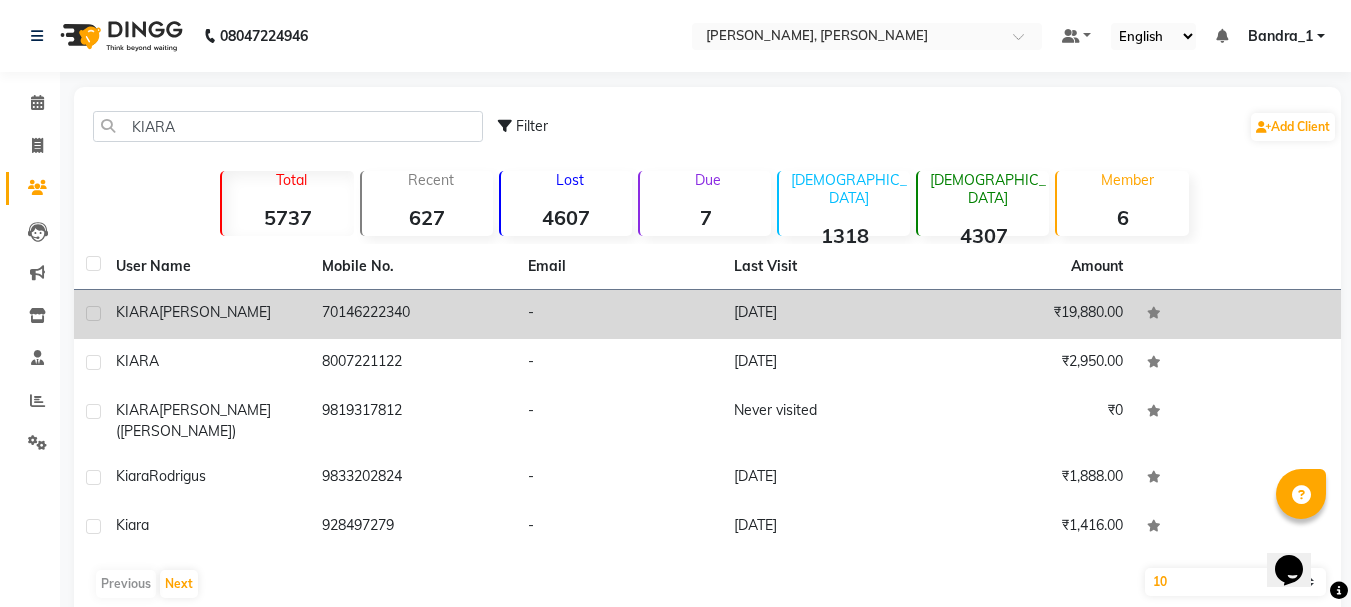 click on "[PERSON_NAME]" 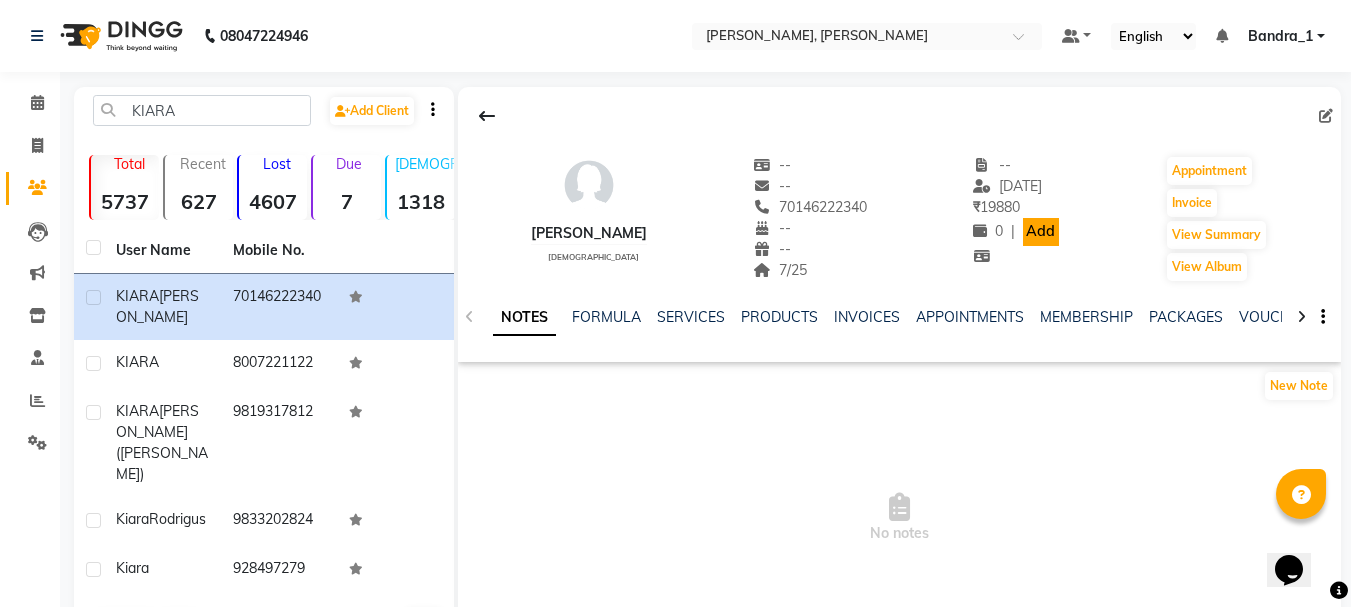 click on "Add" 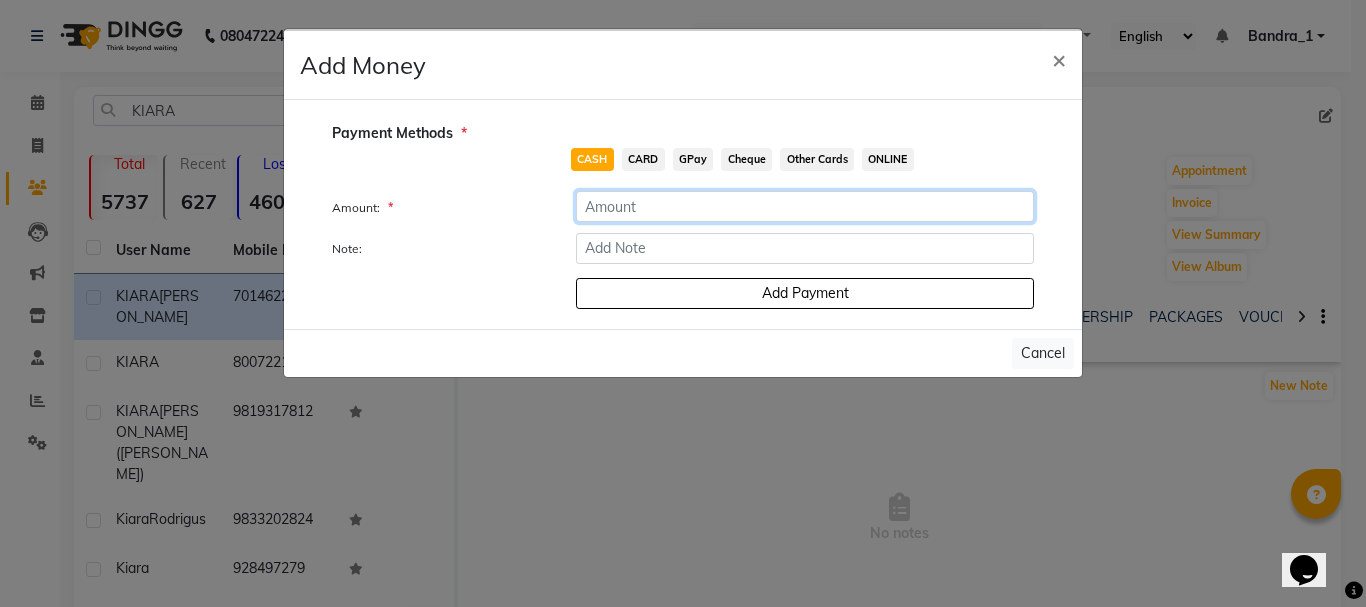 click 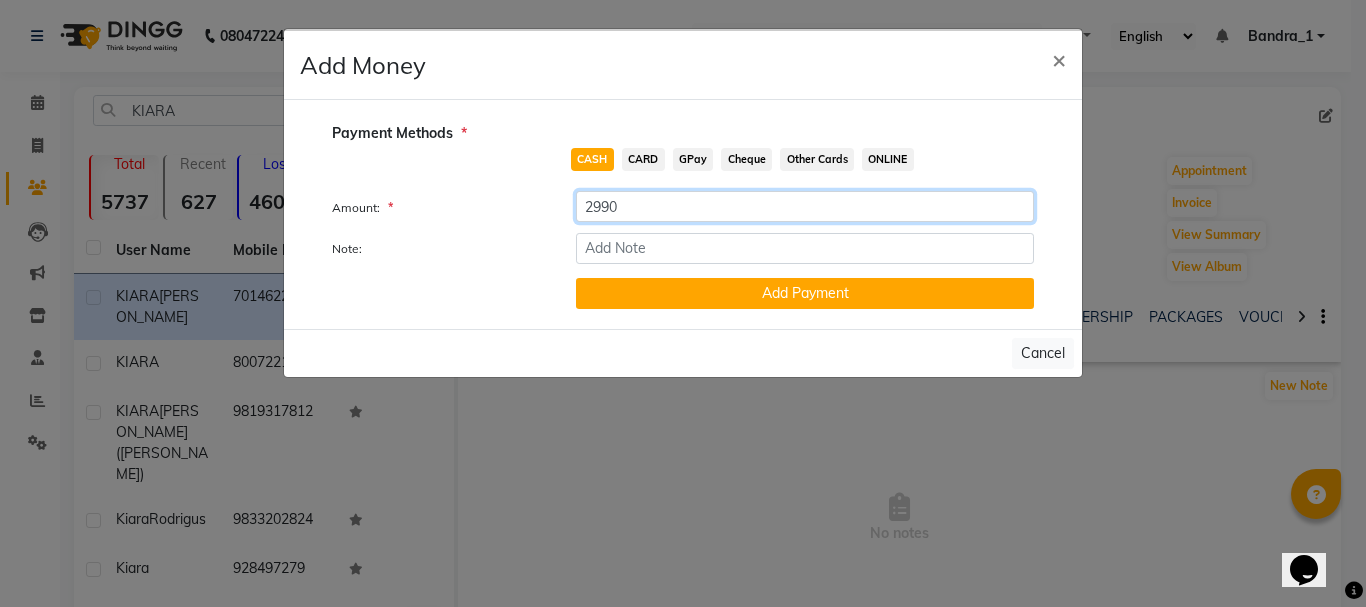 type on "2990" 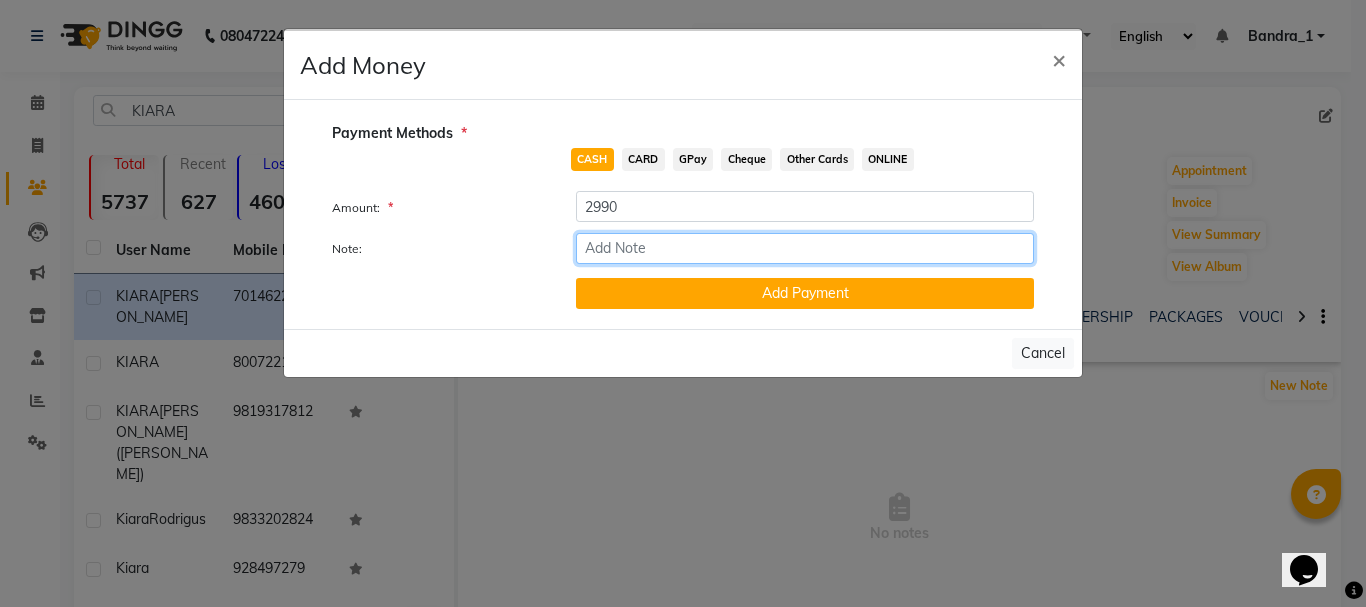 click on "Note:" at bounding box center (805, 248) 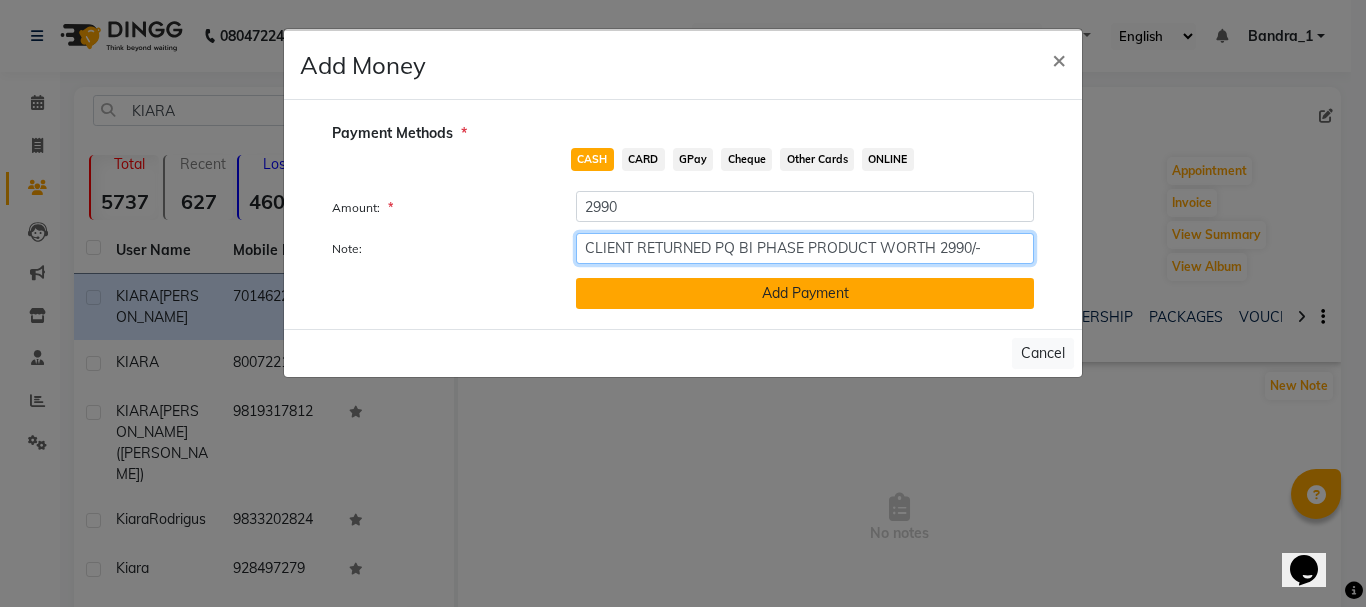 type on "CLIENT RETURNED PQ BI PHASE PRODUCT WORTH 2990/-" 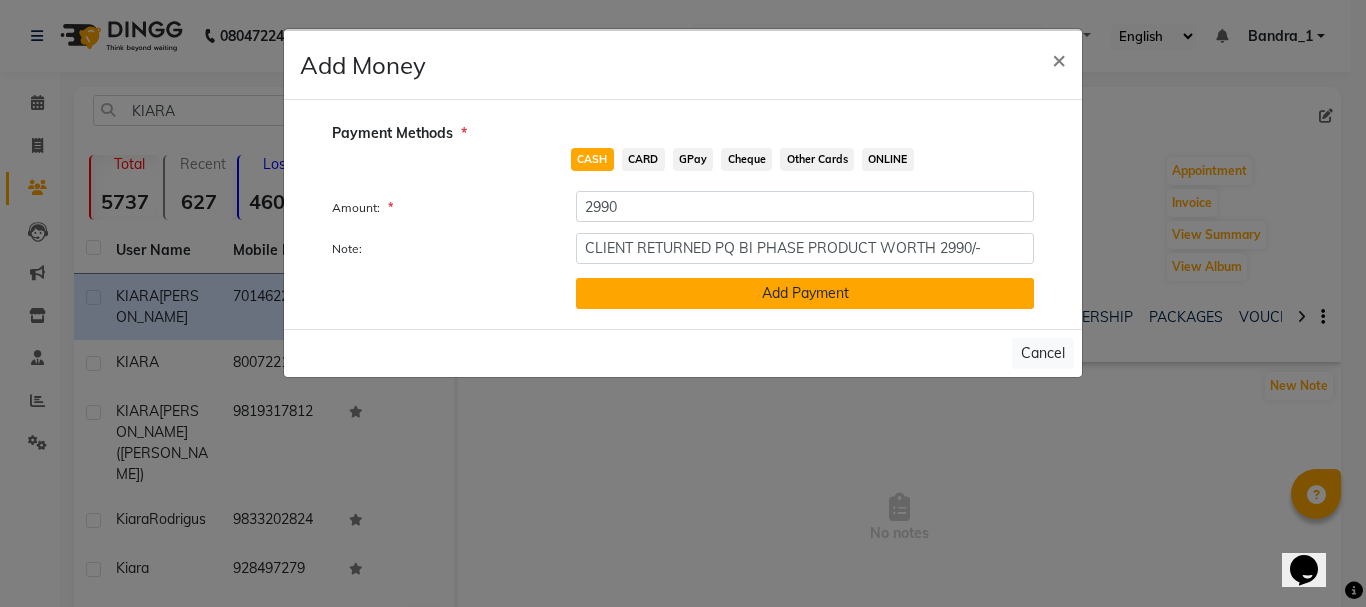 click on "Add Payment" 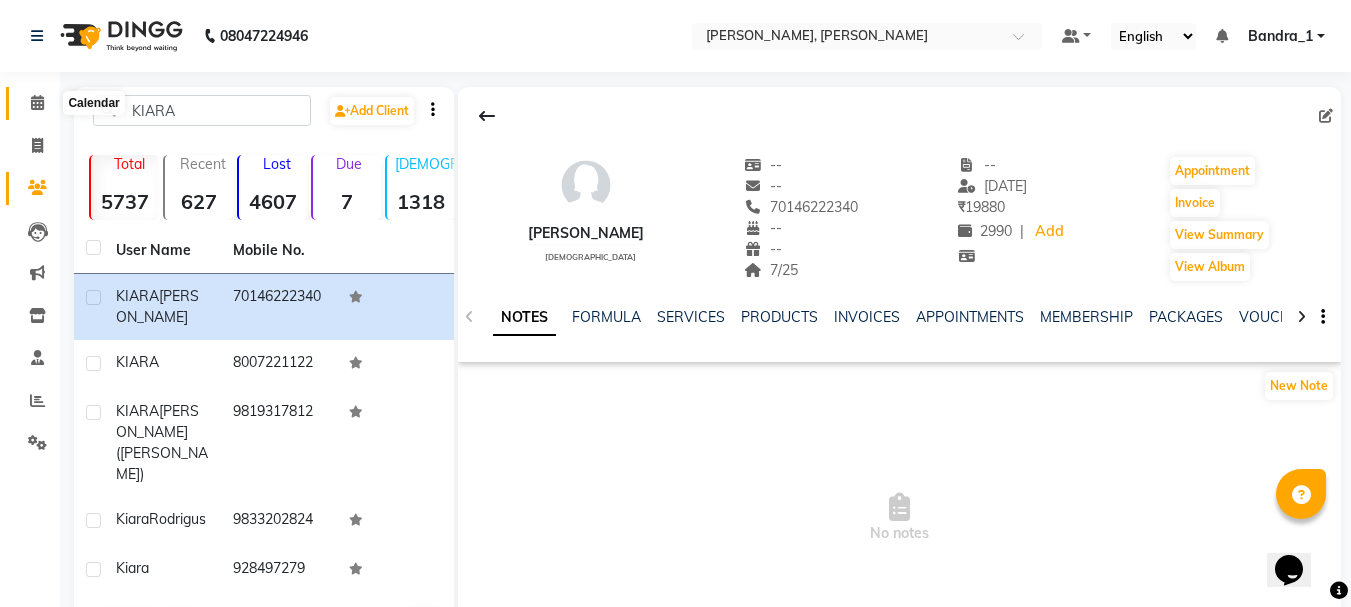click 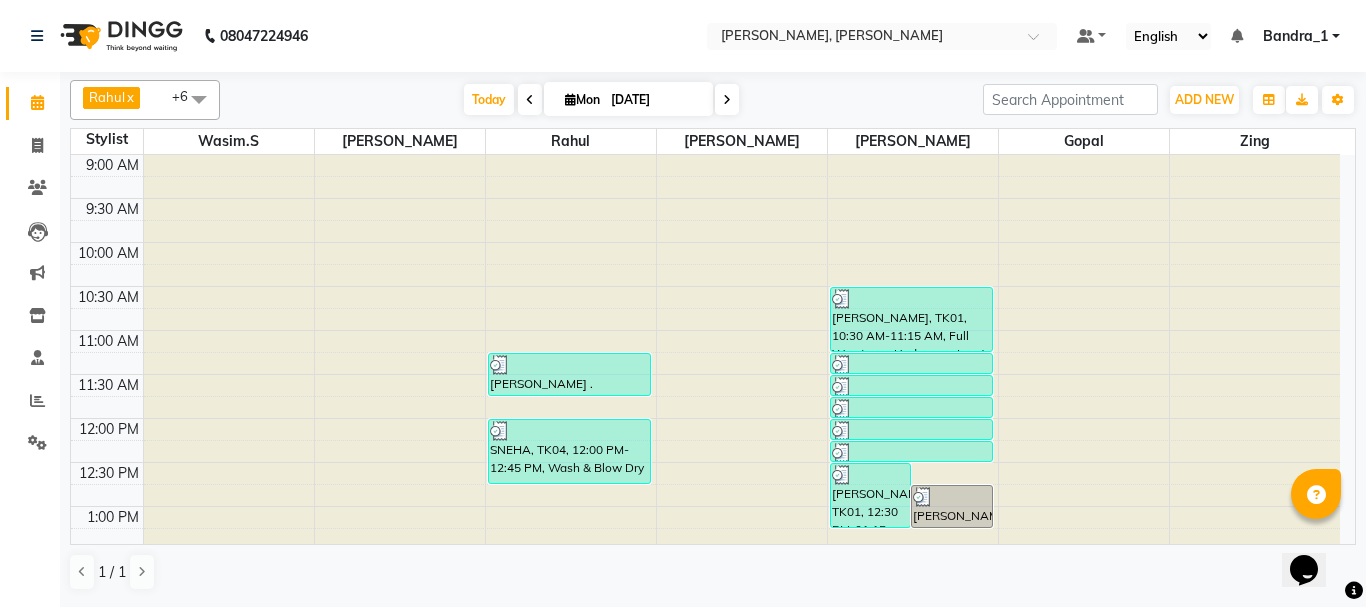 scroll, scrollTop: 400, scrollLeft: 0, axis: vertical 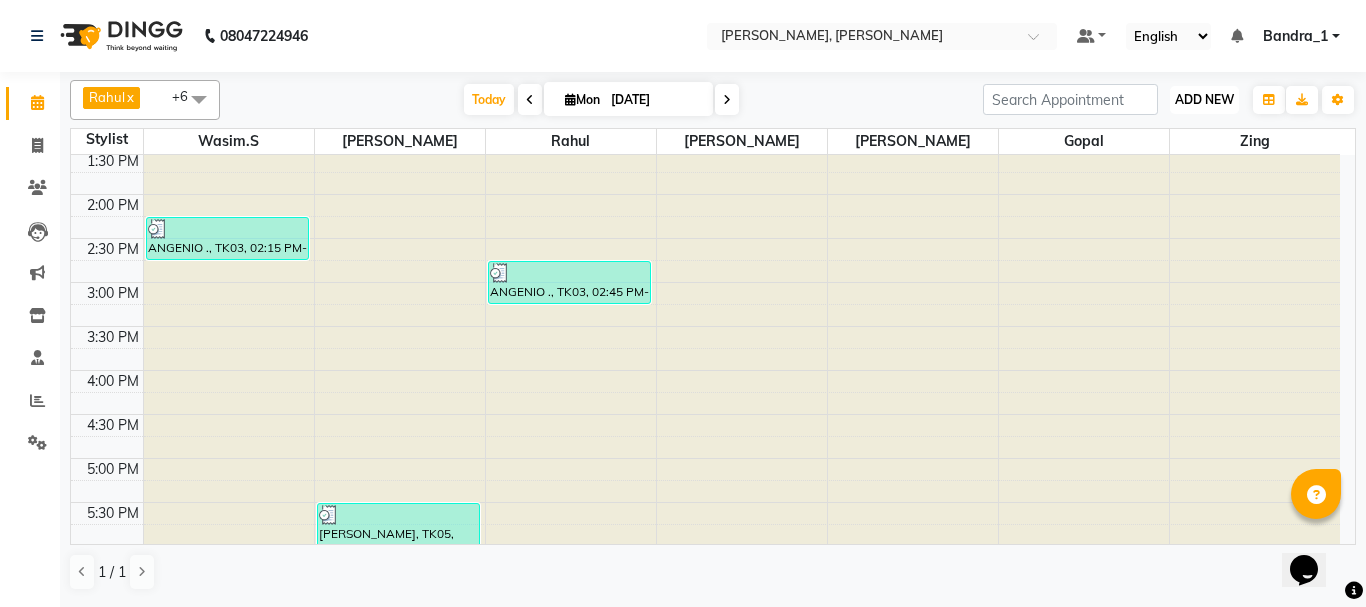 click on "ADD NEW" at bounding box center [1204, 99] 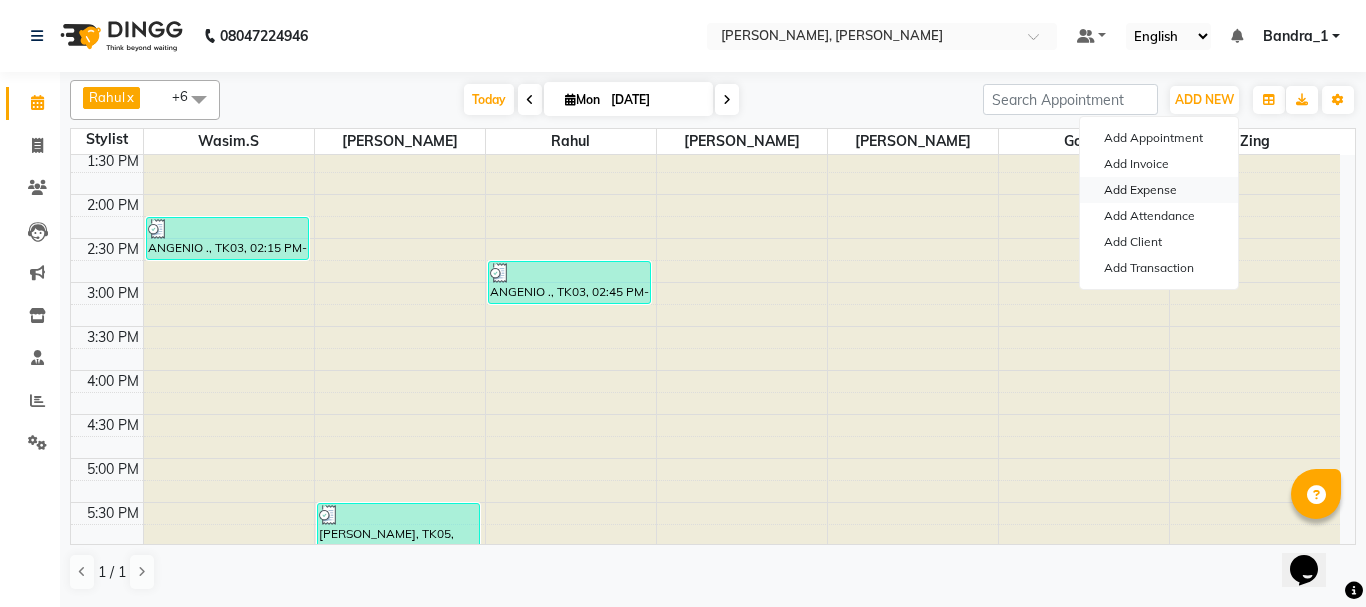 click on "Add Expense" at bounding box center (1159, 190) 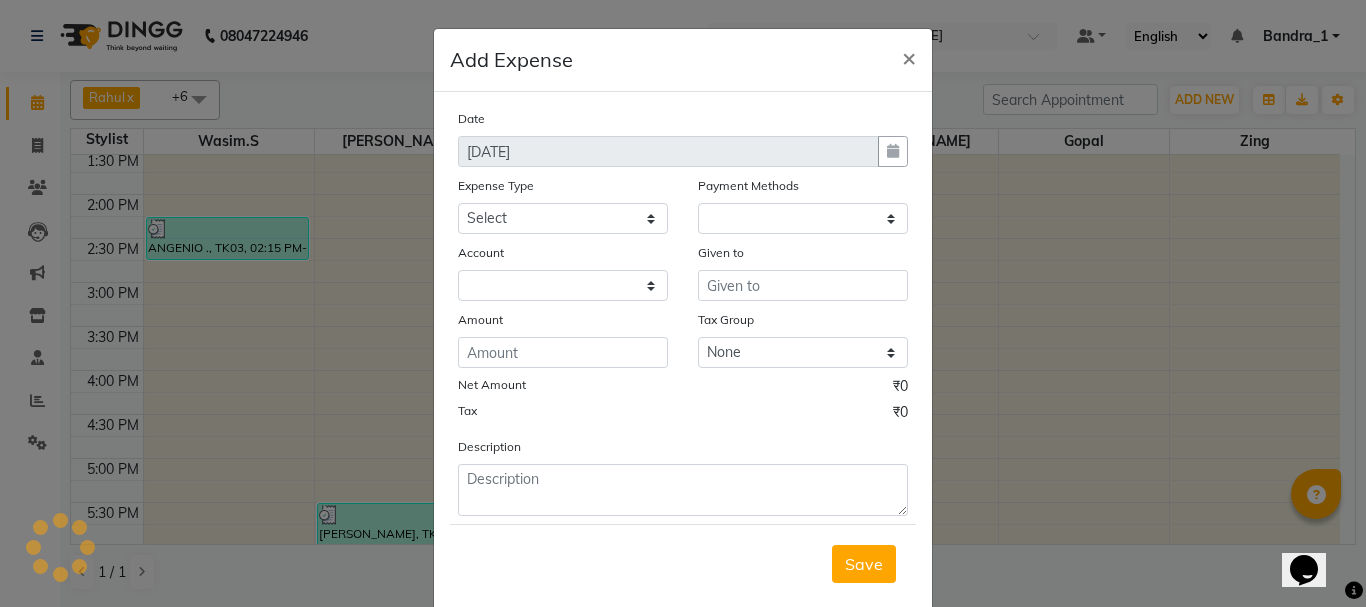 select on "1" 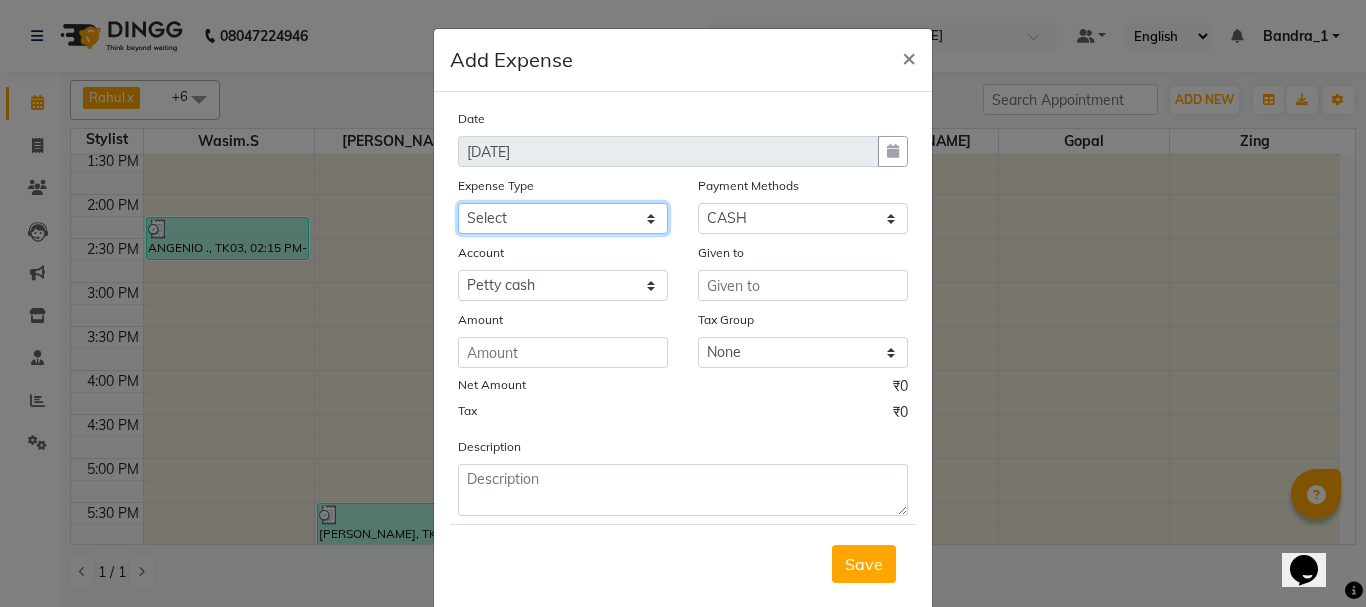 click on "Select Advance Salary Amazon B M C Cash transfer to bank Cash transfer to hub Chemist Client Snacks Clinical charges Conveyence Courier Donation Equipment free lancer commission Fuel Goregaon Salon Govt fee Incentive Laundry Loan Repayment Maintenance Make Up Products Marketing Miscellaneous Mobile Bill Other over time Pantry Product Product incentive puja items Rent Salary Staff Commission. Staff Snacks Stationery Tax Tea & Refreshment Telephone Tips Travelling allowance Utilities W Fast" 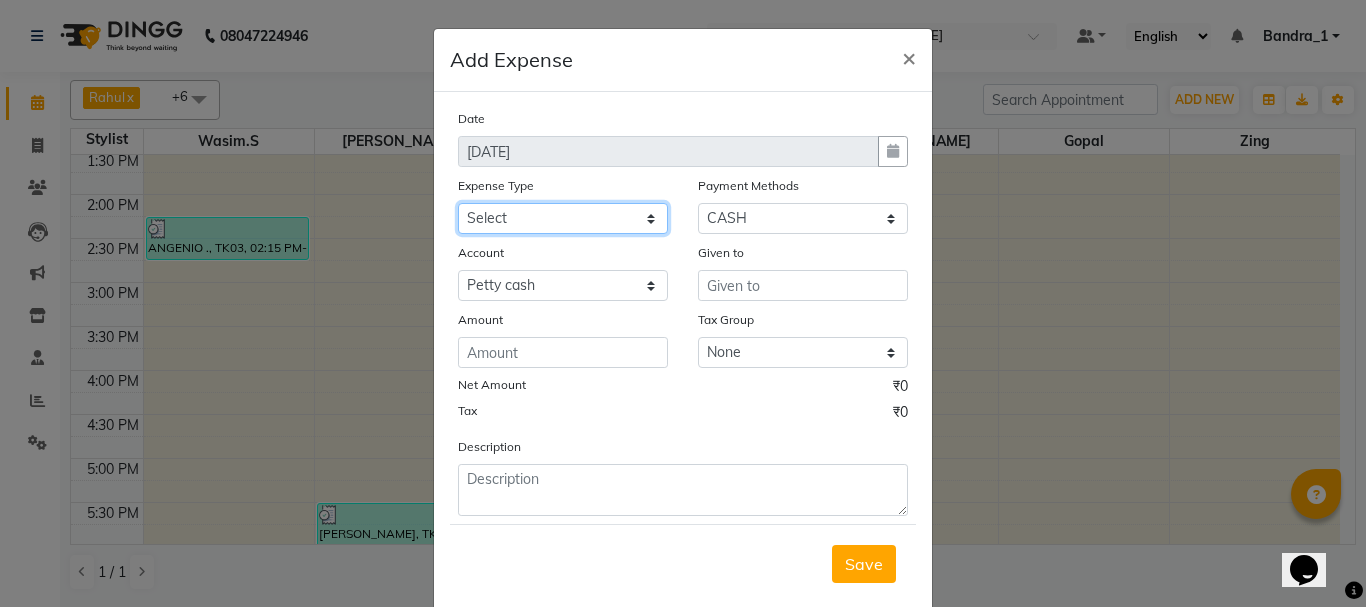 select on "493" 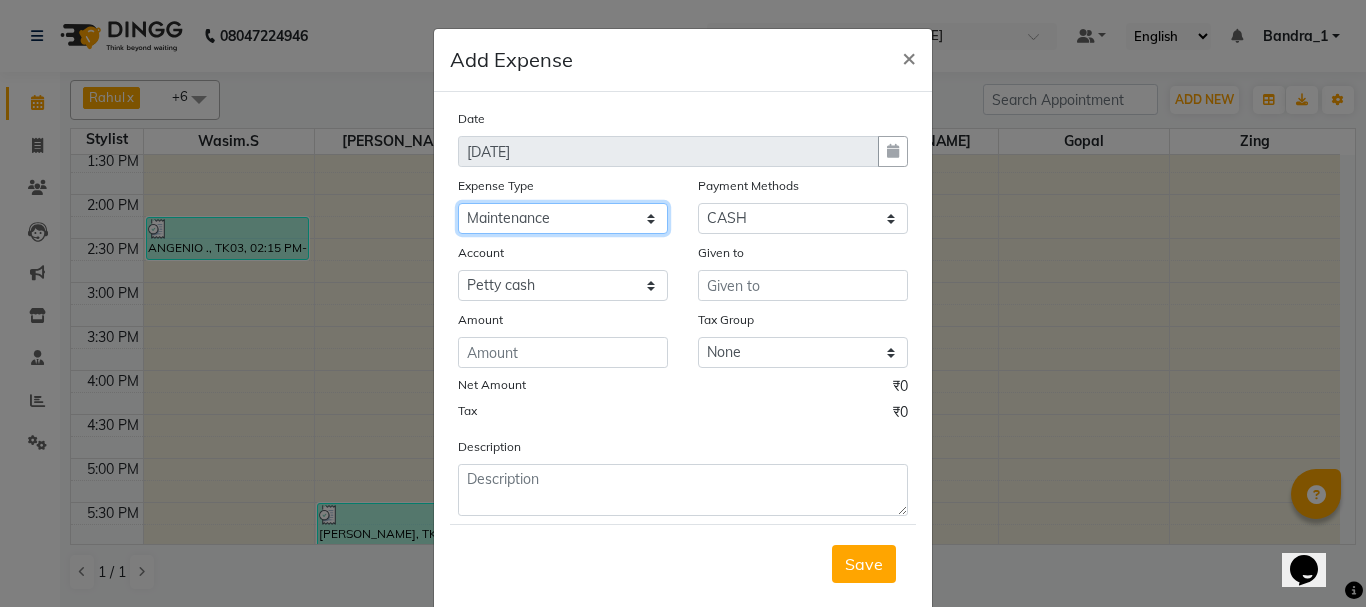 click on "Select Advance Salary Amazon B M C Cash transfer to bank Cash transfer to hub Chemist Client Snacks Clinical charges Conveyence Courier Donation Equipment free lancer commission Fuel Goregaon Salon Govt fee Incentive Laundry Loan Repayment Maintenance Make Up Products Marketing Miscellaneous Mobile Bill Other over time Pantry Product Product incentive puja items Rent Salary Staff Commission. Staff Snacks Stationery Tax Tea & Refreshment Telephone Tips Travelling allowance Utilities W Fast" 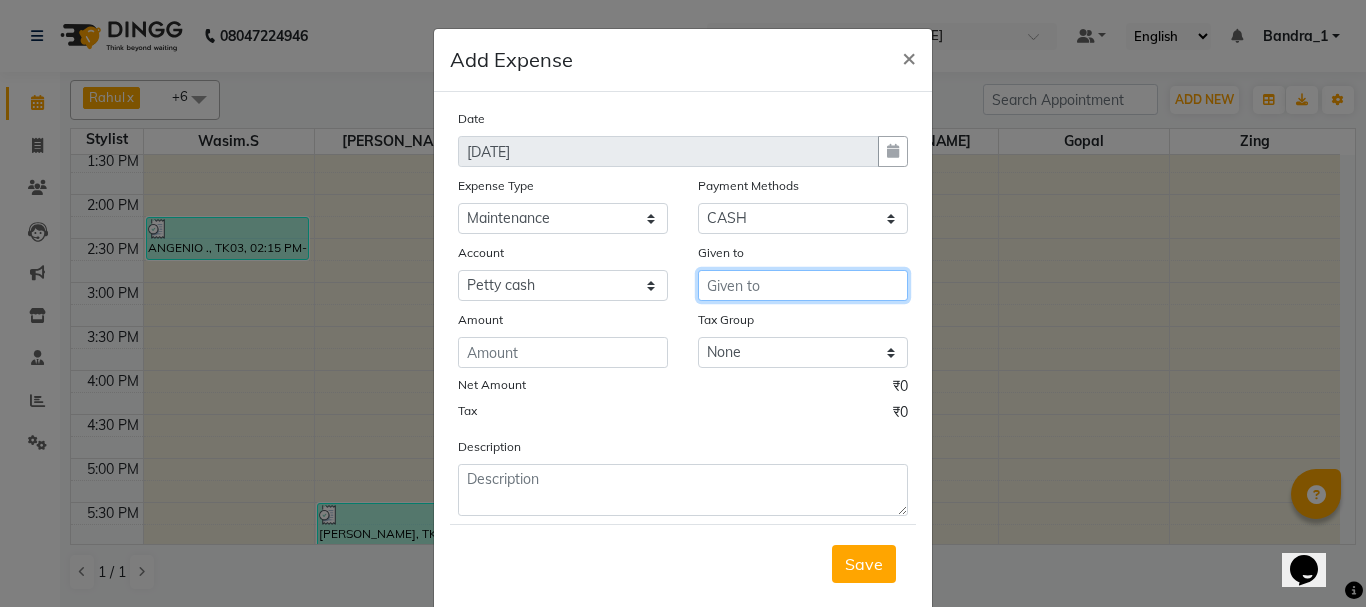 click at bounding box center (803, 285) 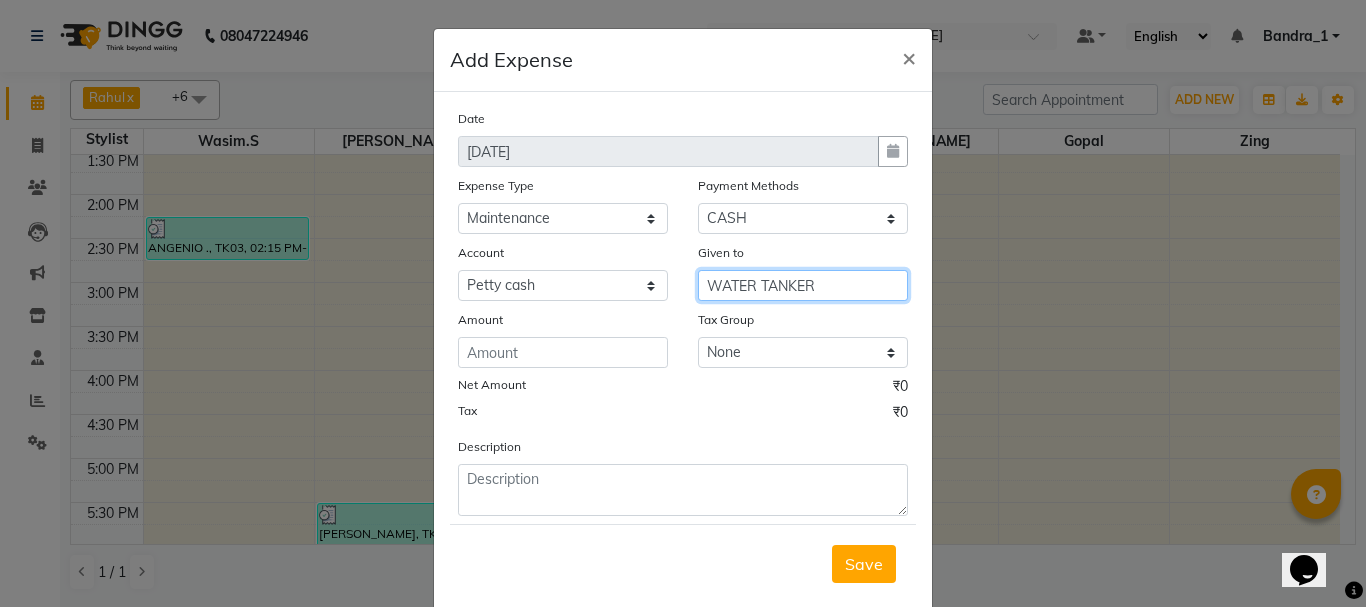 type on "WATER TANKER" 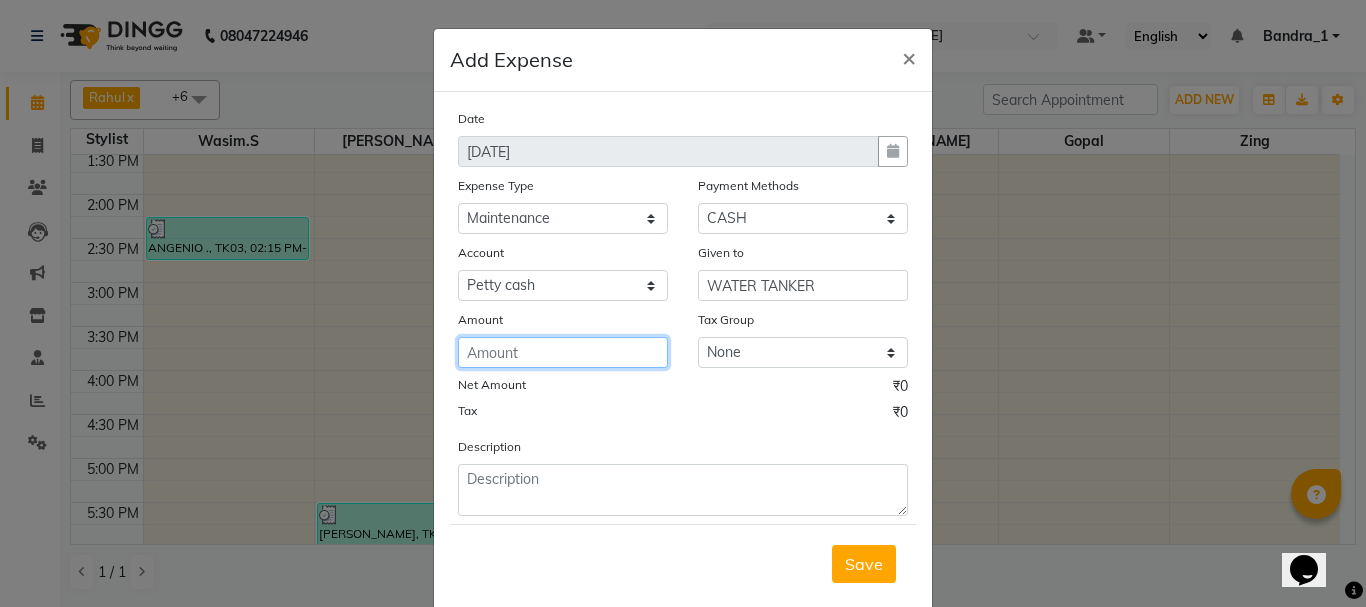 click 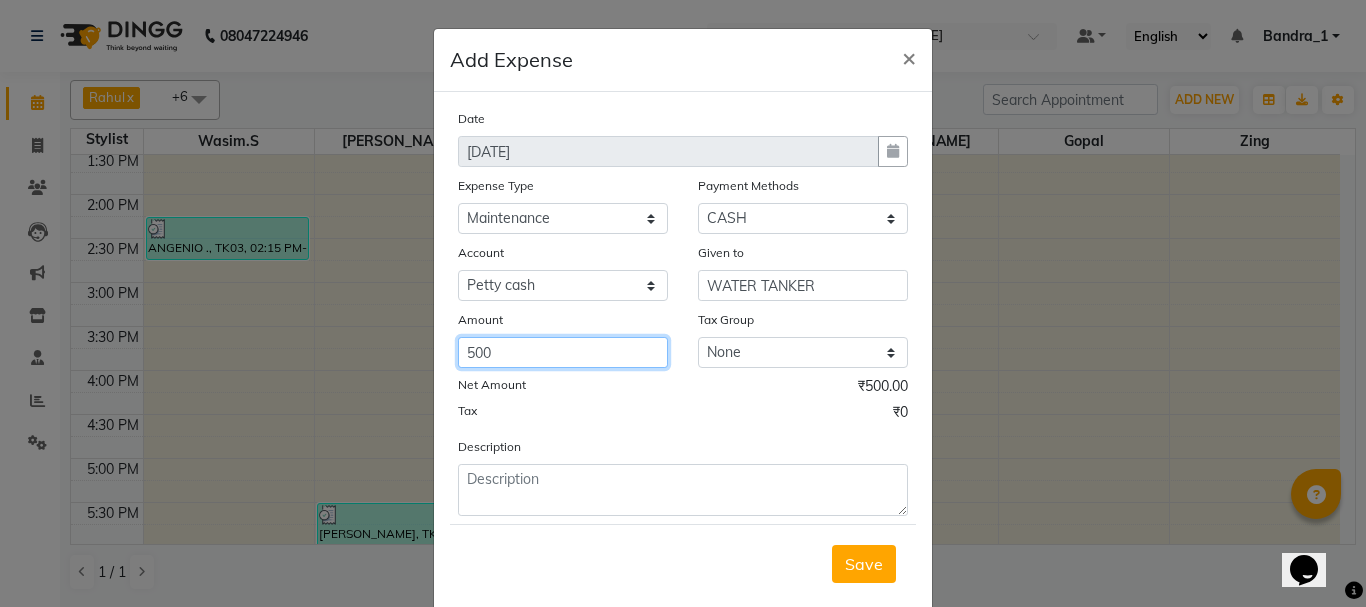 type on "500" 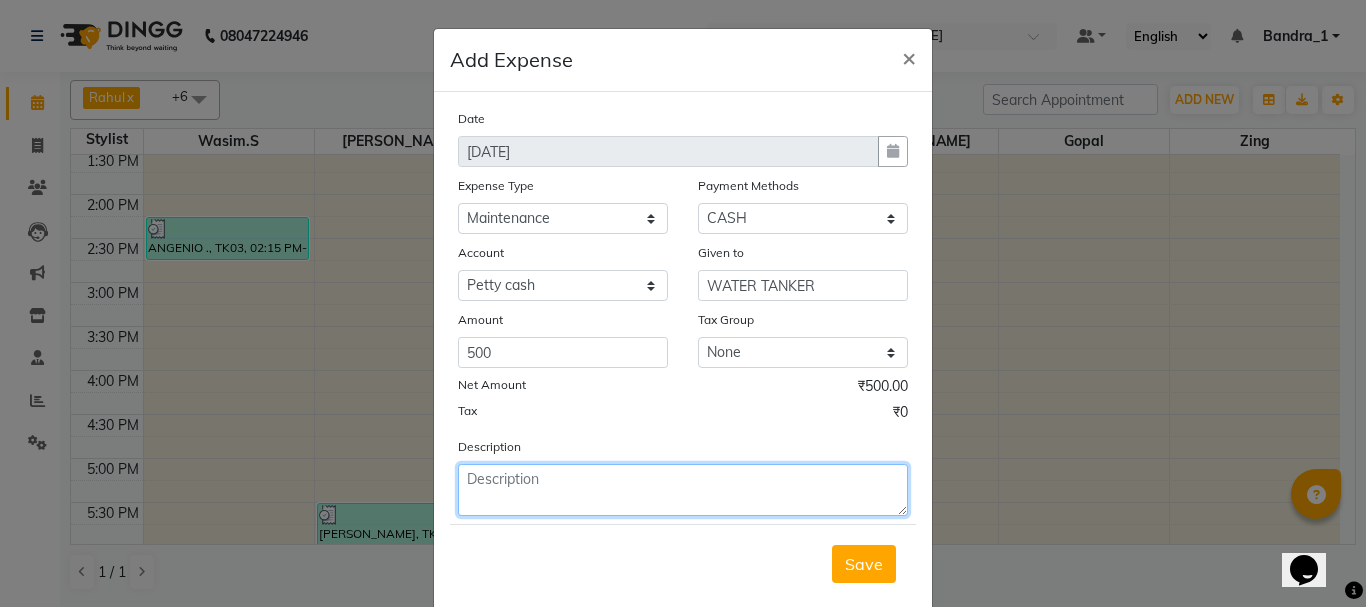click 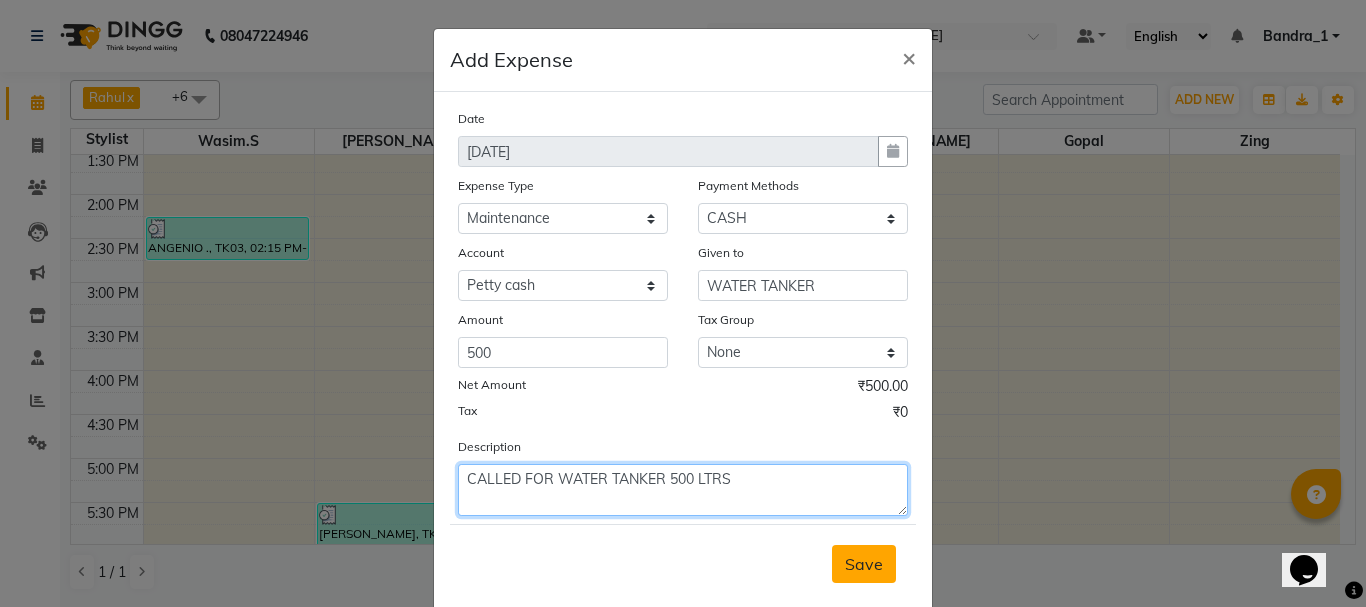 type on "CALLED FOR WATER TANKER 500 LTRS" 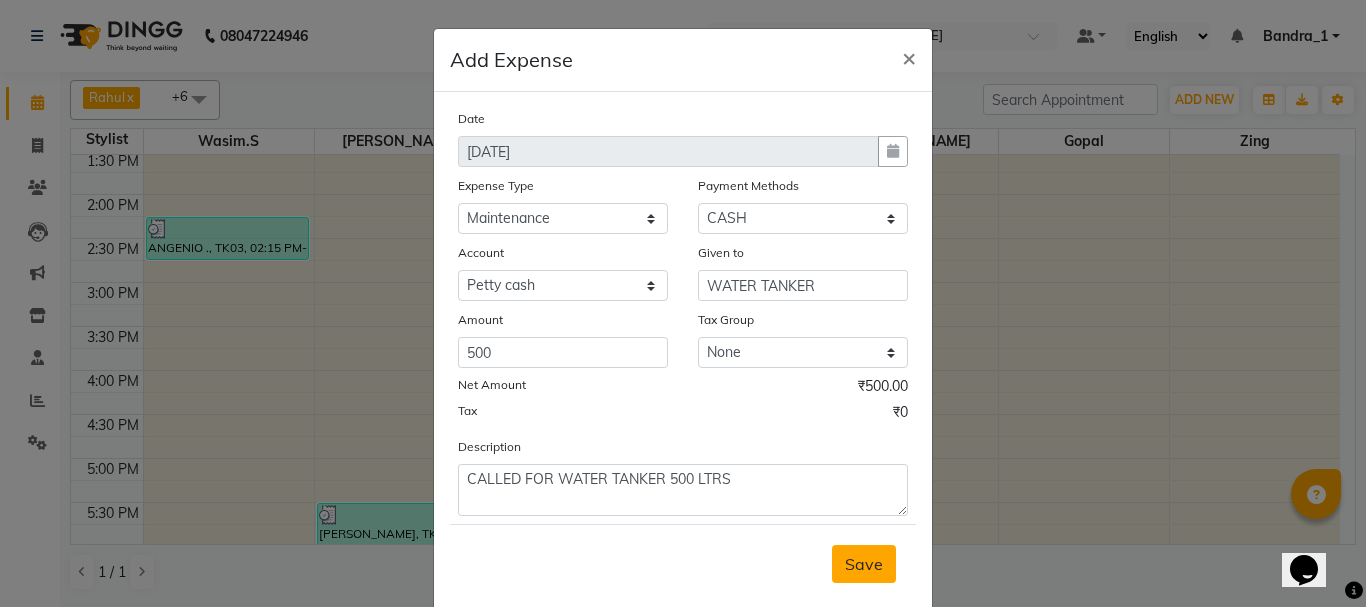 click on "Save" at bounding box center [864, 564] 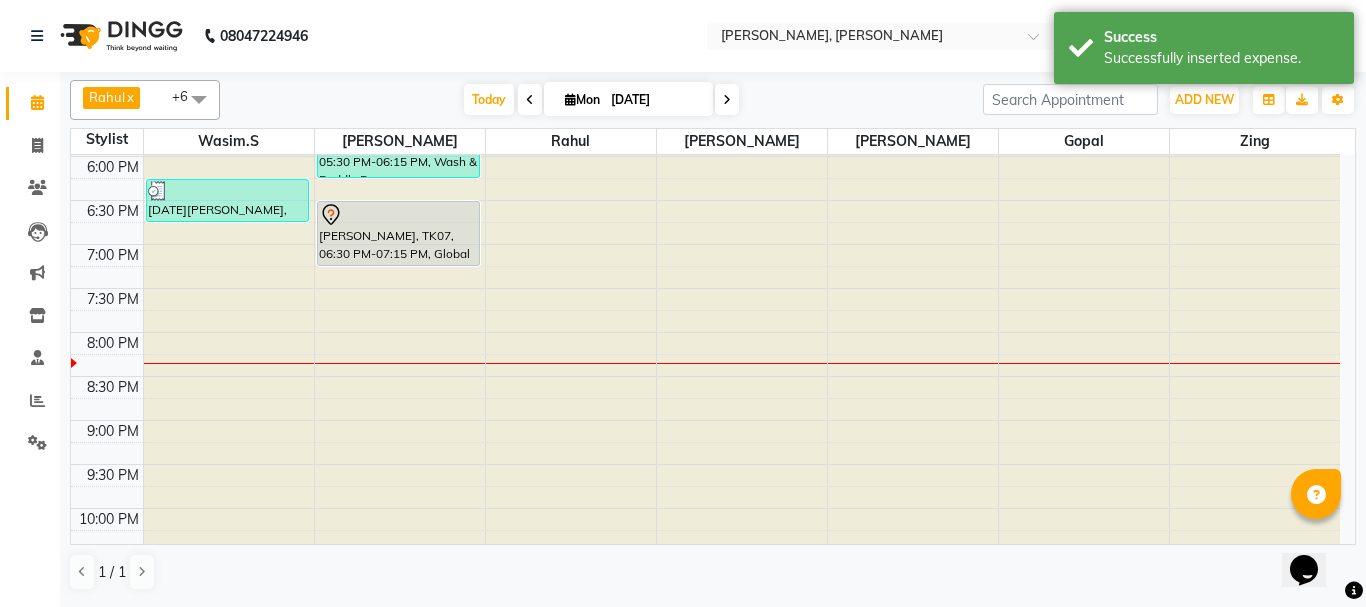 scroll, scrollTop: 800, scrollLeft: 0, axis: vertical 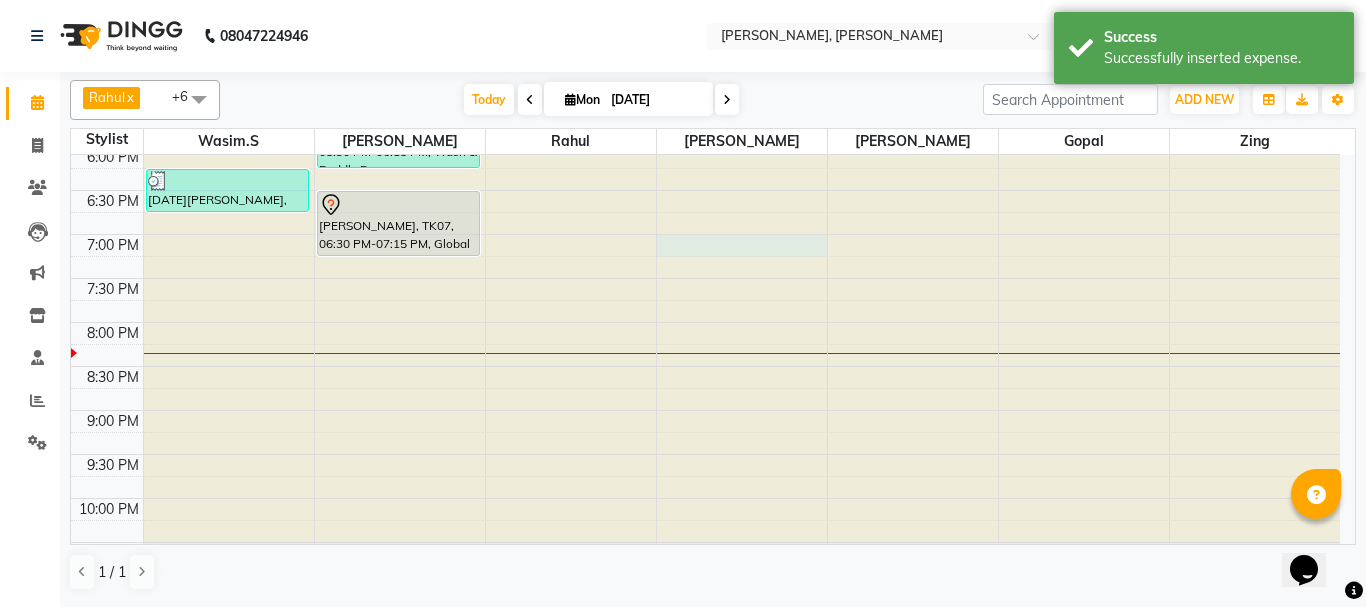 click at bounding box center (742, -645) 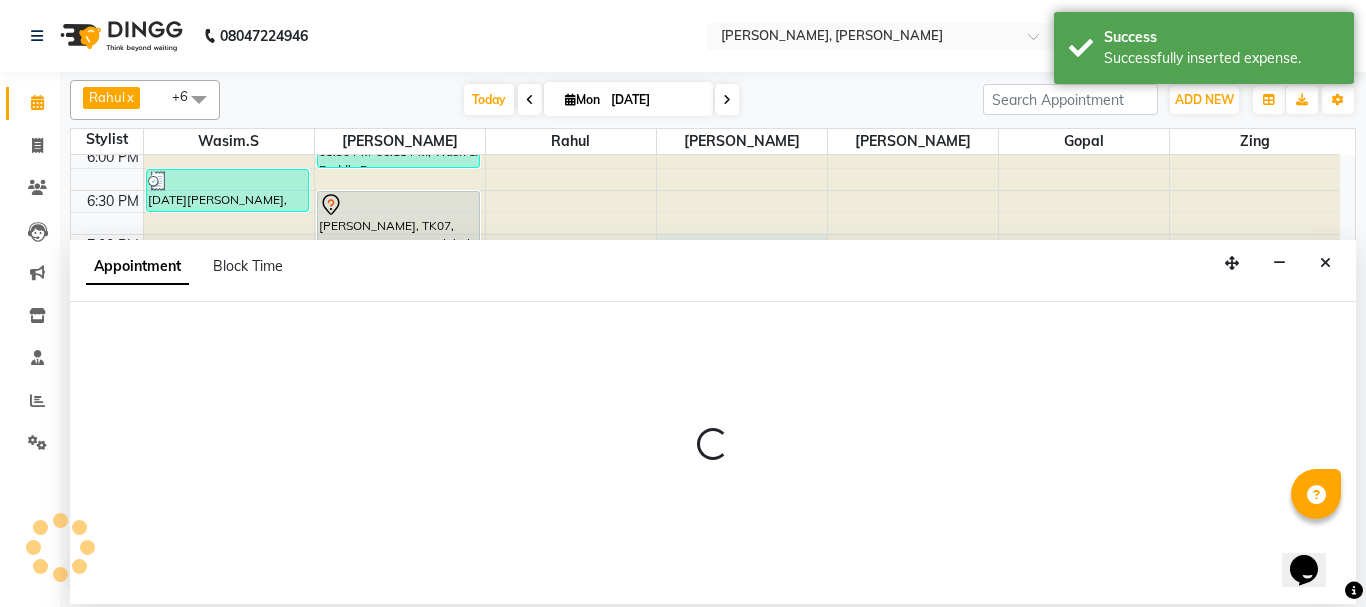 select on "78177" 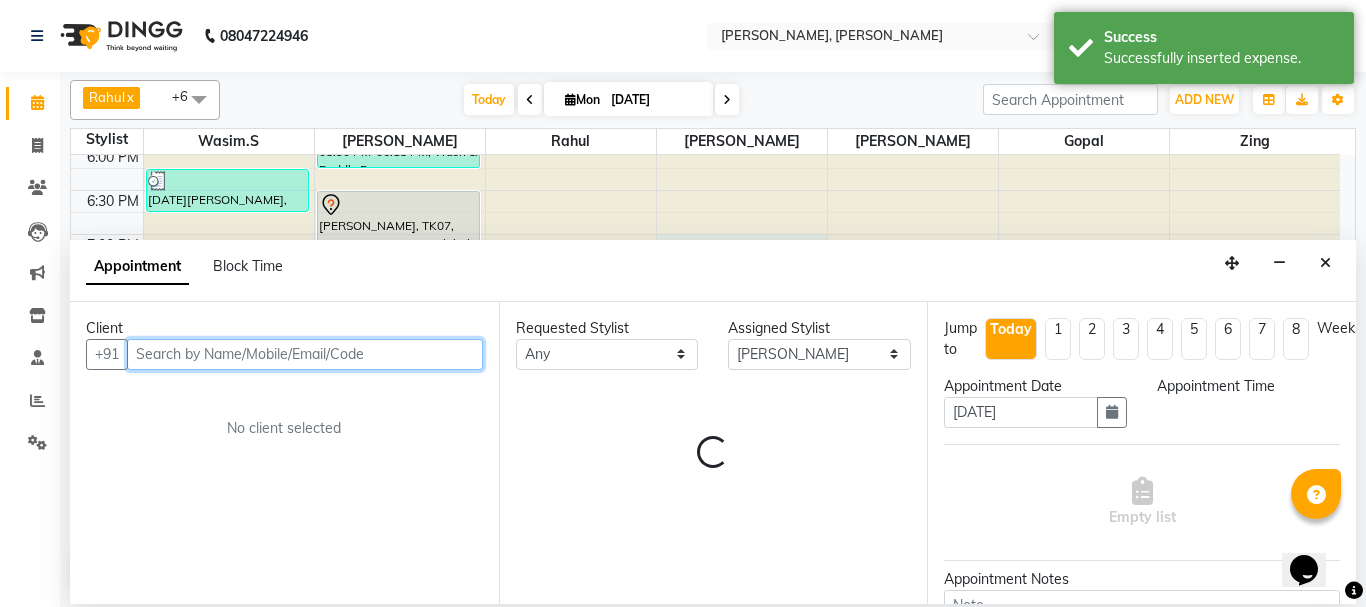 select on "1140" 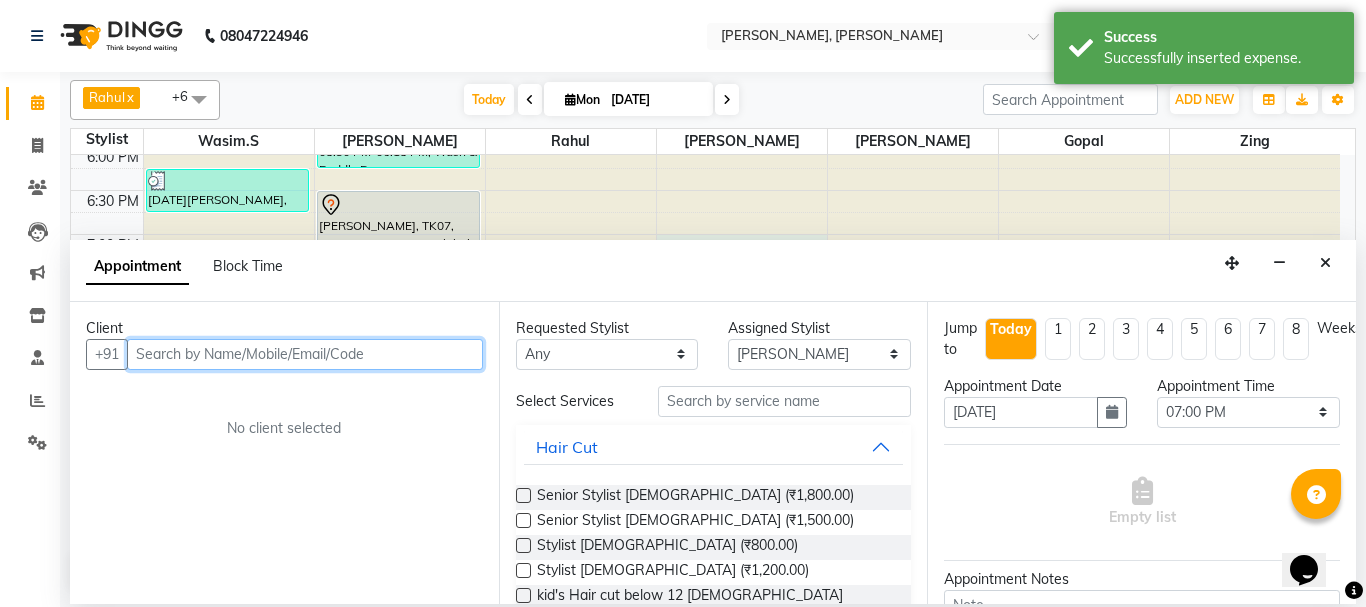 click at bounding box center [305, 354] 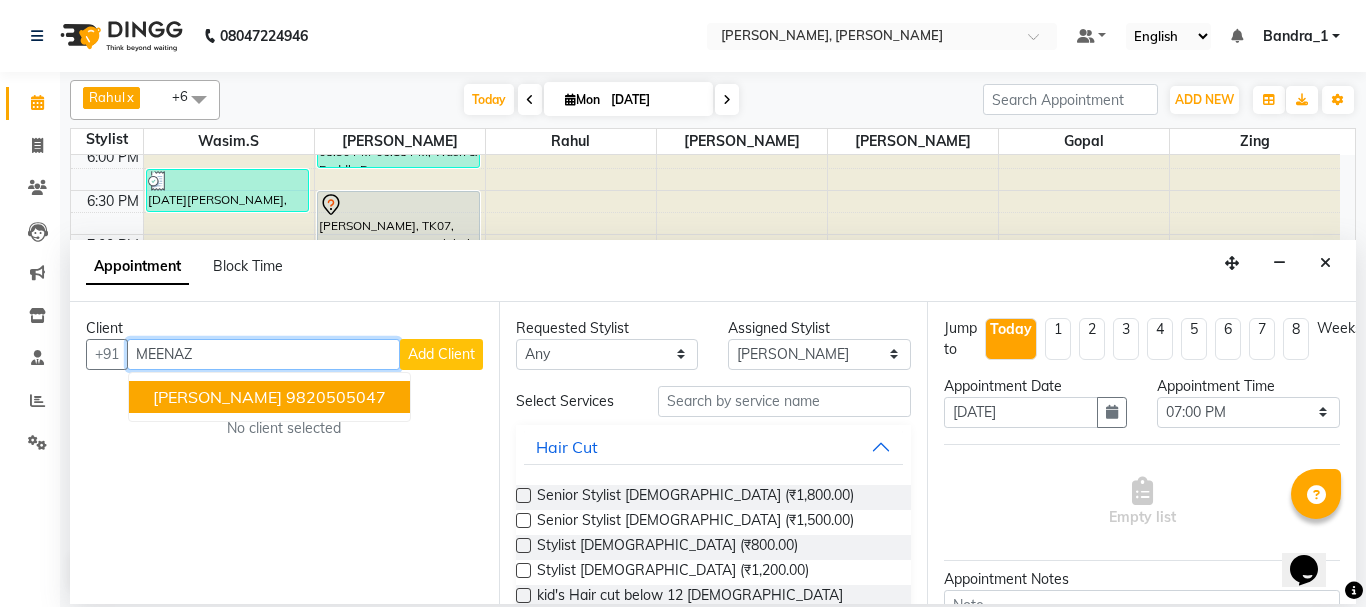 click on "[PERSON_NAME]" at bounding box center (217, 397) 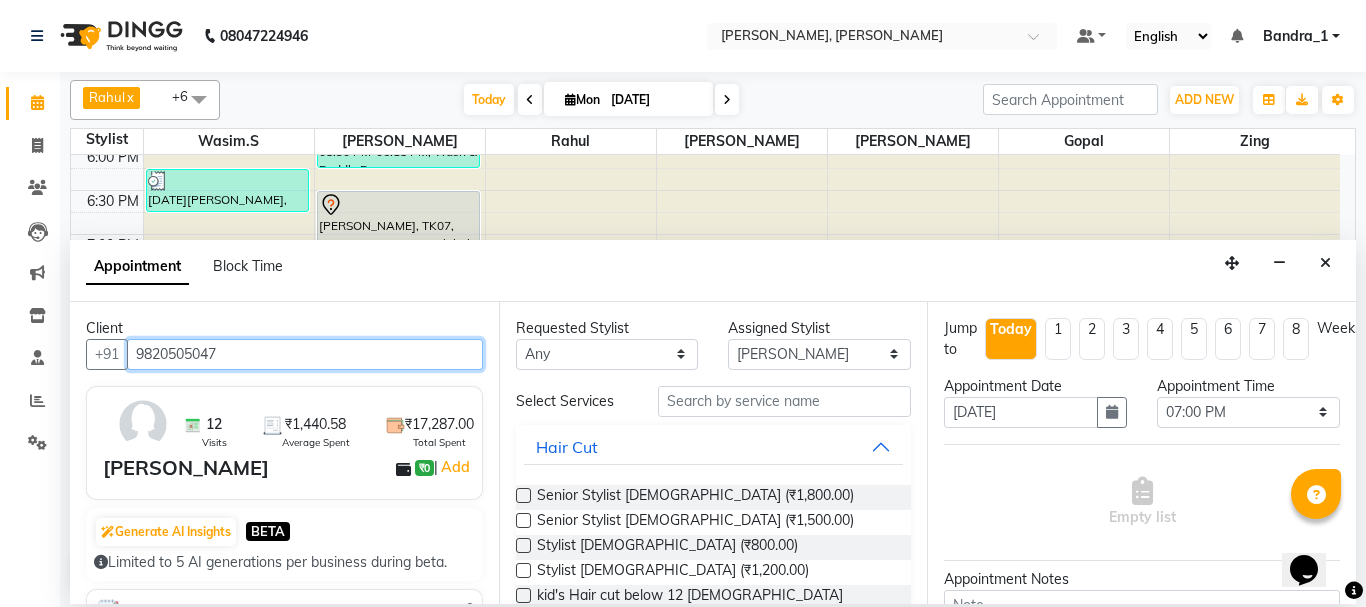 type on "9820505047" 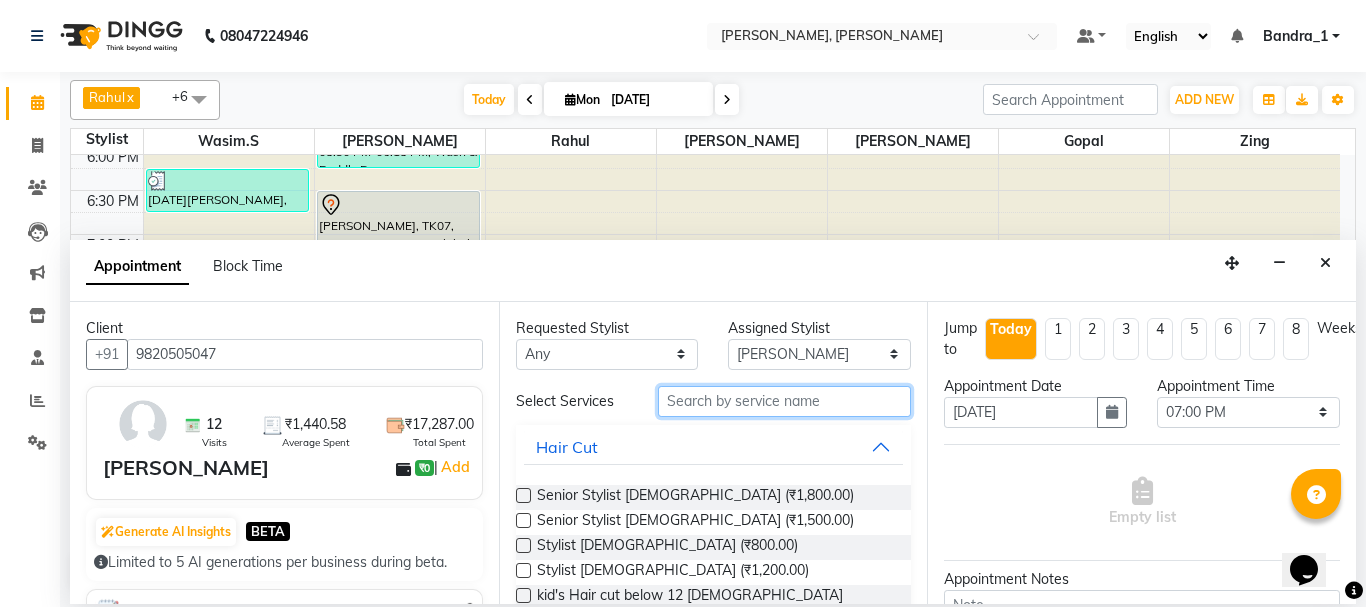 click at bounding box center (785, 401) 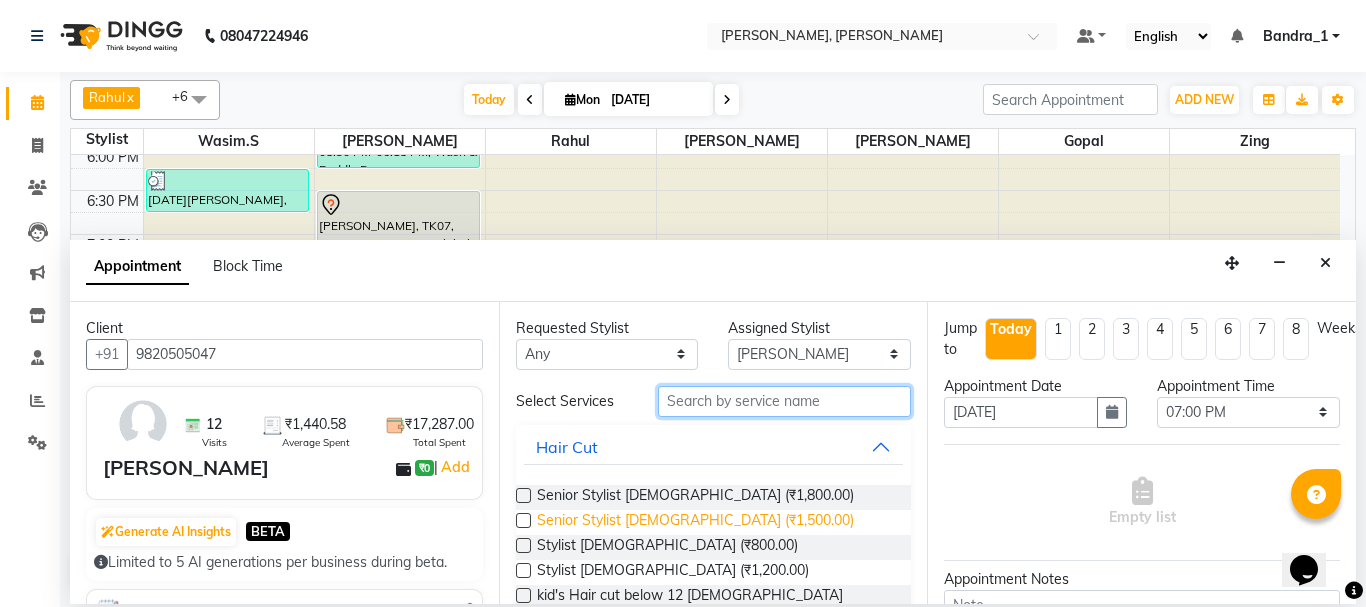 scroll, scrollTop: 400, scrollLeft: 0, axis: vertical 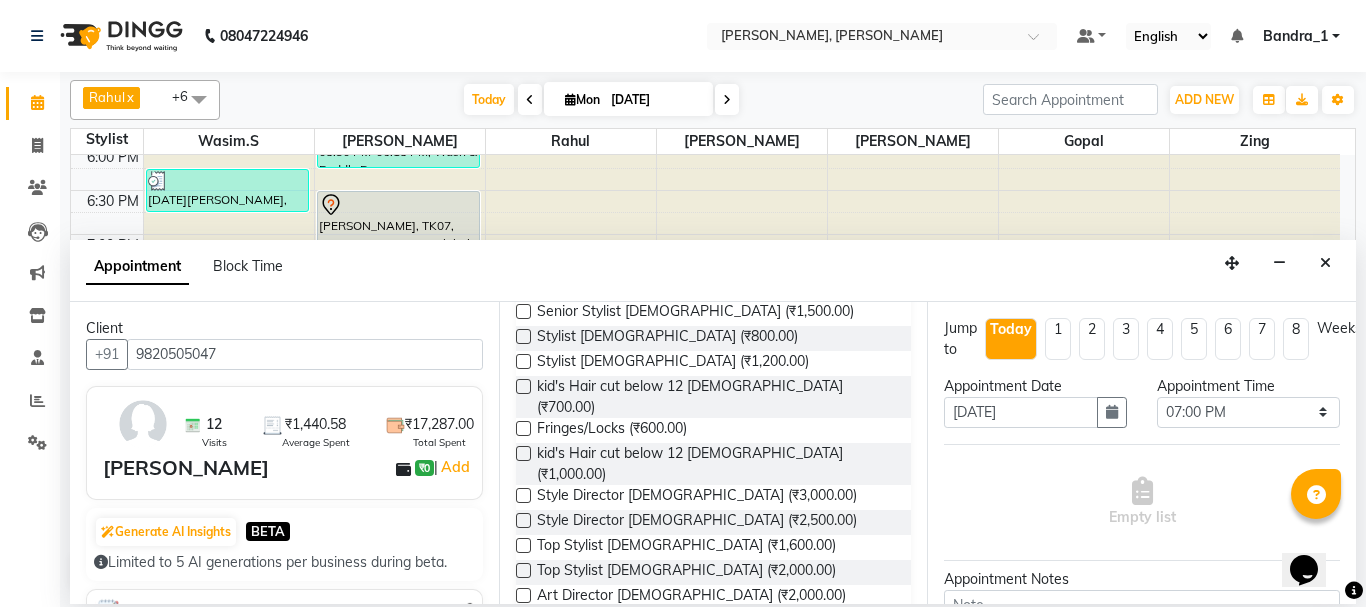click at bounding box center [523, 386] 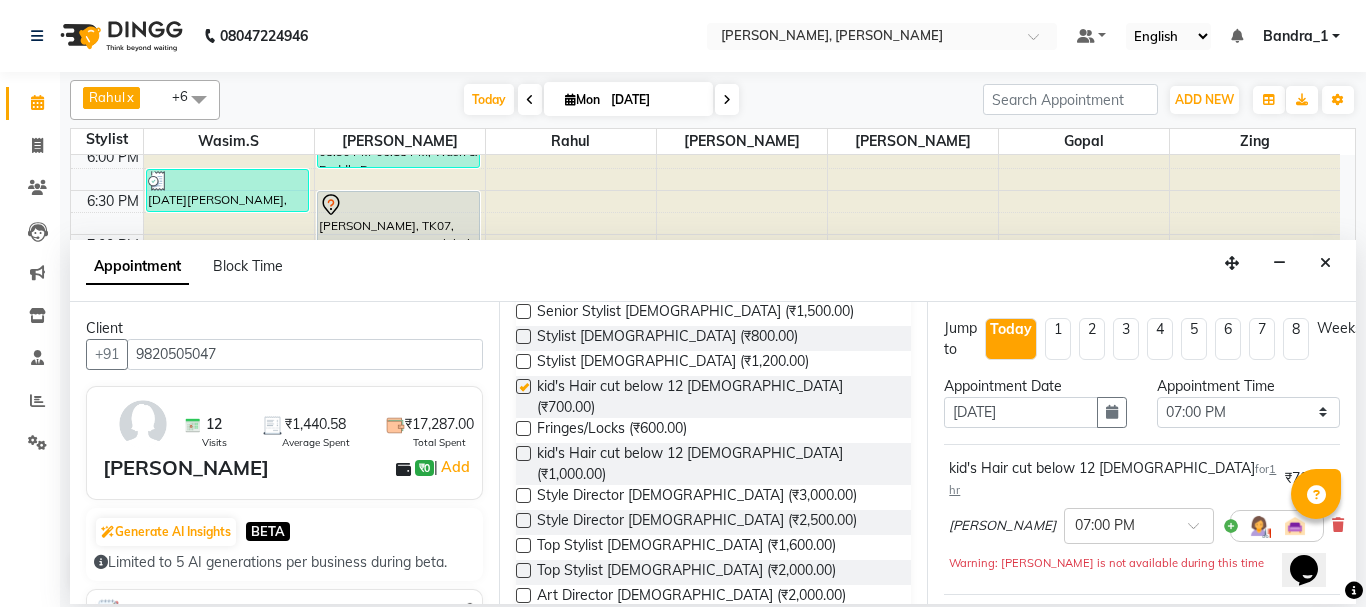 checkbox on "false" 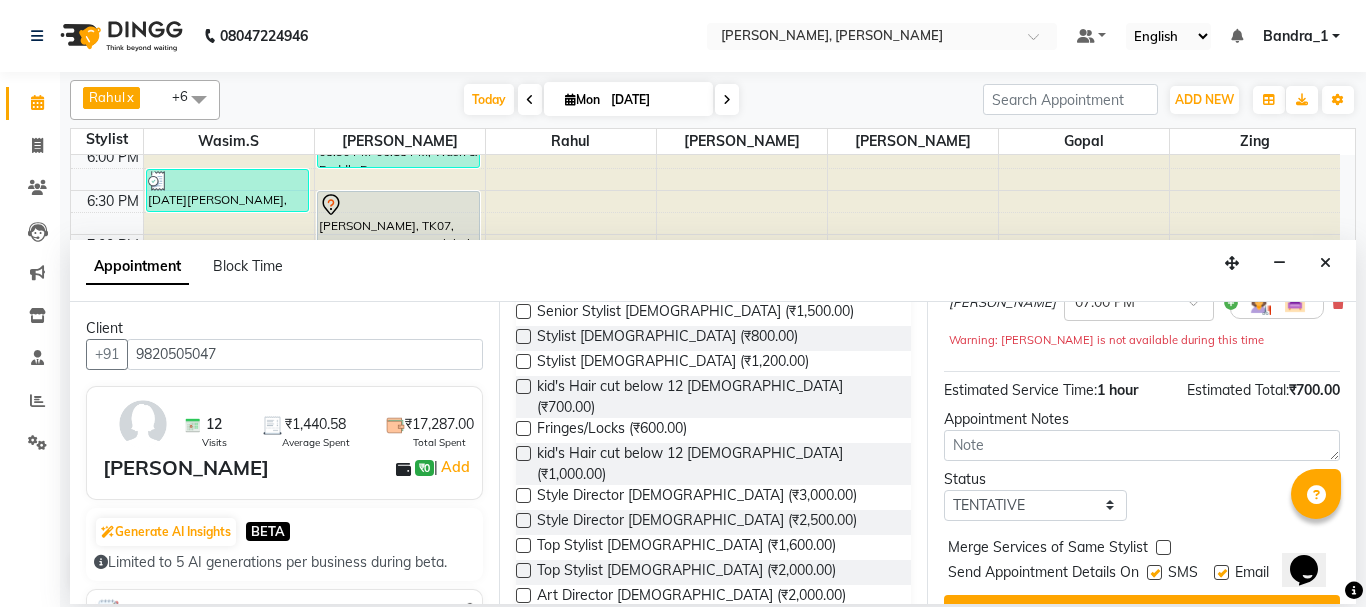 scroll, scrollTop: 260, scrollLeft: 0, axis: vertical 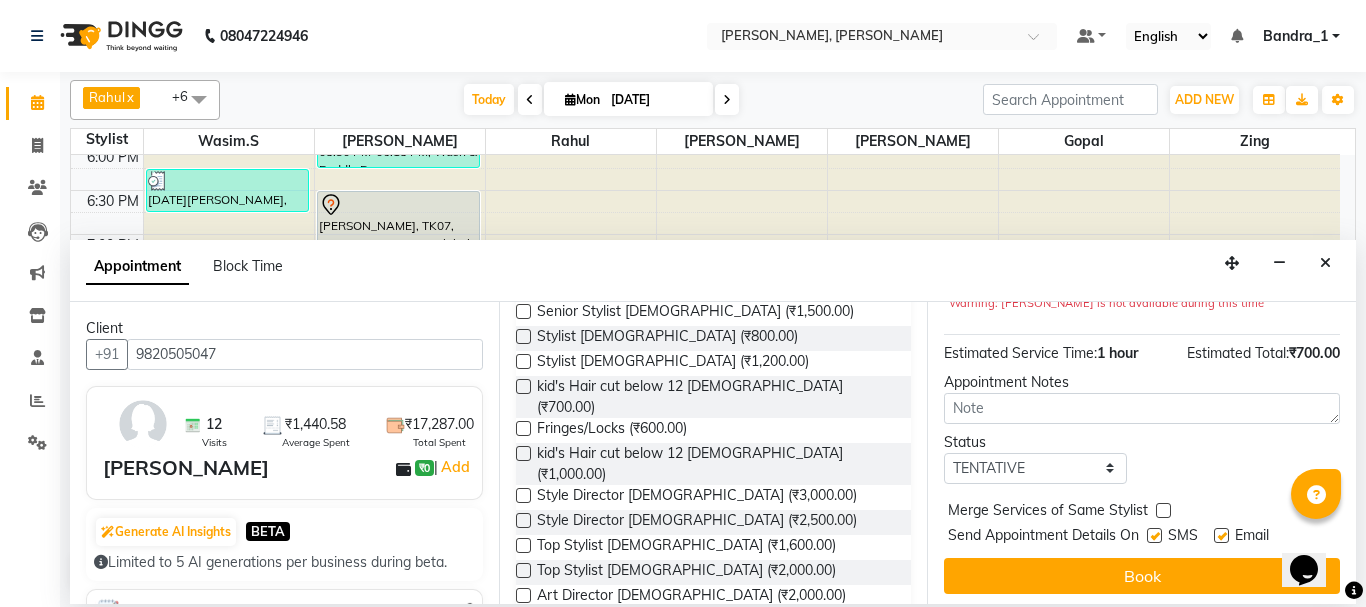 click at bounding box center (1154, 535) 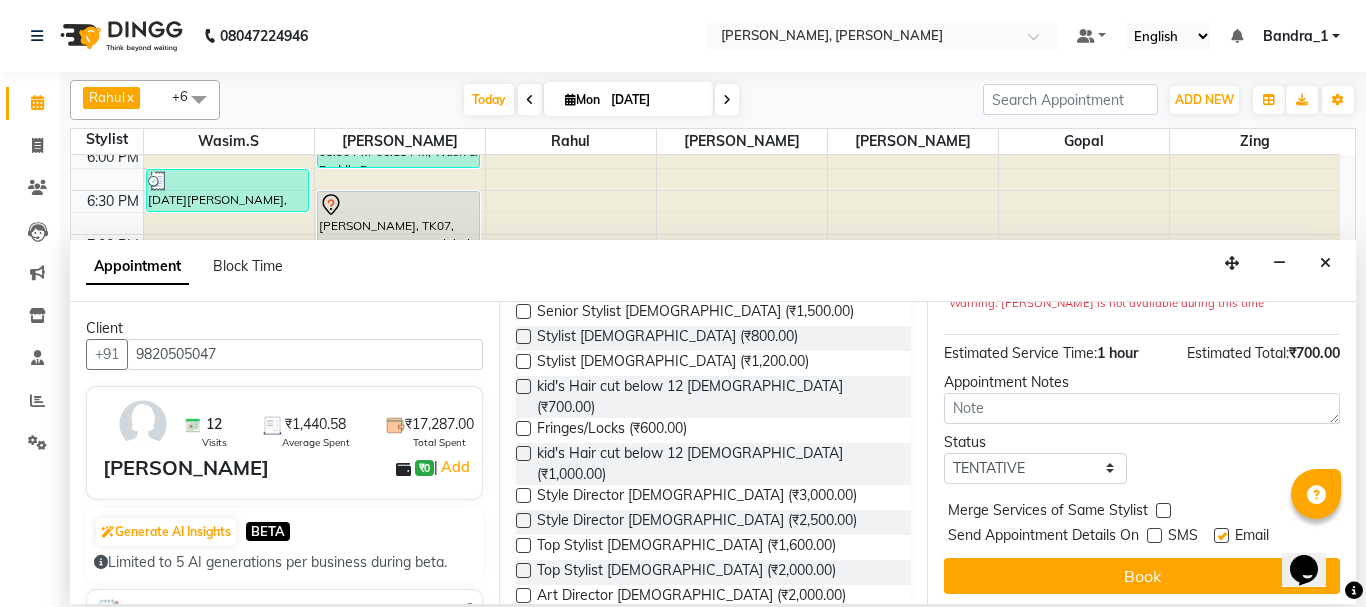 click at bounding box center [1221, 535] 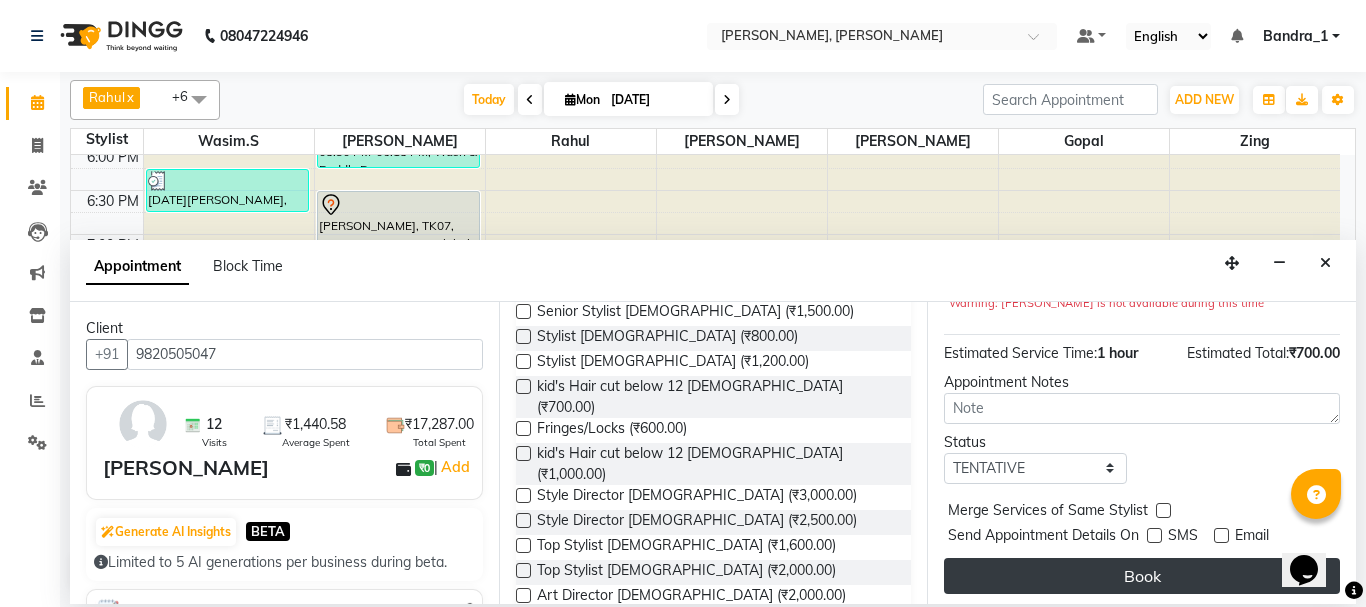 click on "Book" at bounding box center [1142, 576] 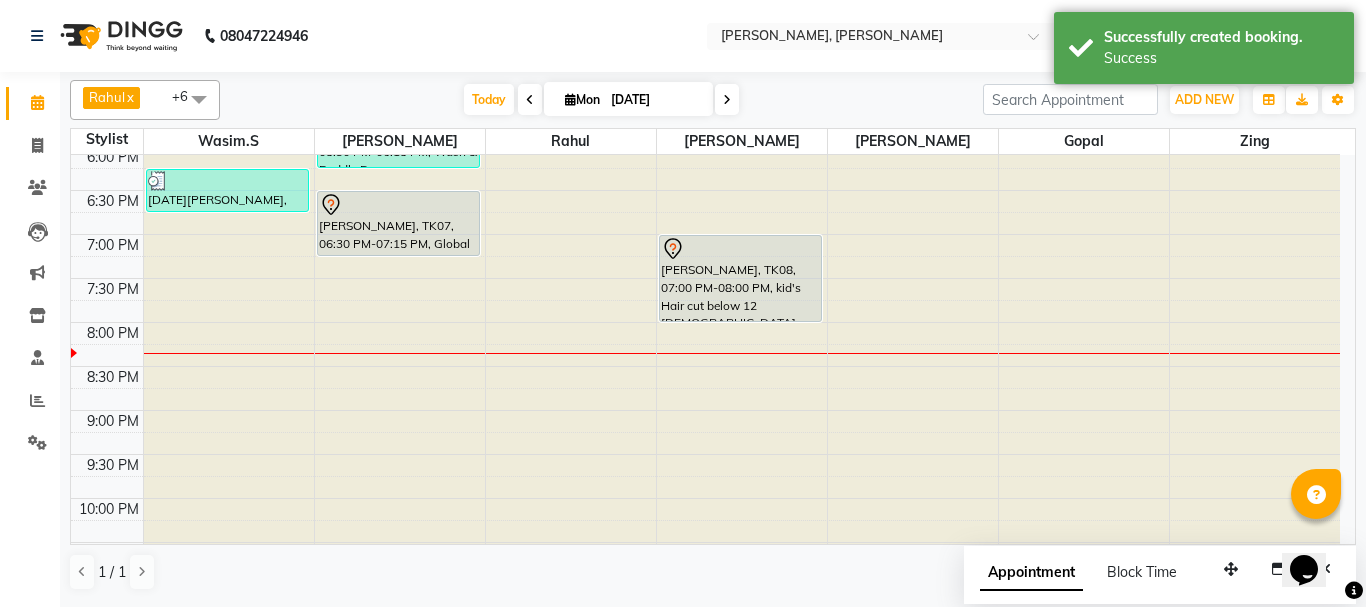 click on "[PERSON_NAME], TK08, 07:00 PM-08:00 PM, kid's Hair cut below 12 [DEMOGRAPHIC_DATA]" at bounding box center (741, 278) 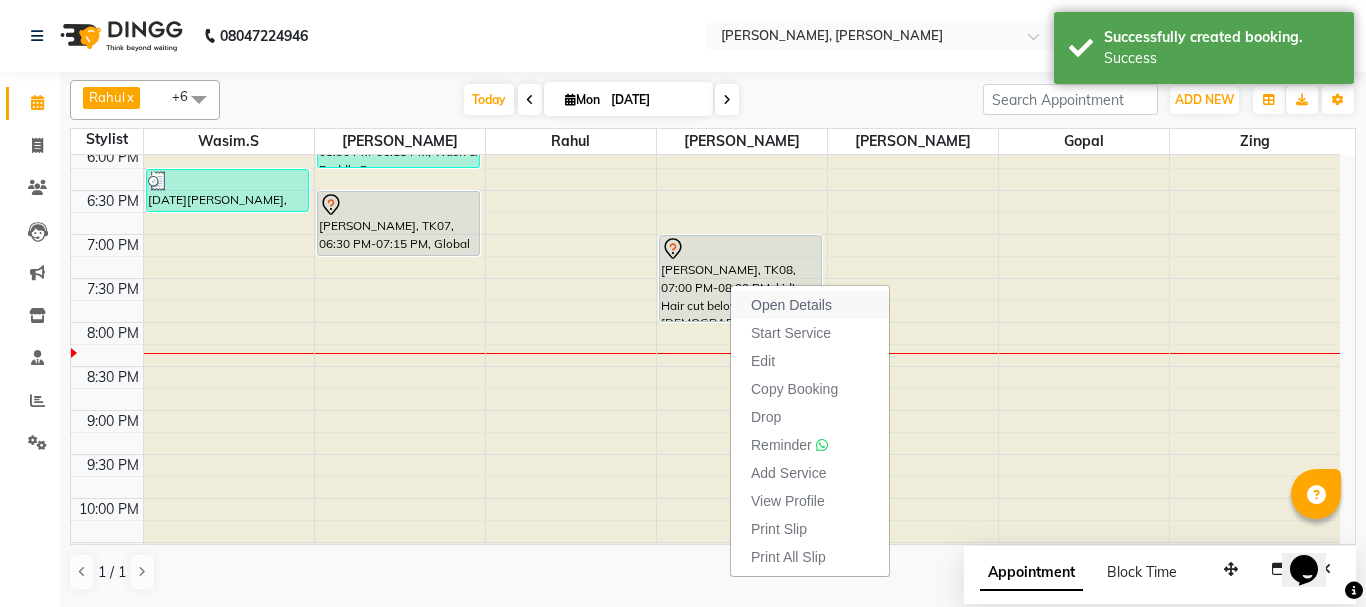 click on "Open Details" at bounding box center (791, 305) 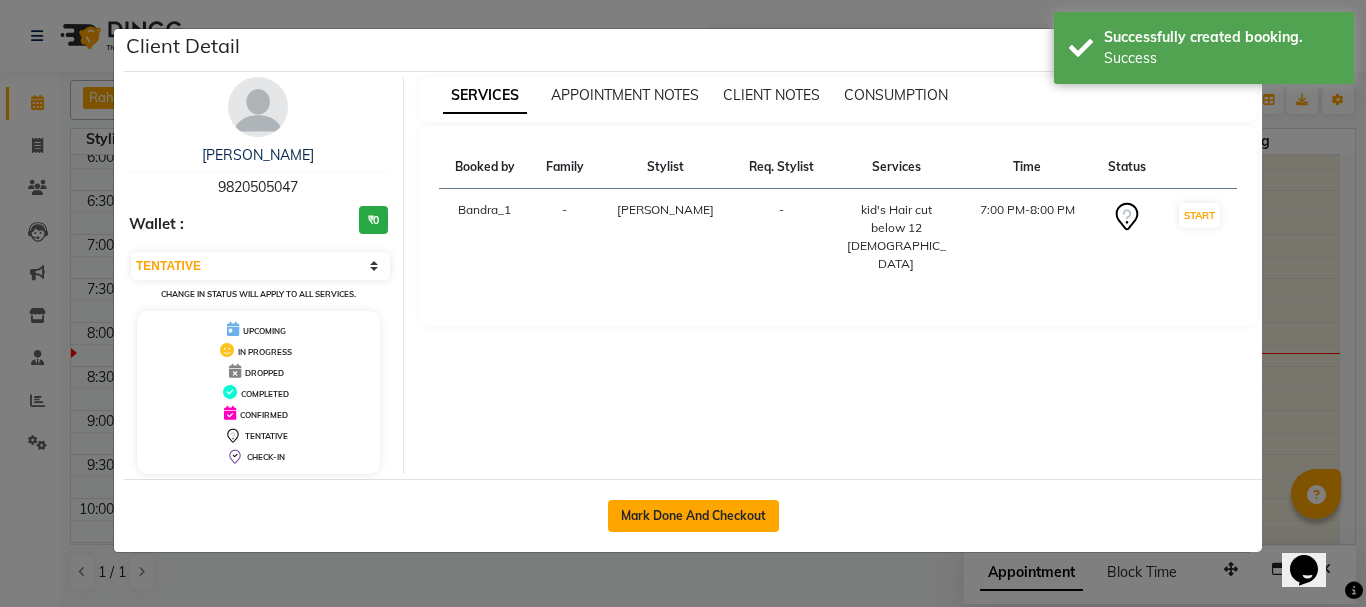 click on "Mark Done And Checkout" 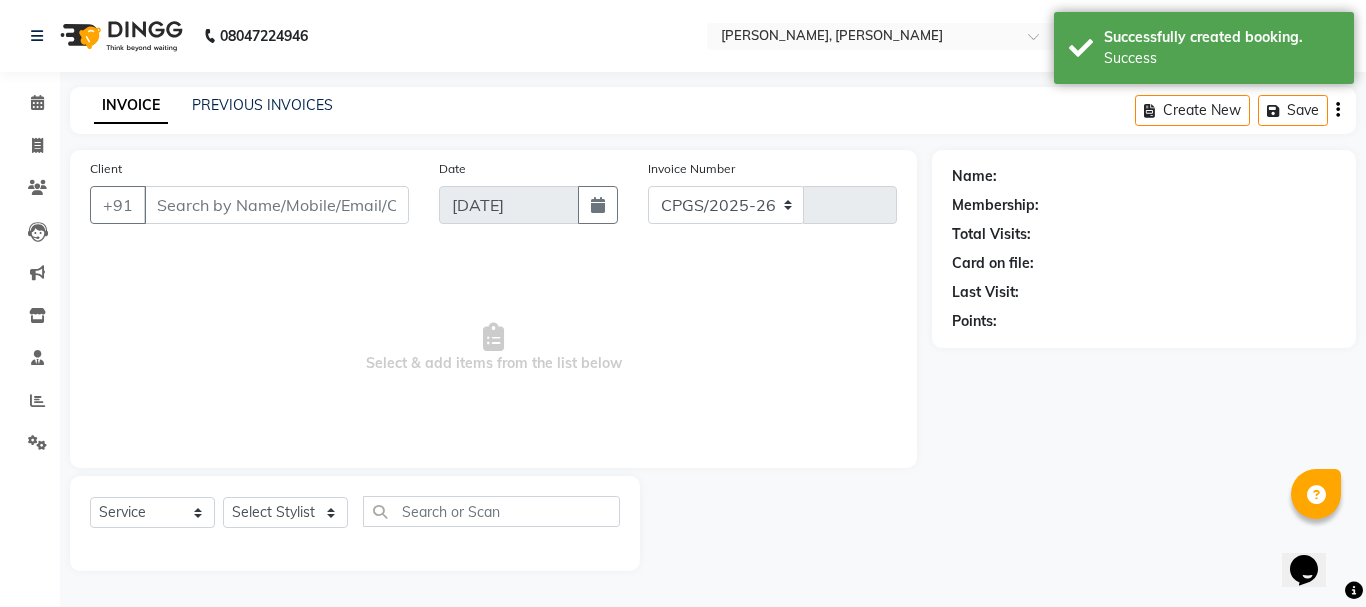 select on "7997" 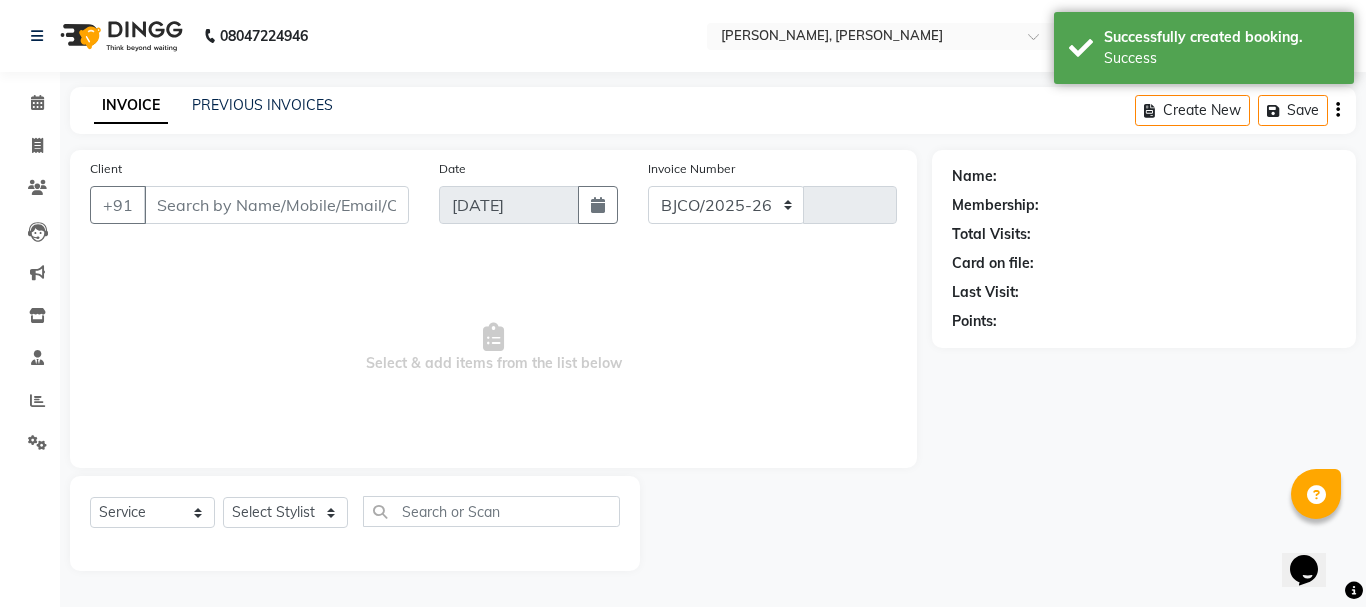 type on "0907" 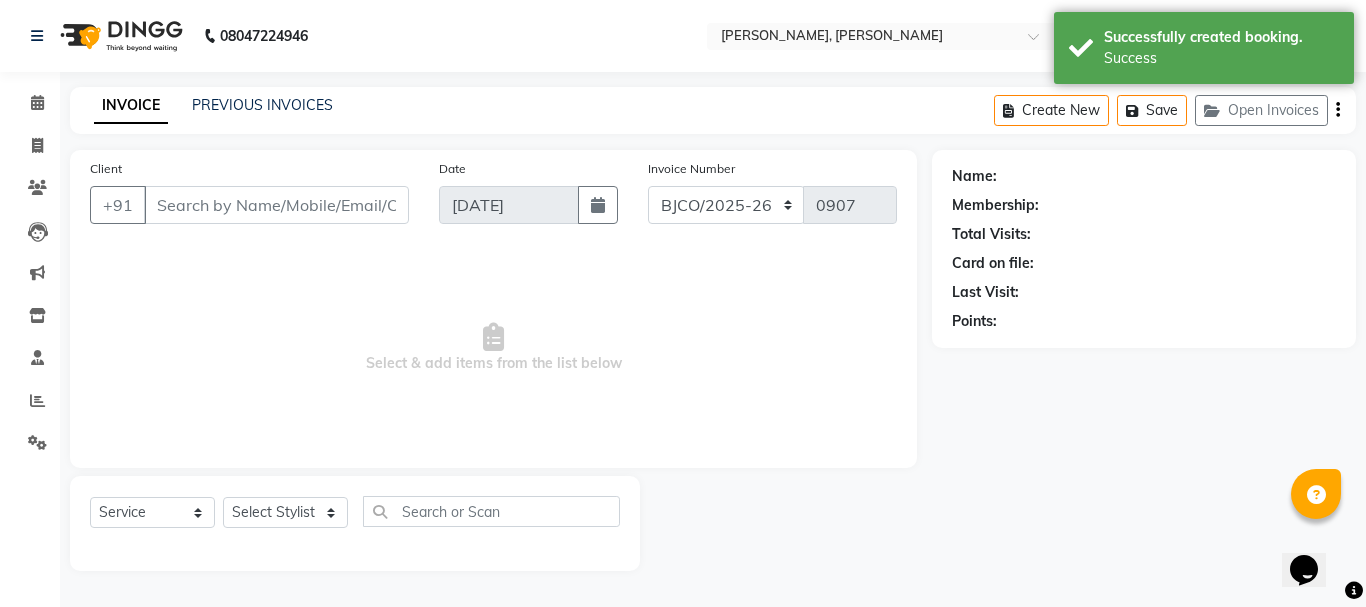 type on "9820505047" 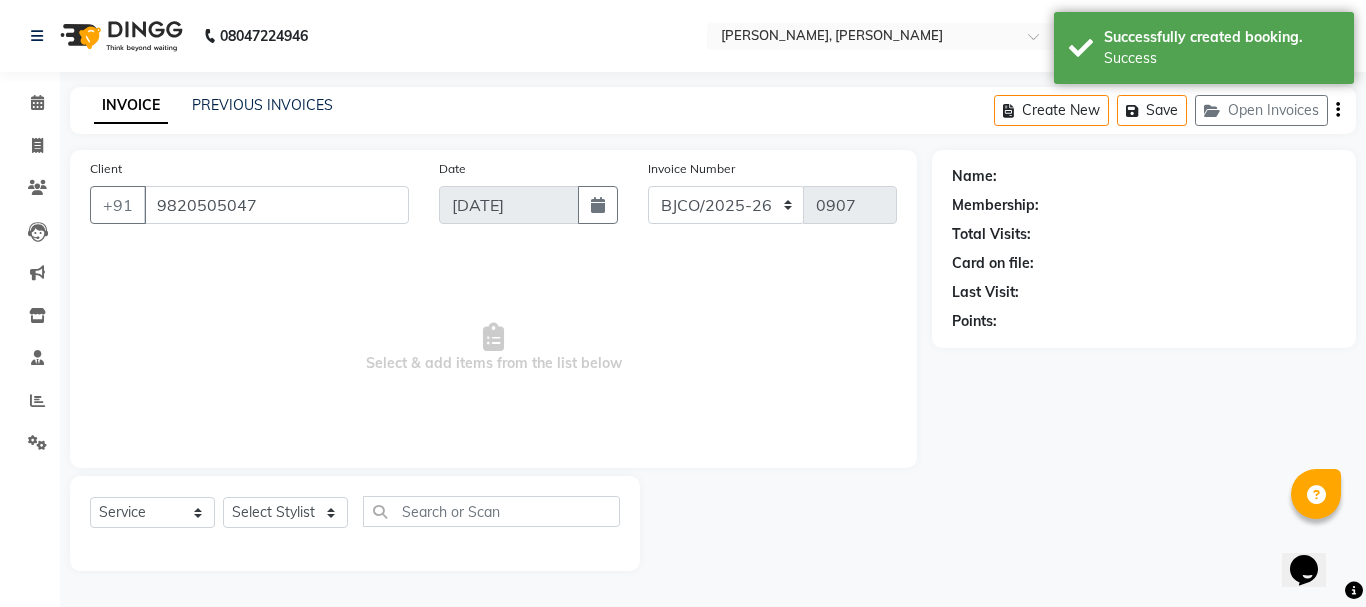 select on "78177" 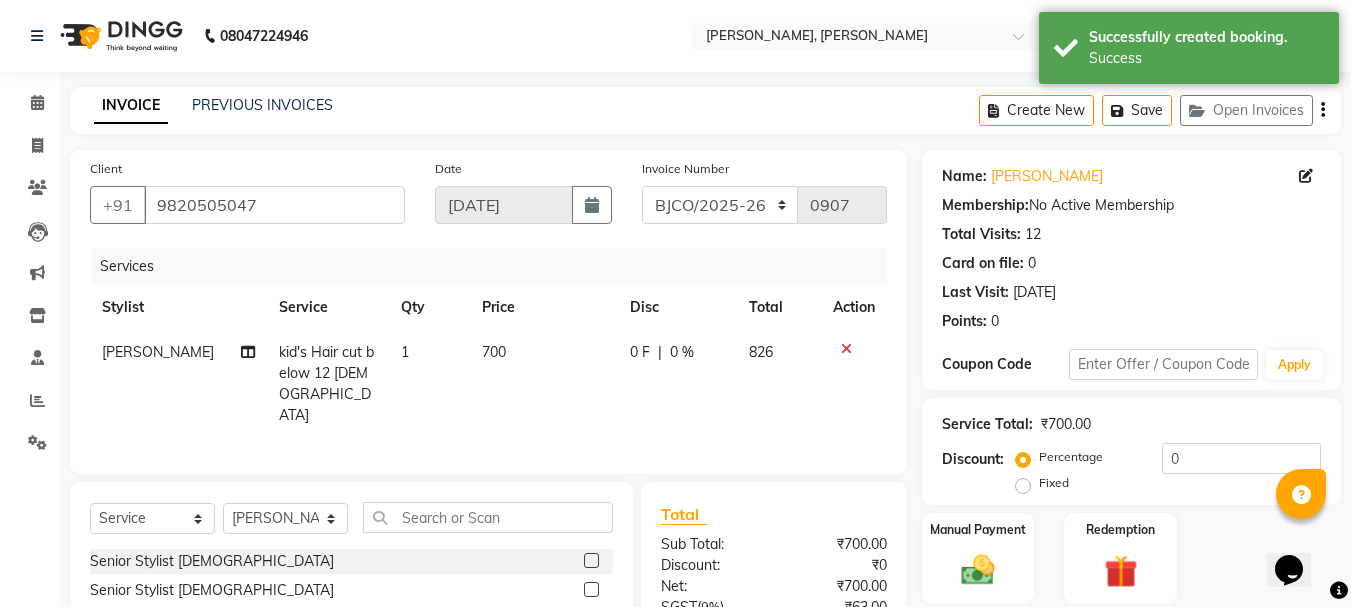 click on "700" 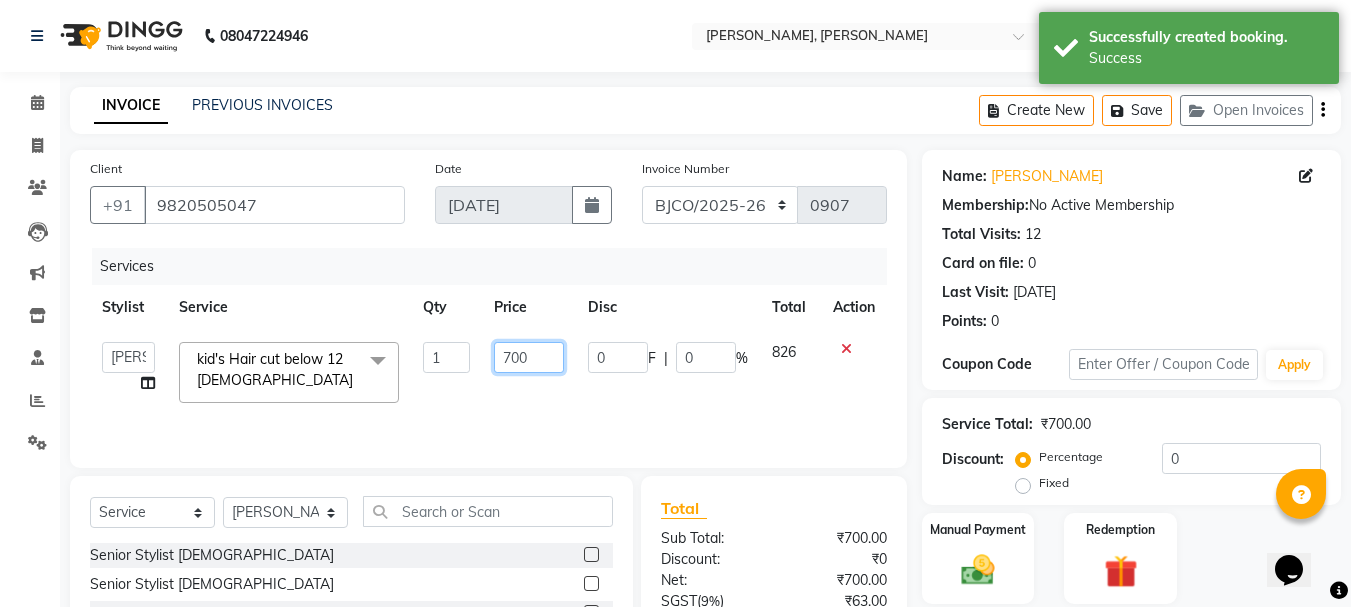 click on "700" 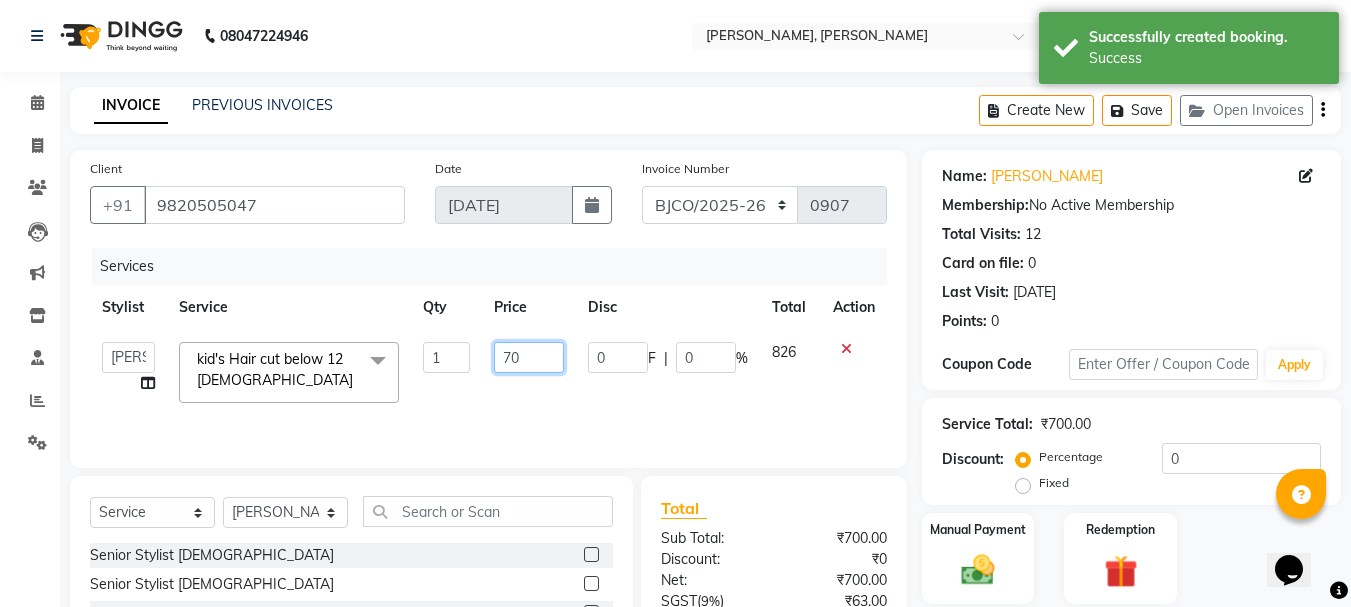 type on "7" 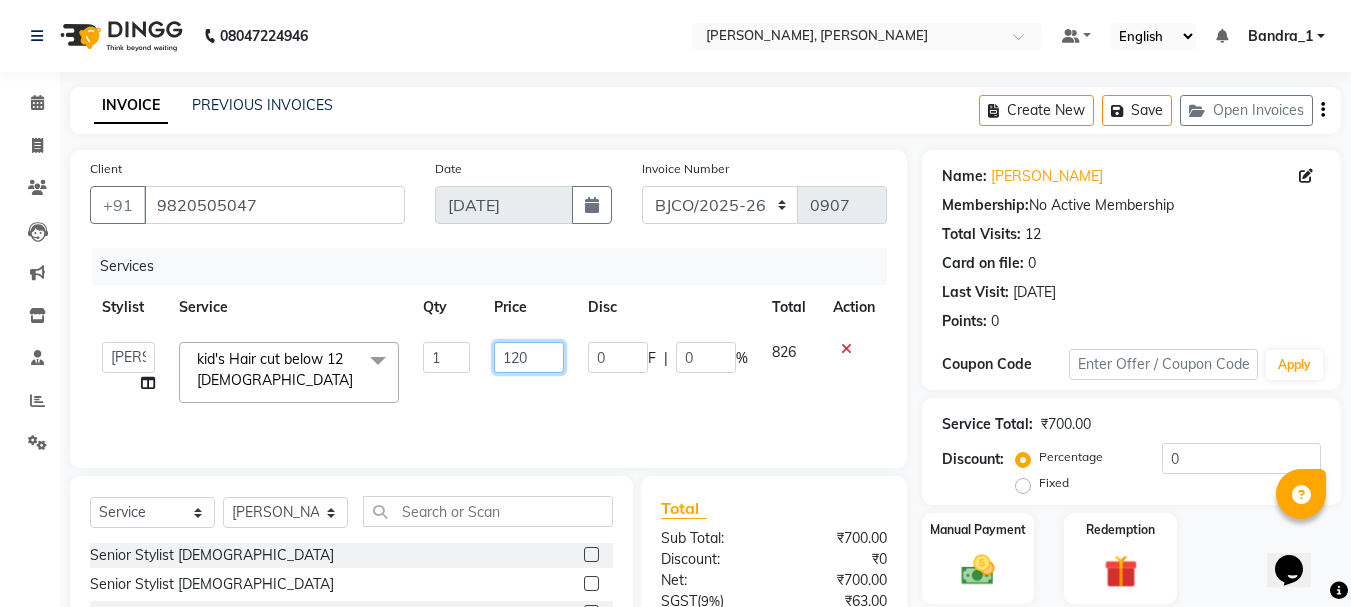 type on "1200" 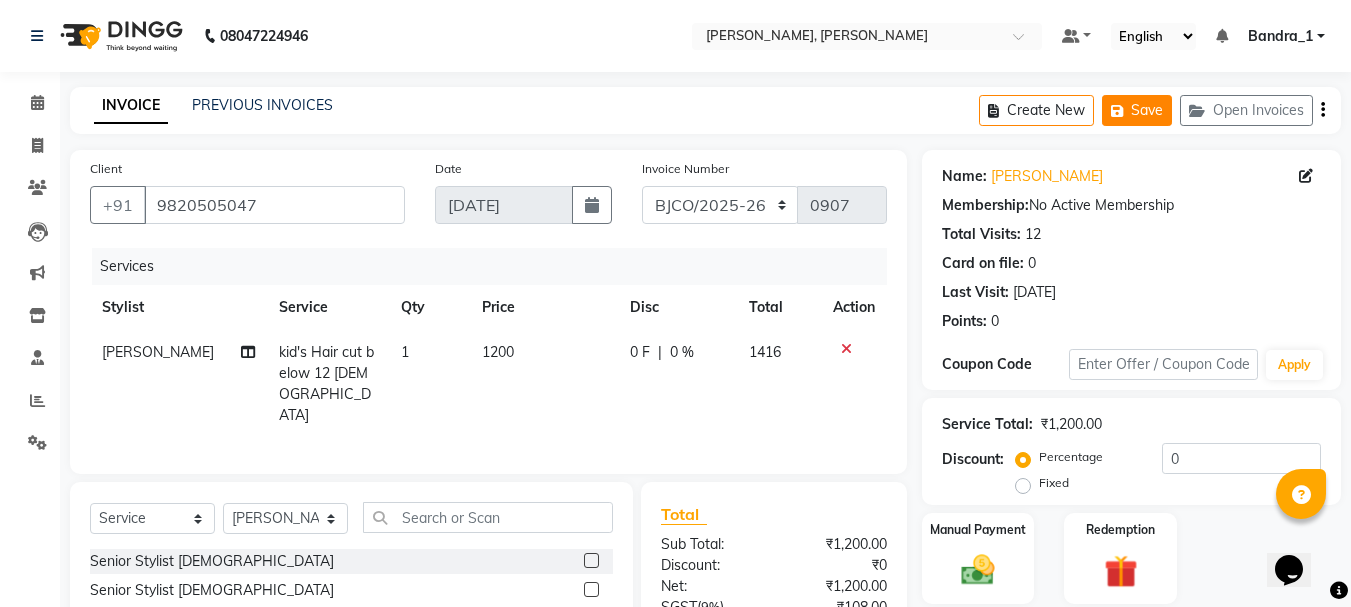 click on "Save" 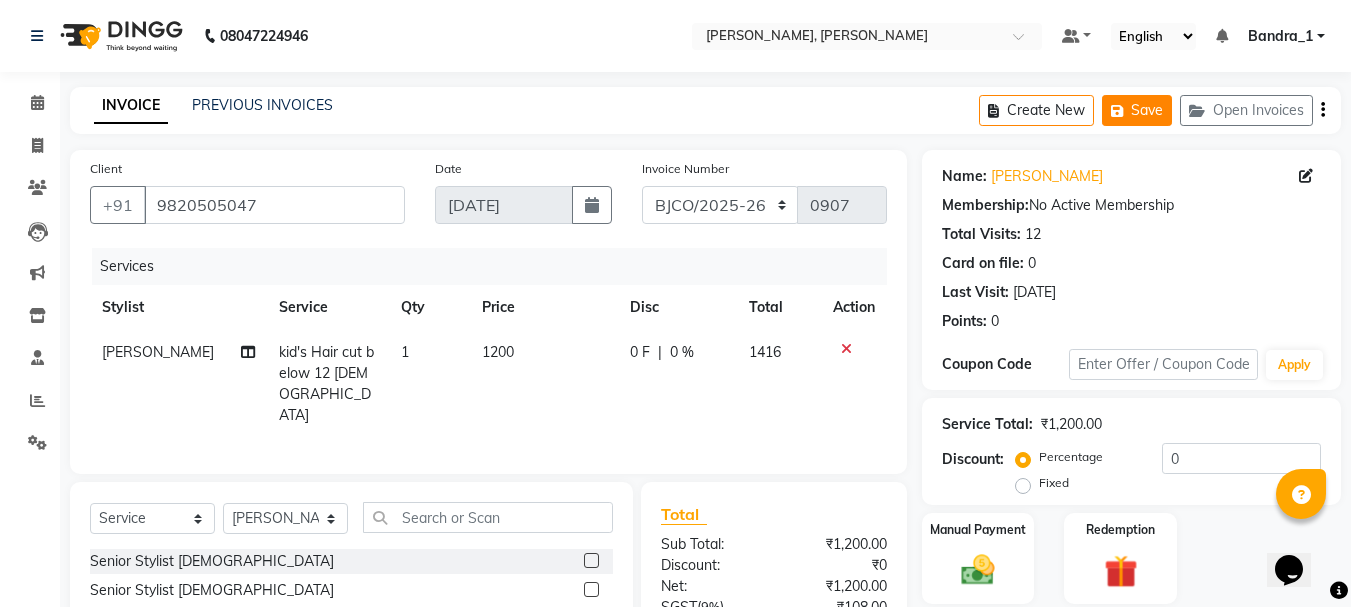 click on "Save" 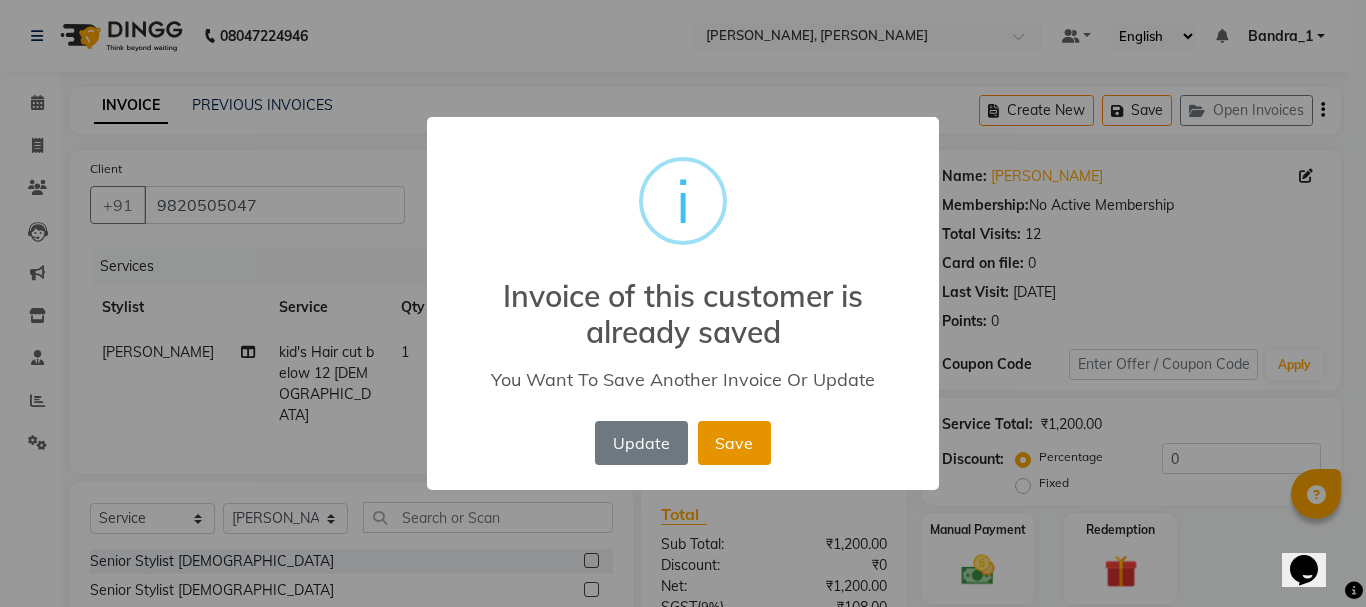 click on "Save" at bounding box center (734, 443) 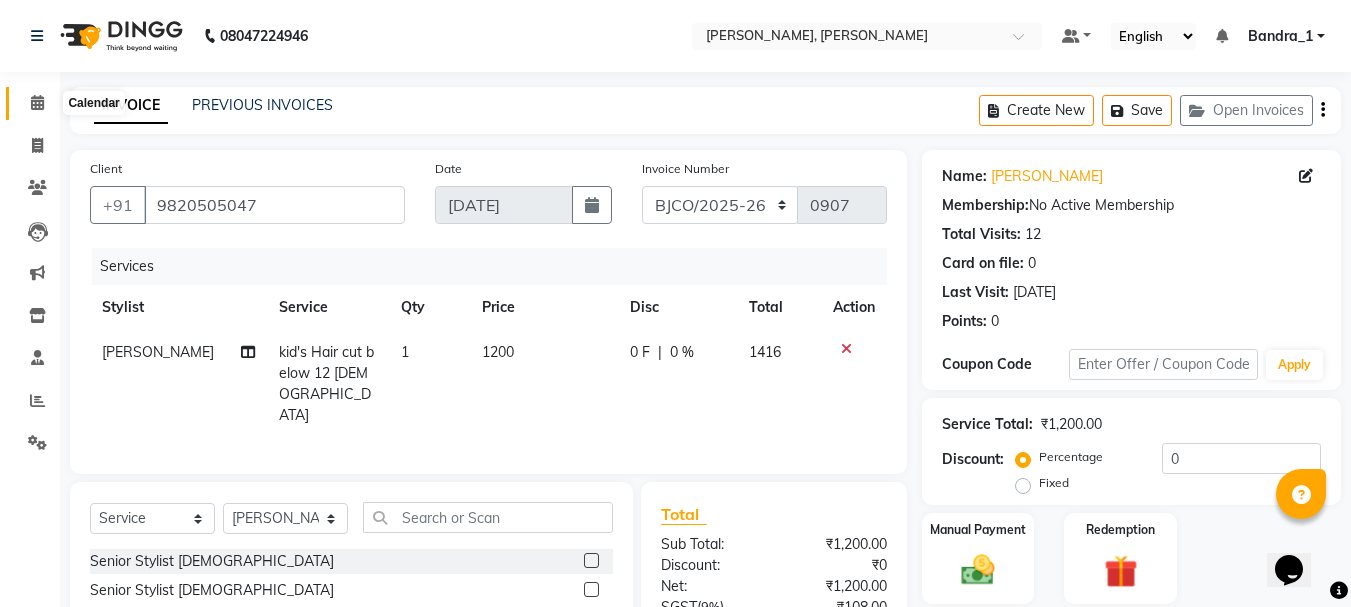 click 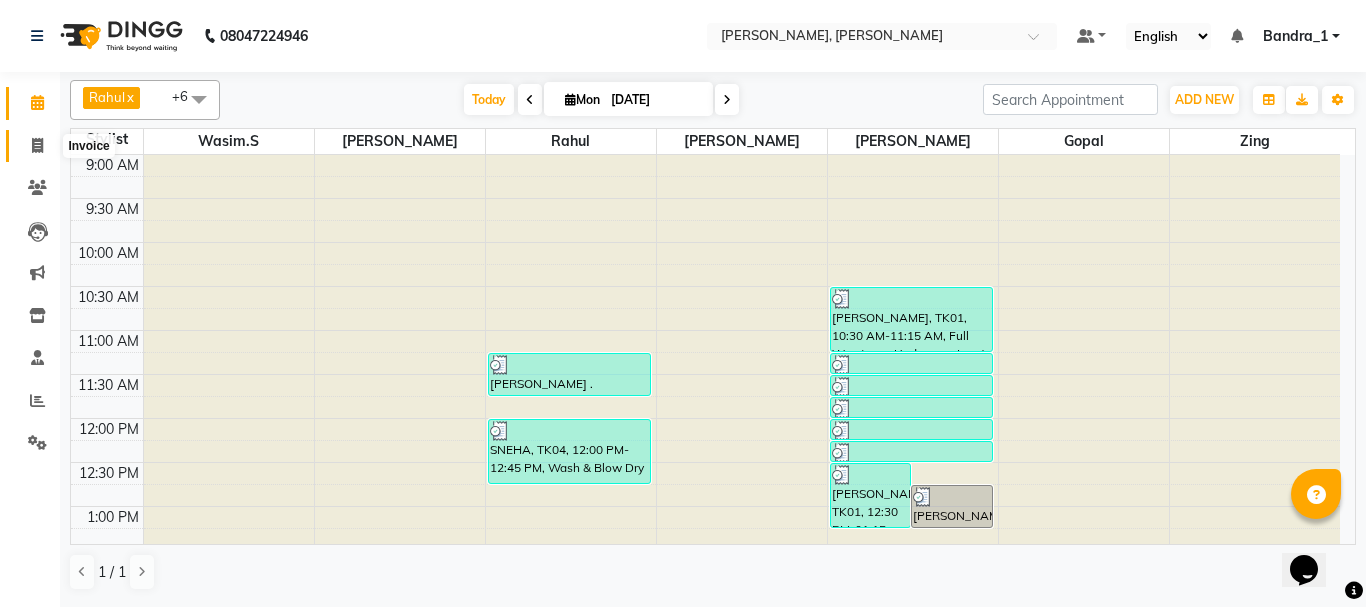 click 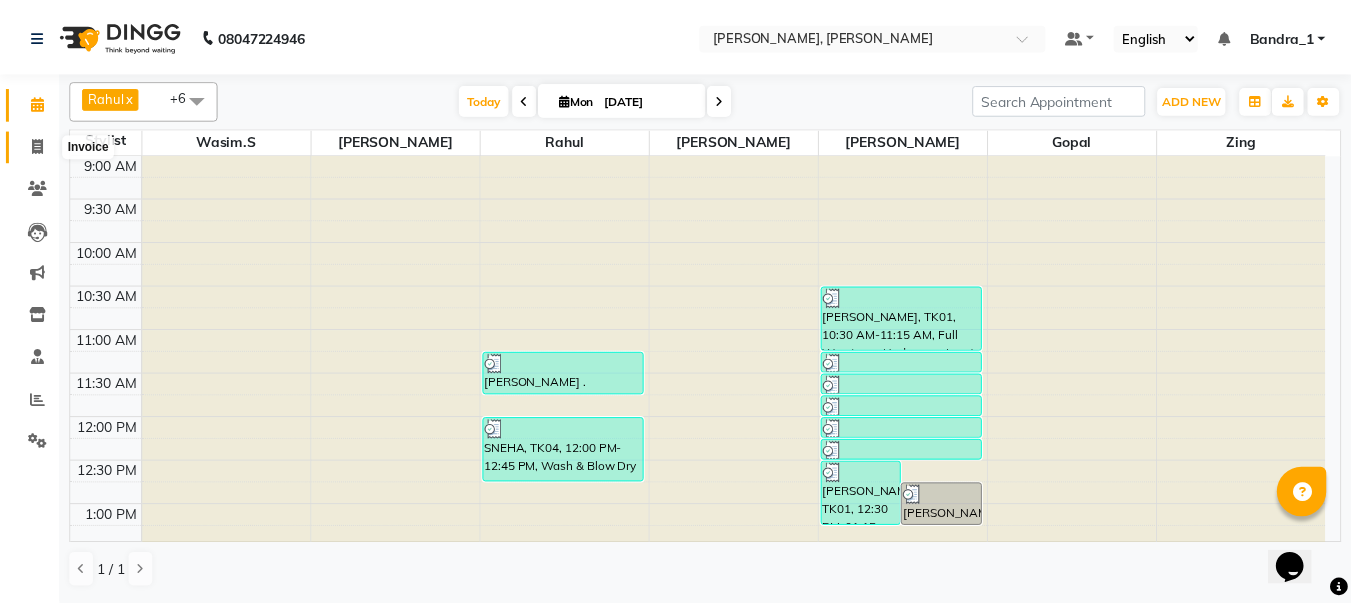scroll, scrollTop: 0, scrollLeft: 0, axis: both 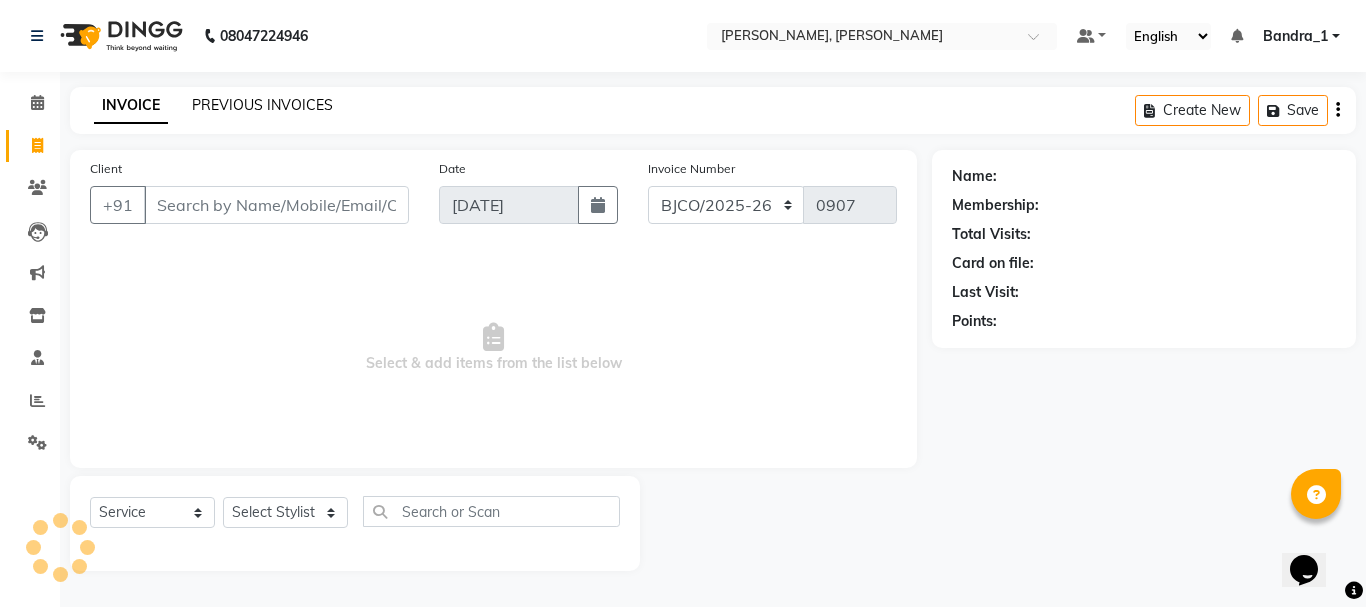 click on "PREVIOUS INVOICES" 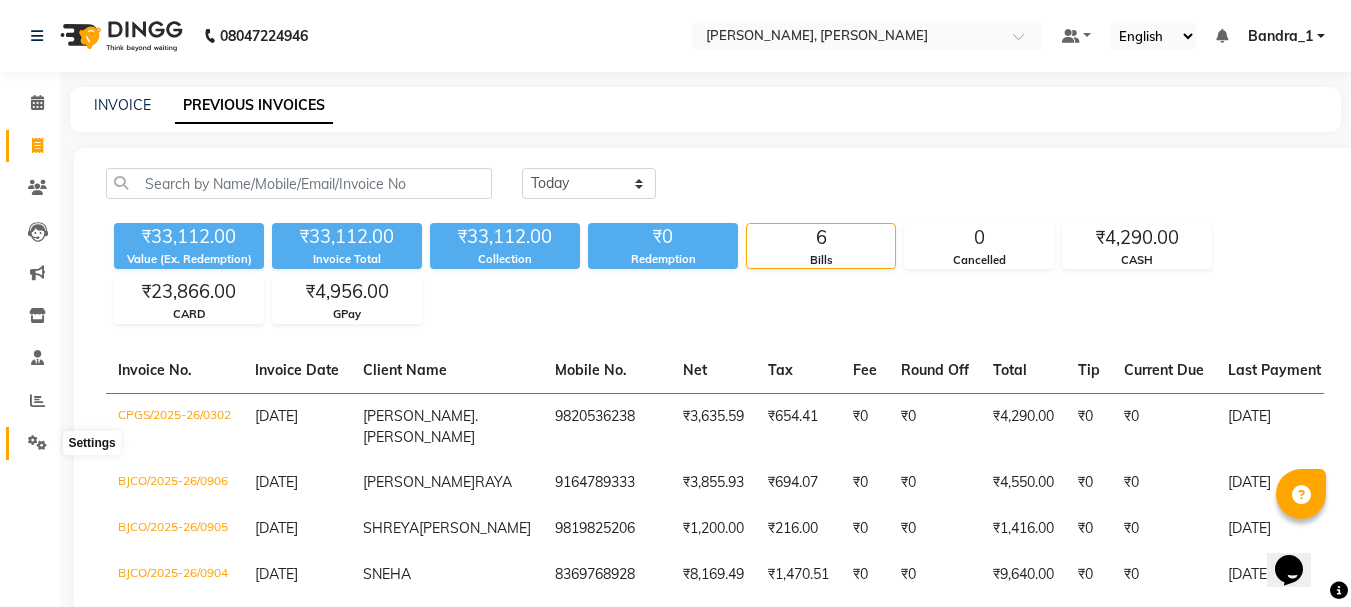 click 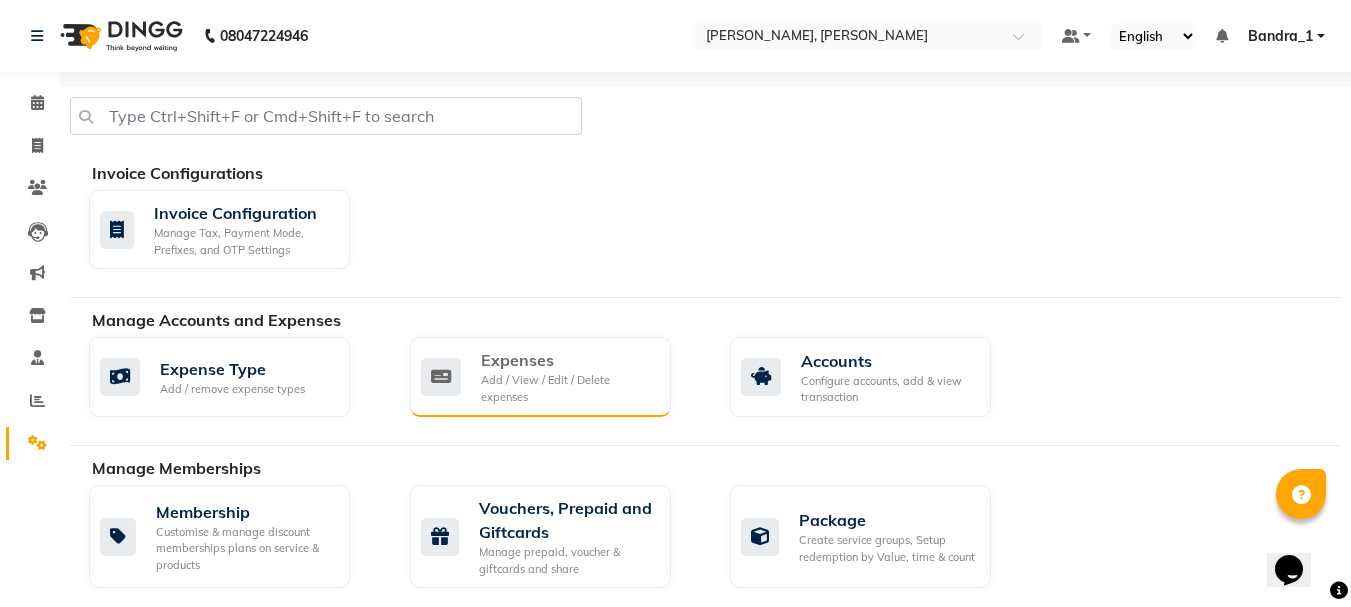 click on "Expenses" 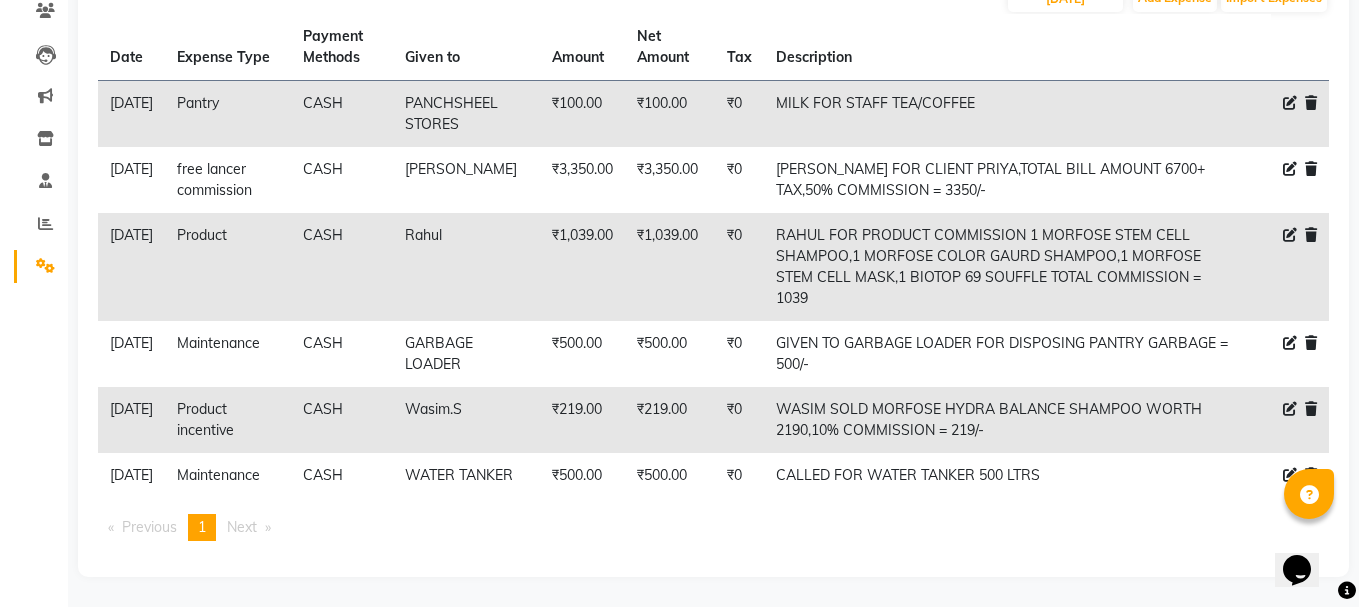 scroll, scrollTop: 0, scrollLeft: 0, axis: both 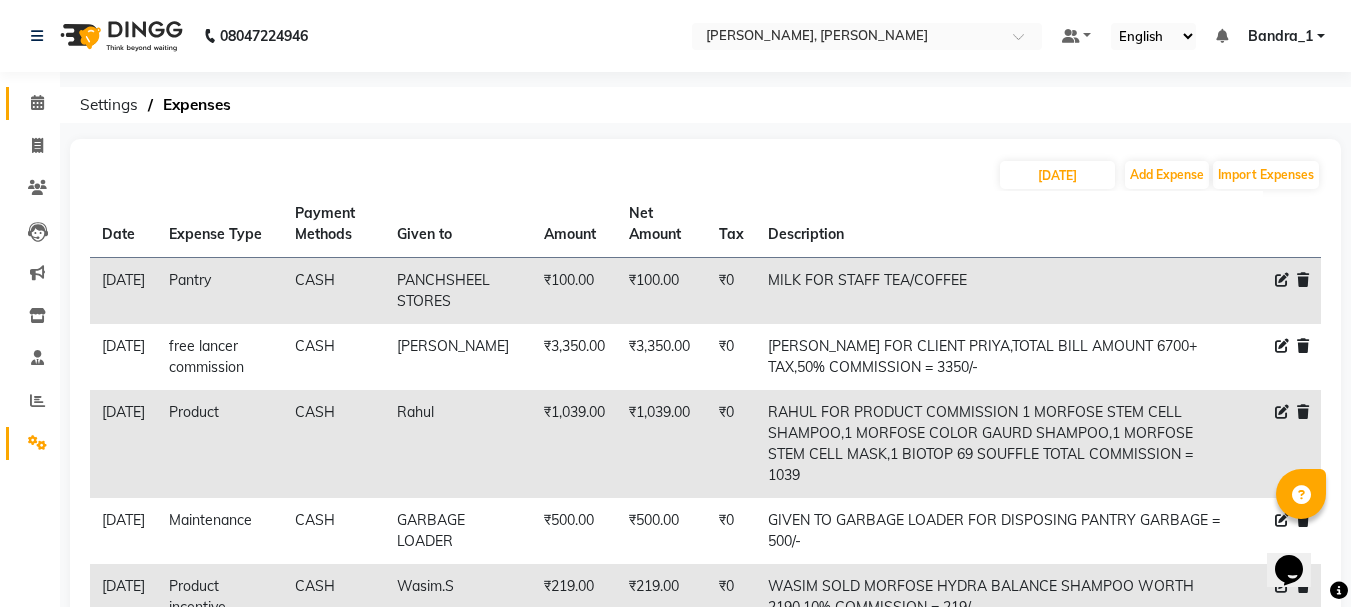 click on "Calendar" 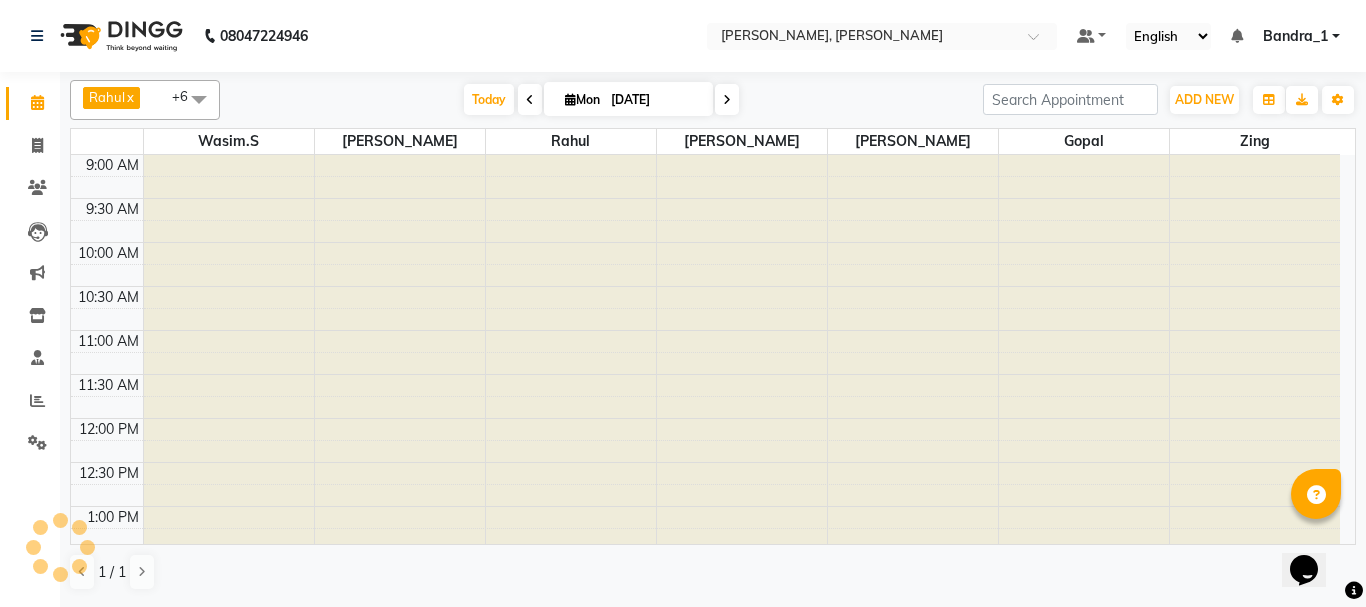 scroll, scrollTop: 804, scrollLeft: 0, axis: vertical 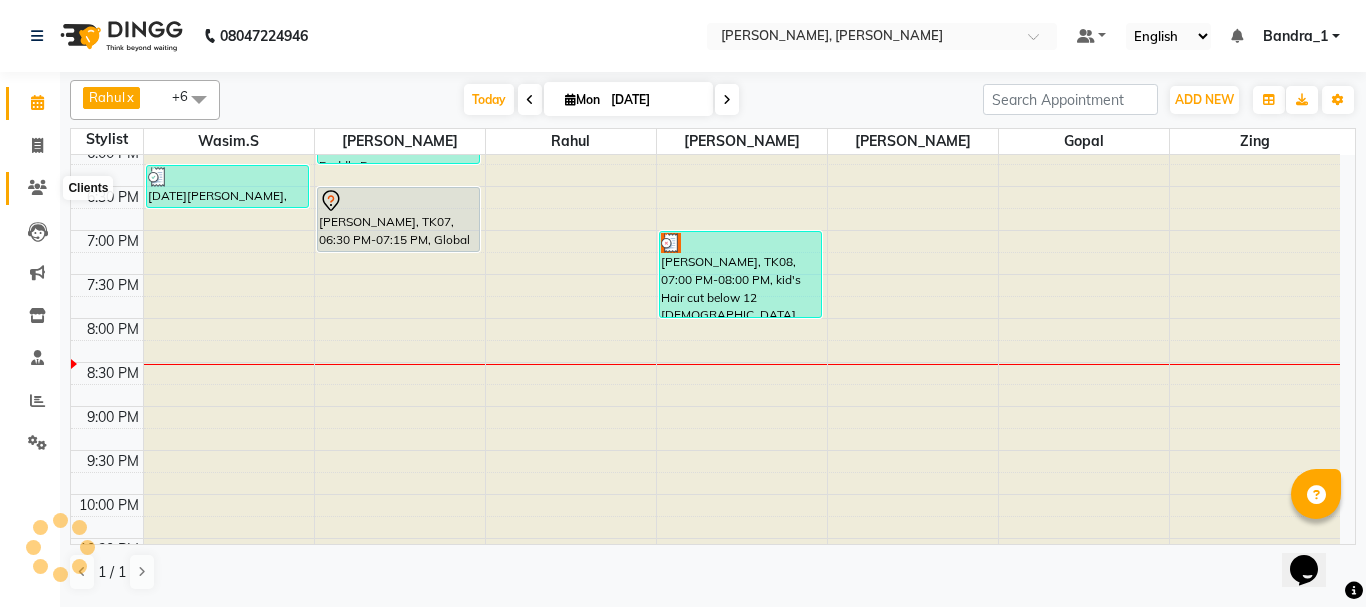 click 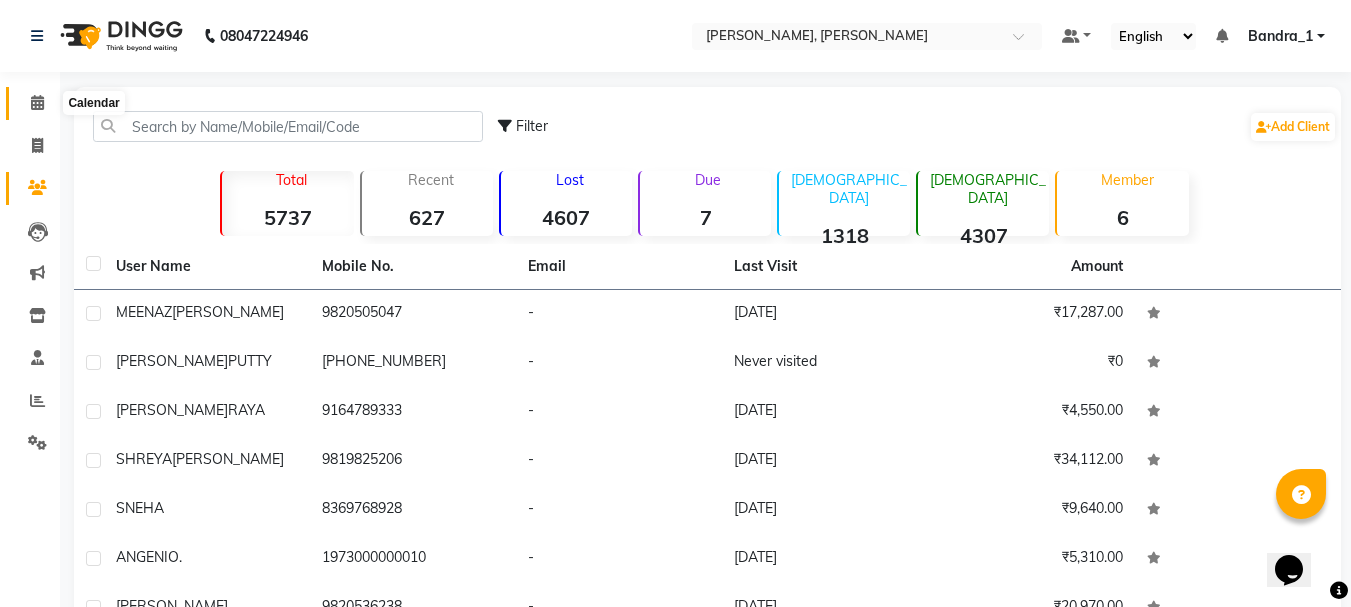 click 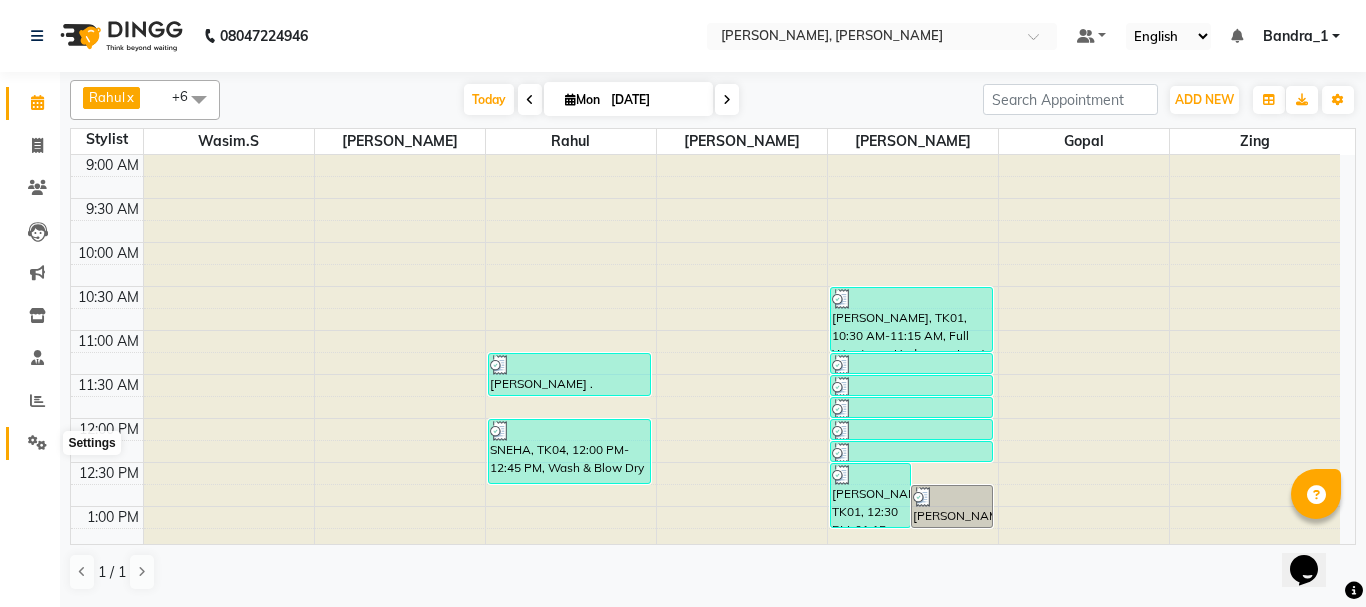 click 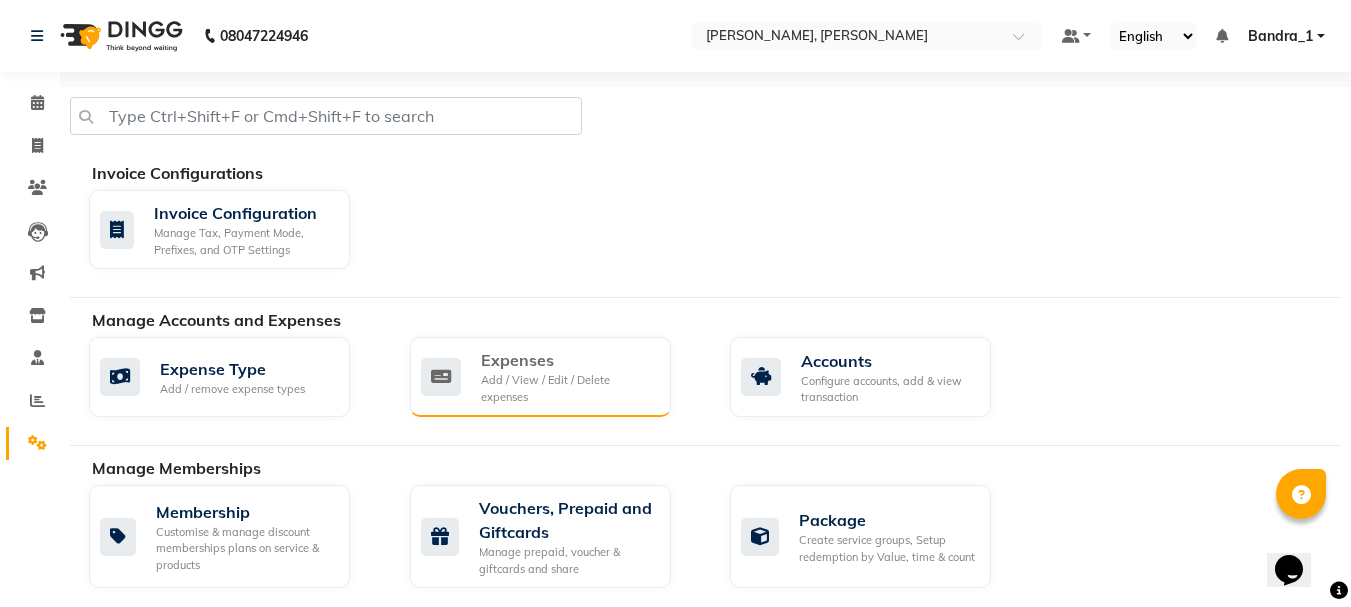 click on "Add / View / Edit / Delete expenses" 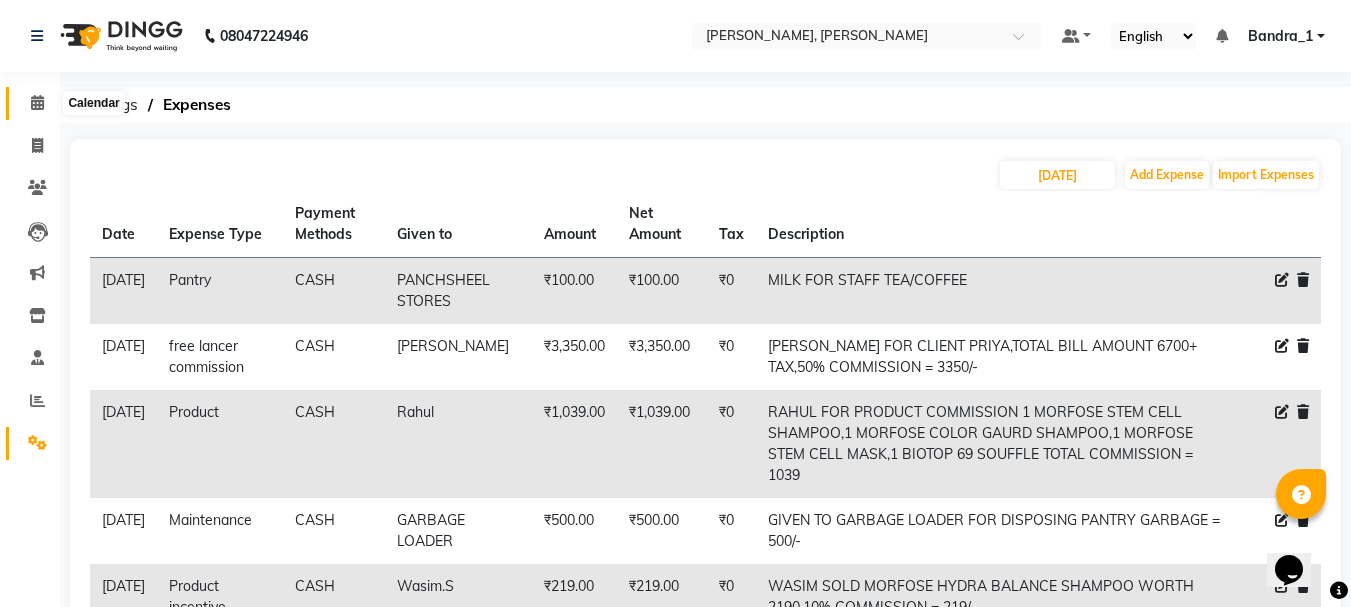 click 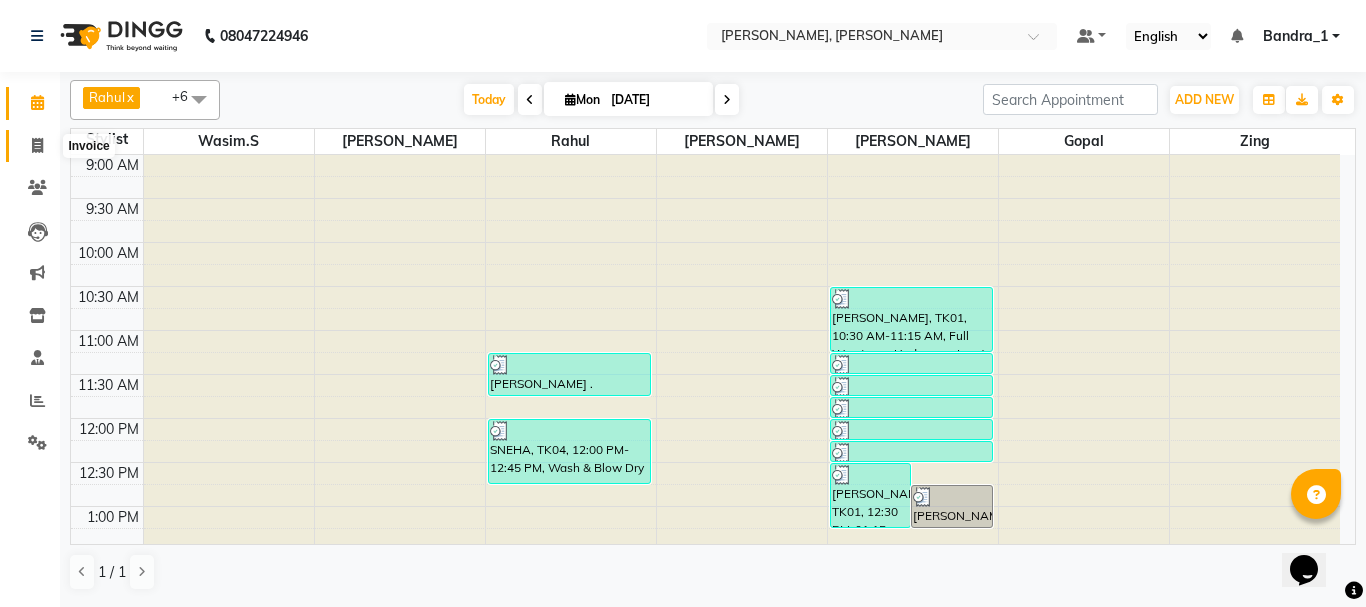 click 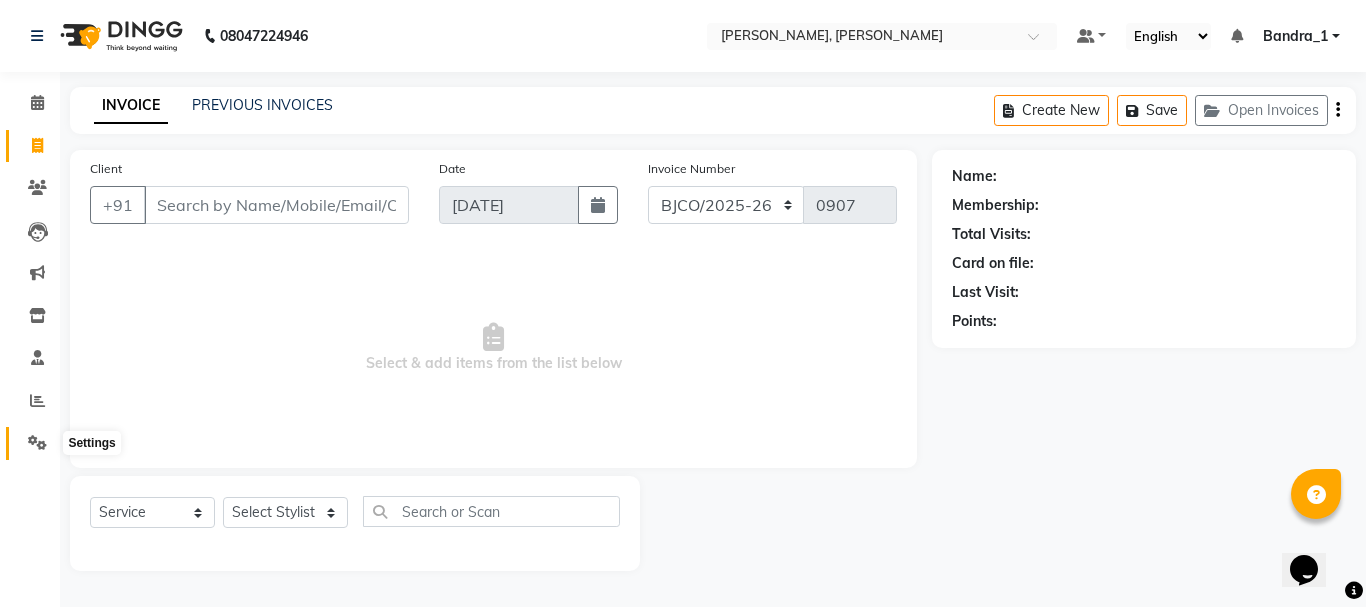 click 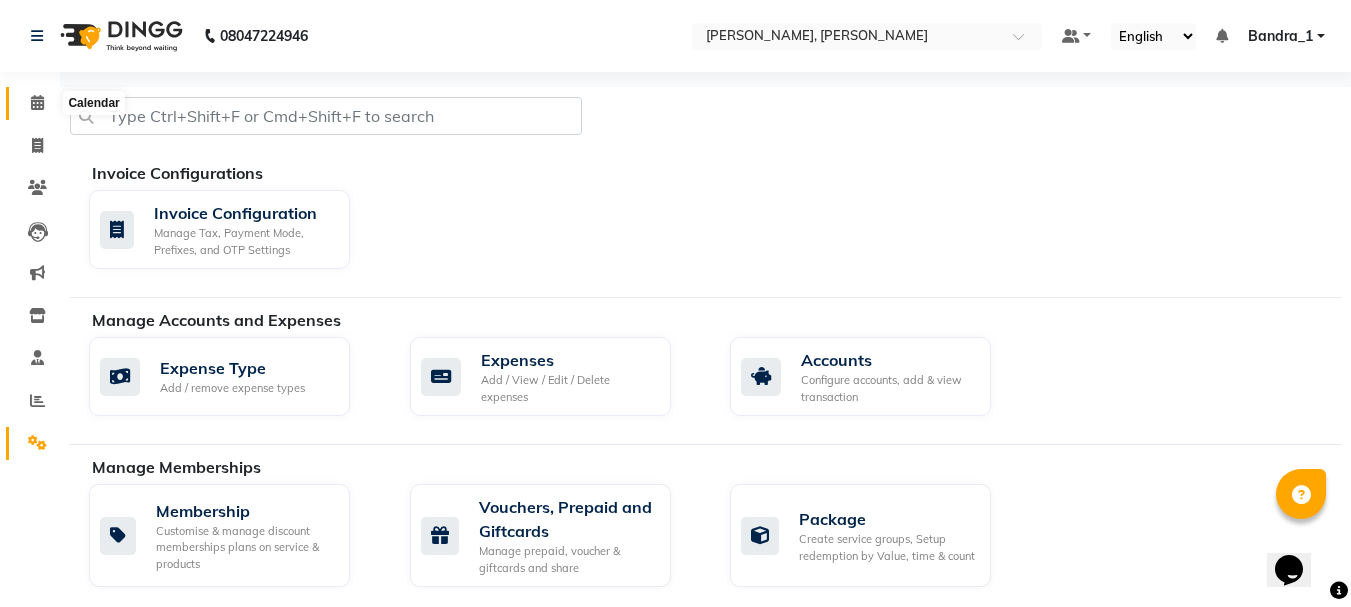 click 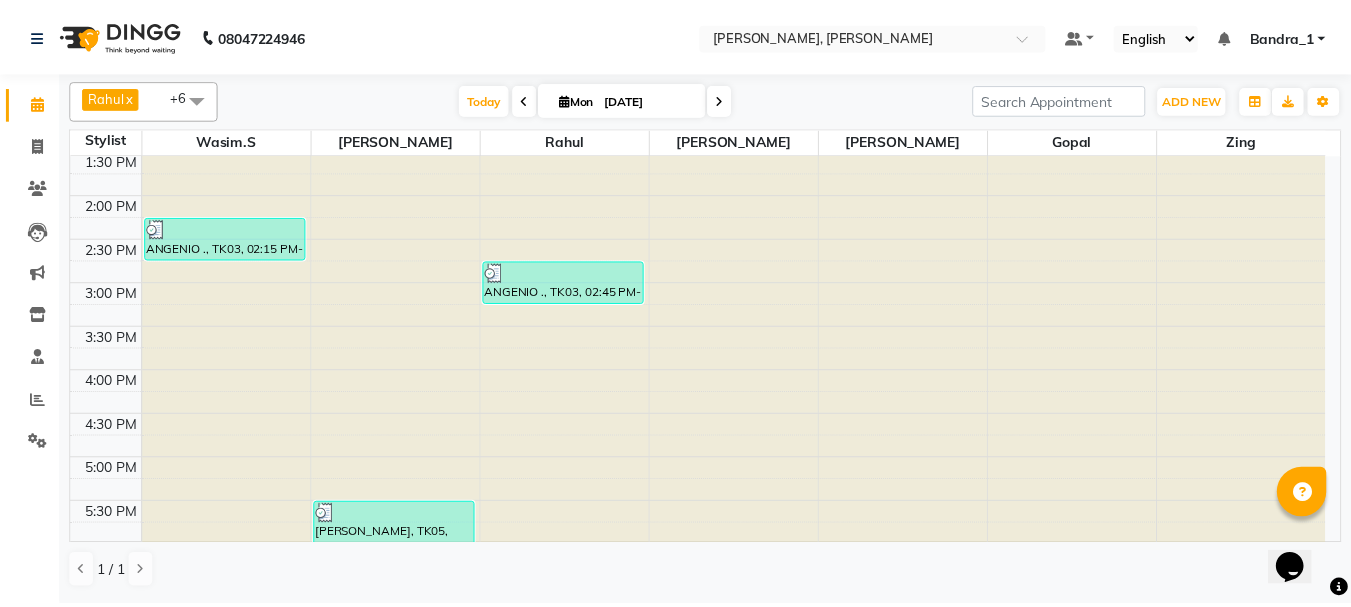 scroll, scrollTop: 842, scrollLeft: 0, axis: vertical 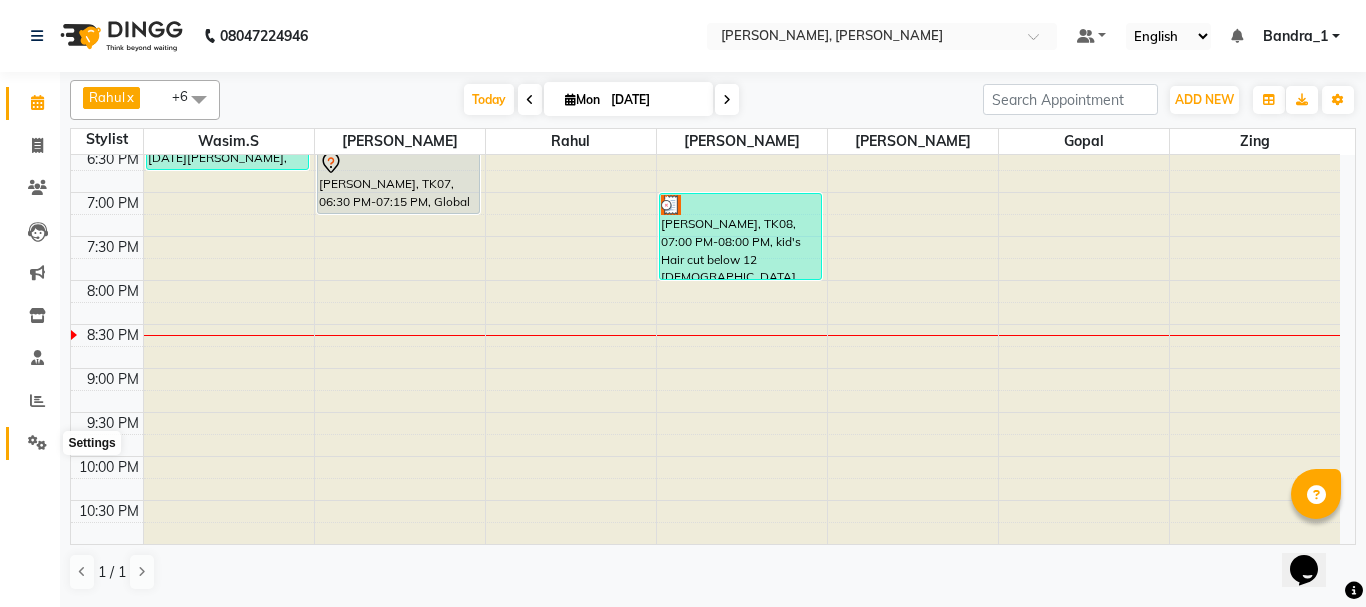 click 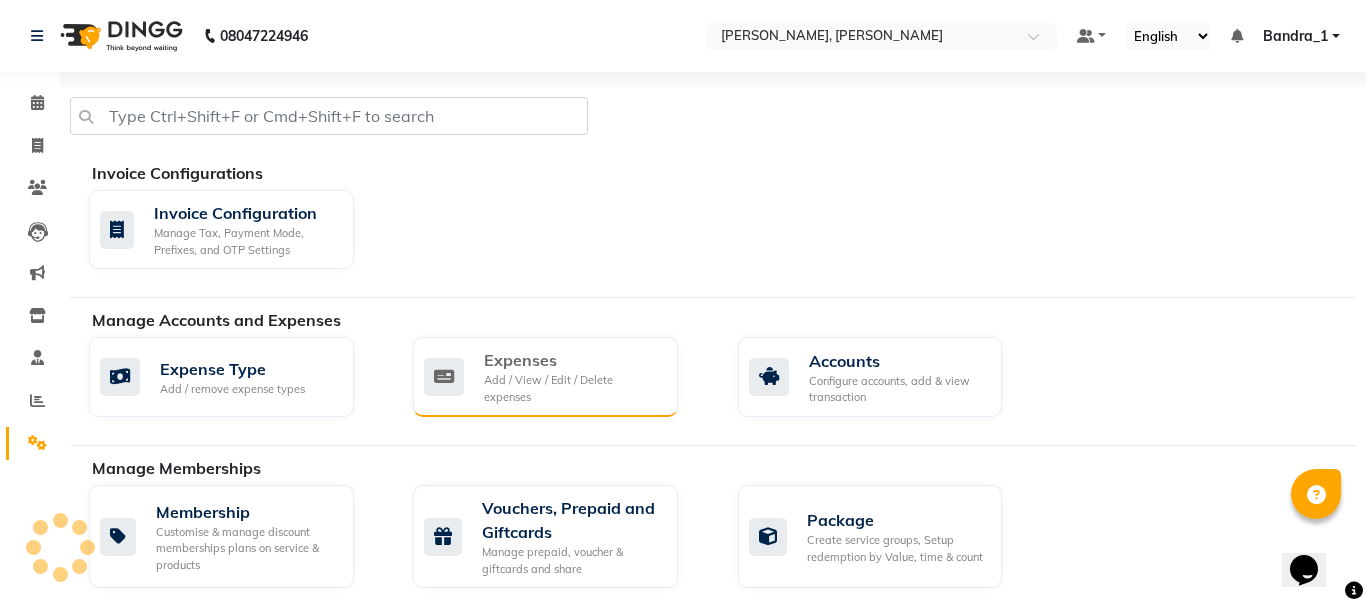 click on "Expenses Add / View / Edit / Delete expenses" 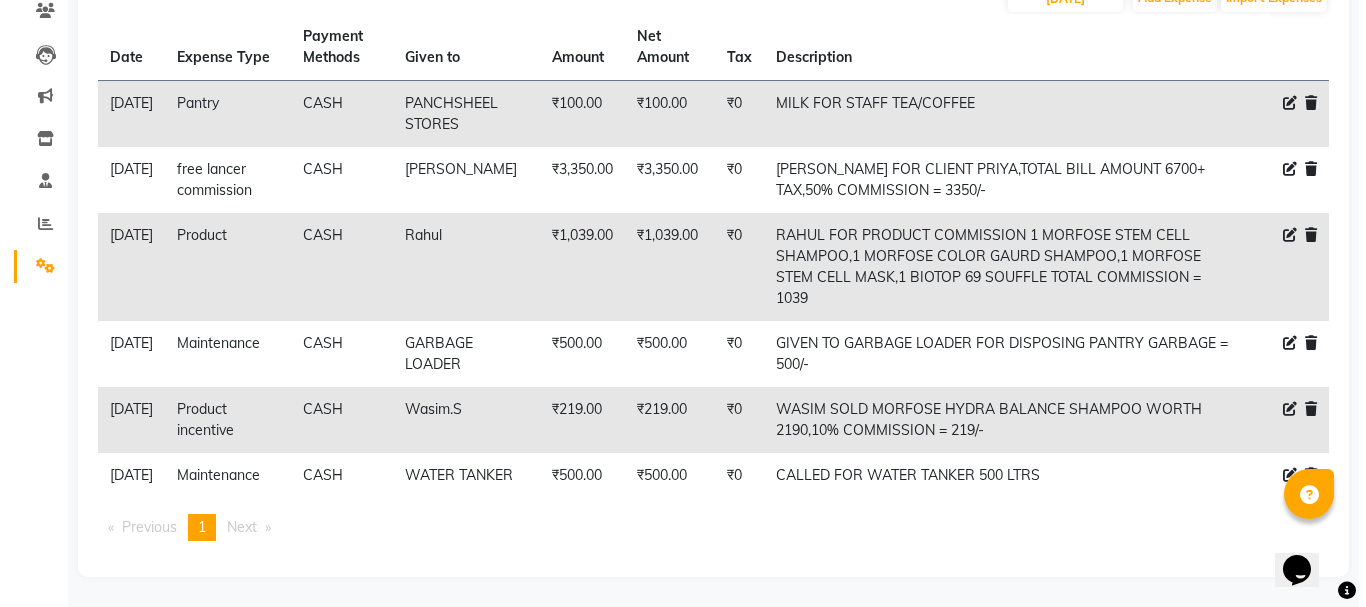 scroll, scrollTop: 0, scrollLeft: 0, axis: both 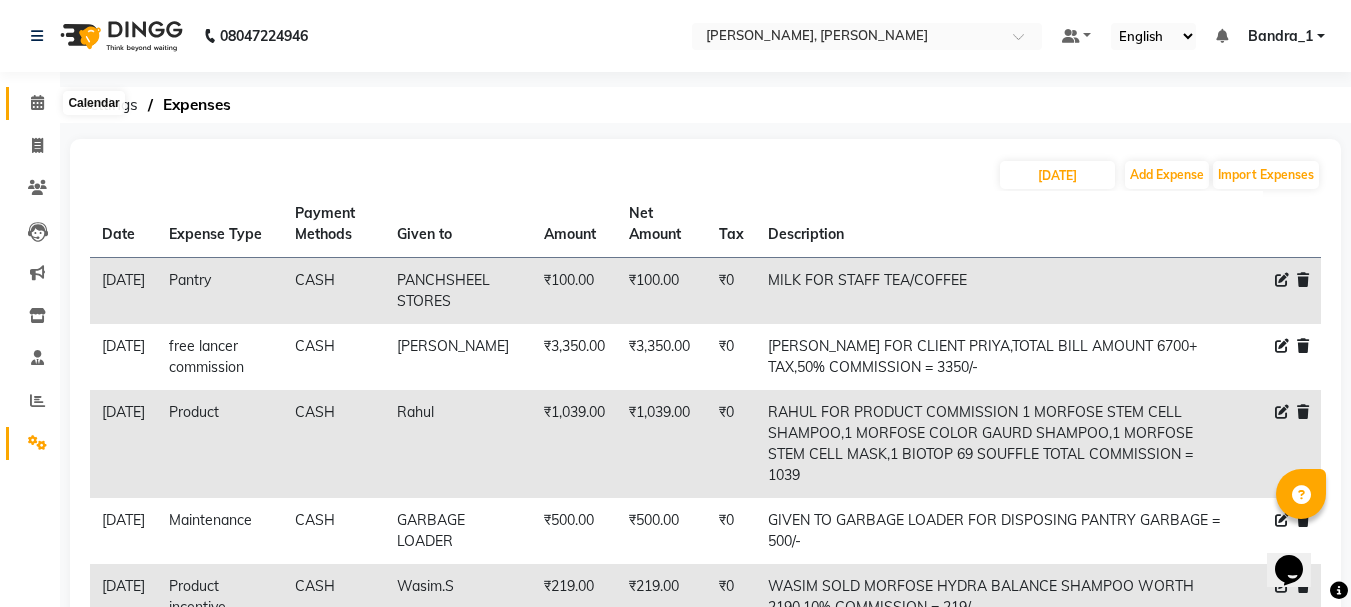 click 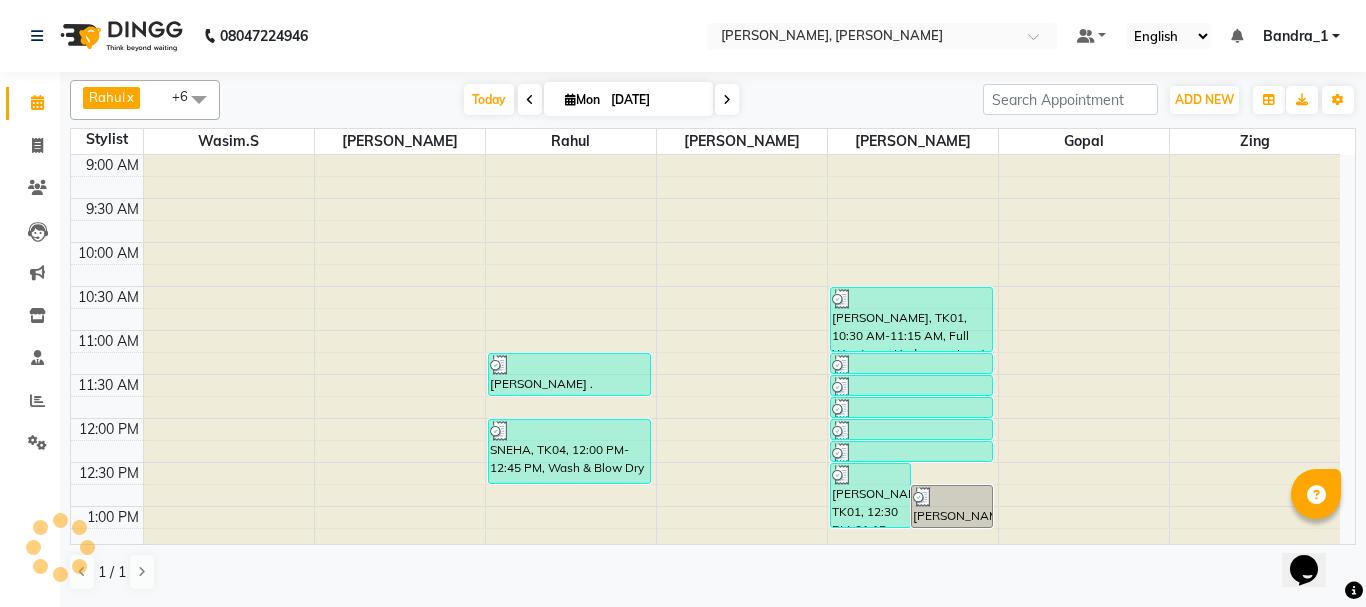 scroll, scrollTop: 0, scrollLeft: 0, axis: both 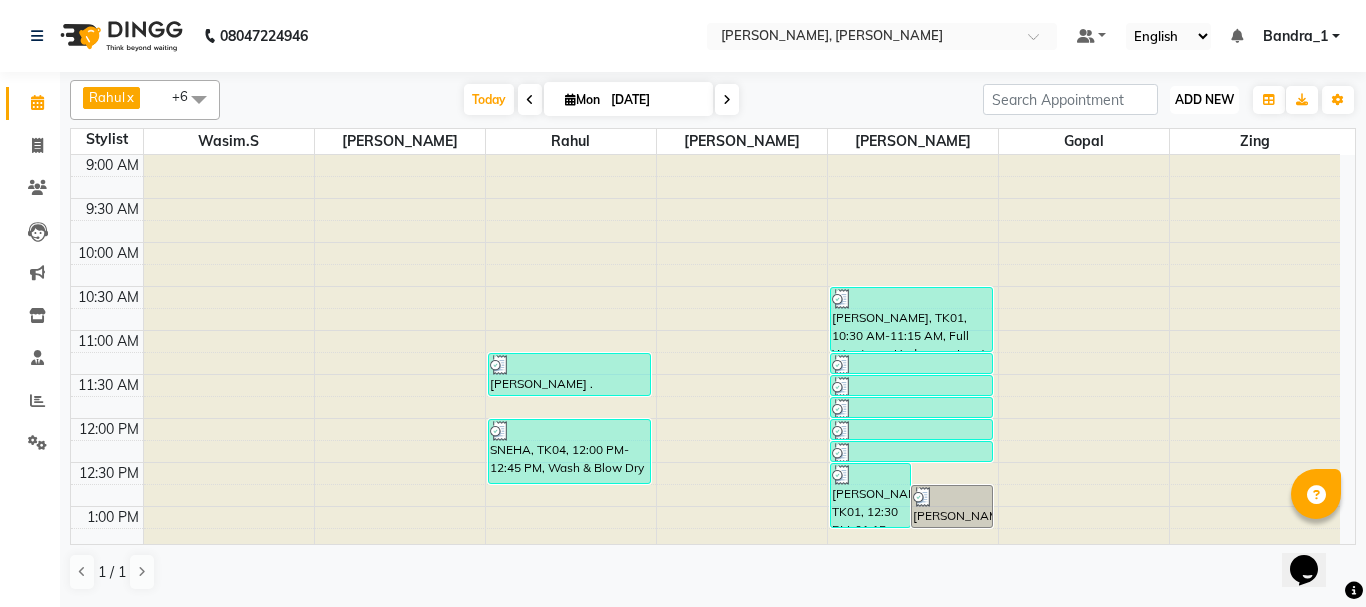click on "ADD NEW" at bounding box center (1204, 99) 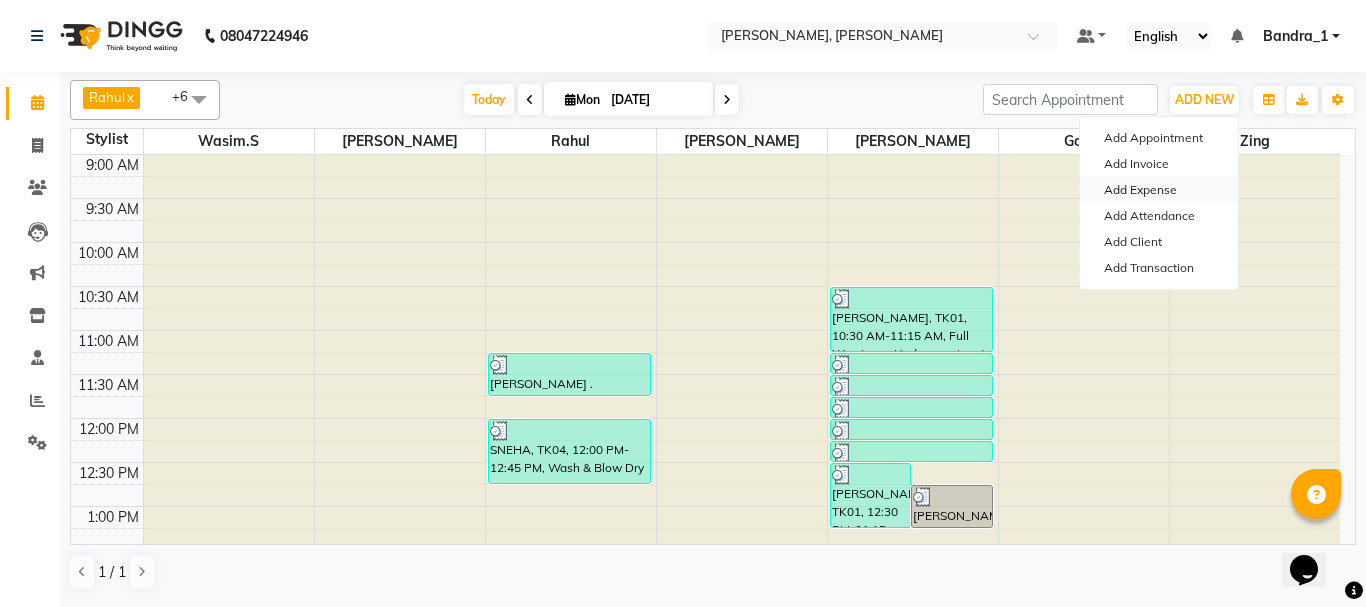 click on "Add Expense" at bounding box center (1159, 190) 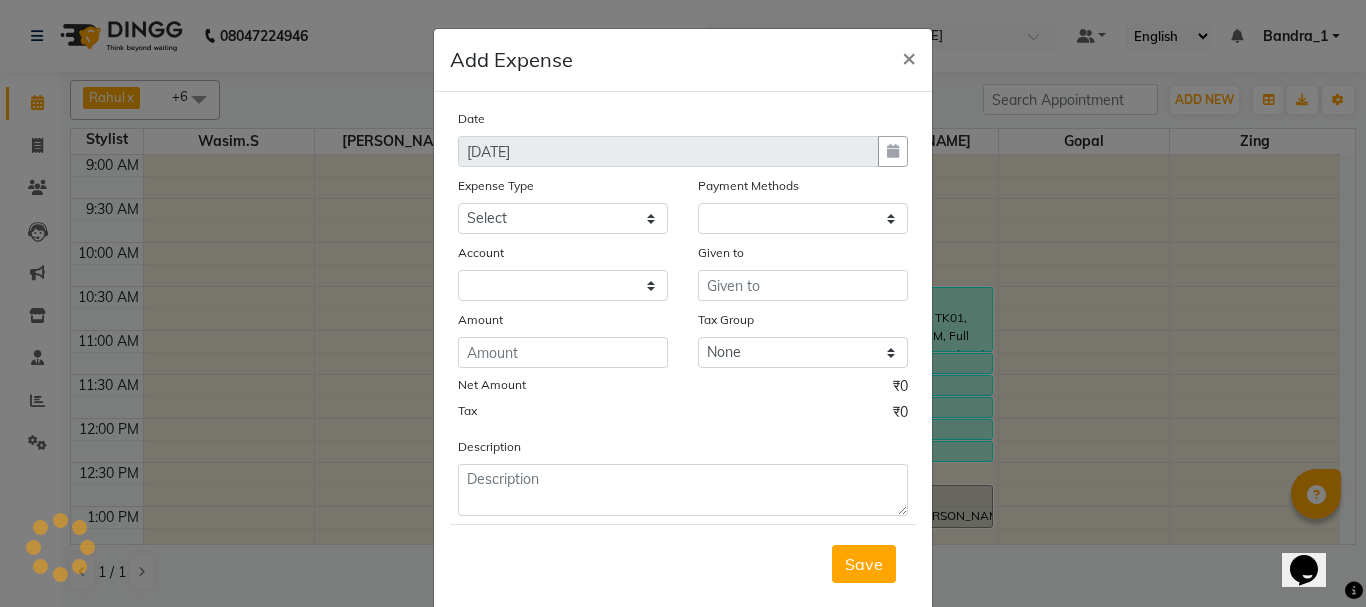 select on "1" 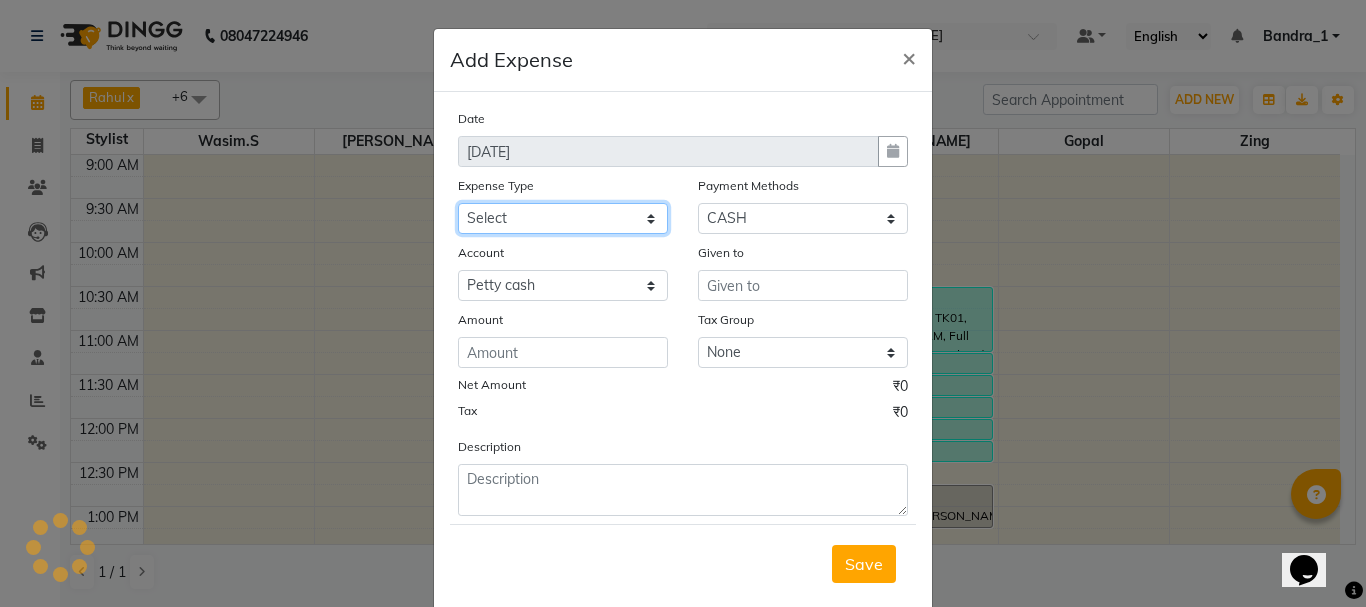 click on "Select Advance Salary Amazon B M C Cash transfer to bank Cash transfer to hub Chemist Client Snacks Clinical charges Conveyence Courier Donation Equipment free lancer commission Fuel Goregaon Salon Govt fee Incentive Laundry Loan Repayment Maintenance Make Up Products Marketing Miscellaneous Mobile Bill Other over time Pantry Product Product incentive puja items Rent Salary Staff Commission. Staff Snacks Stationery Tax Tea & Refreshment Telephone Tips Travelling allowance Utilities W Fast" 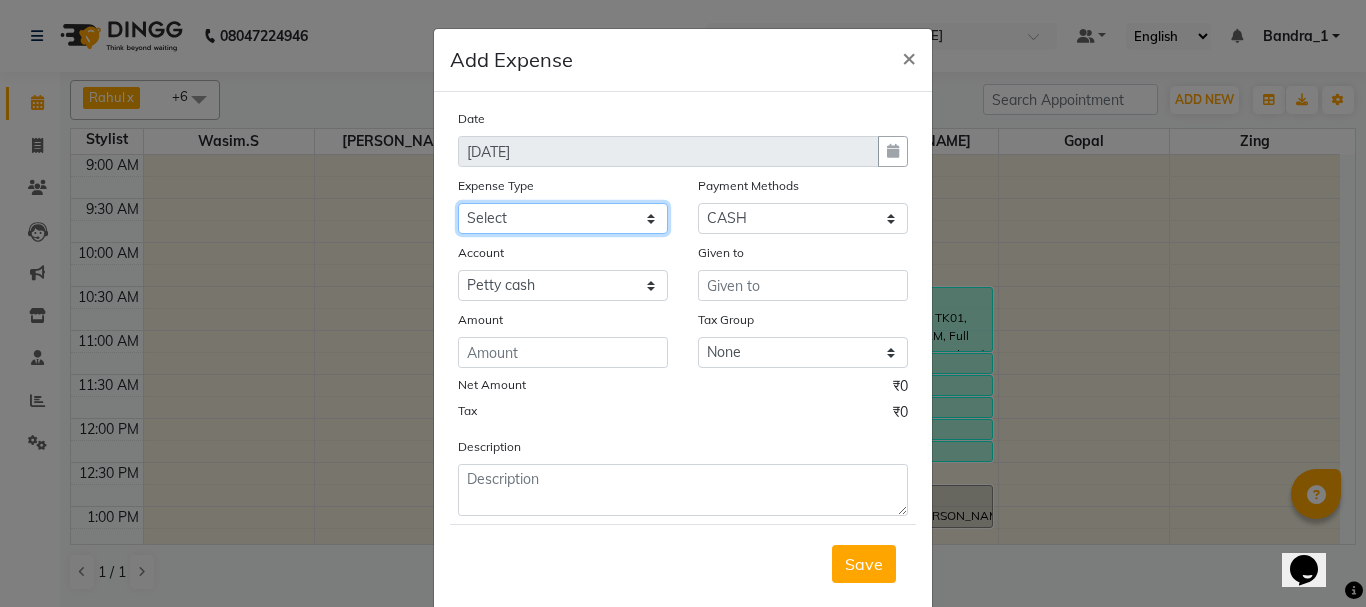 select on "491" 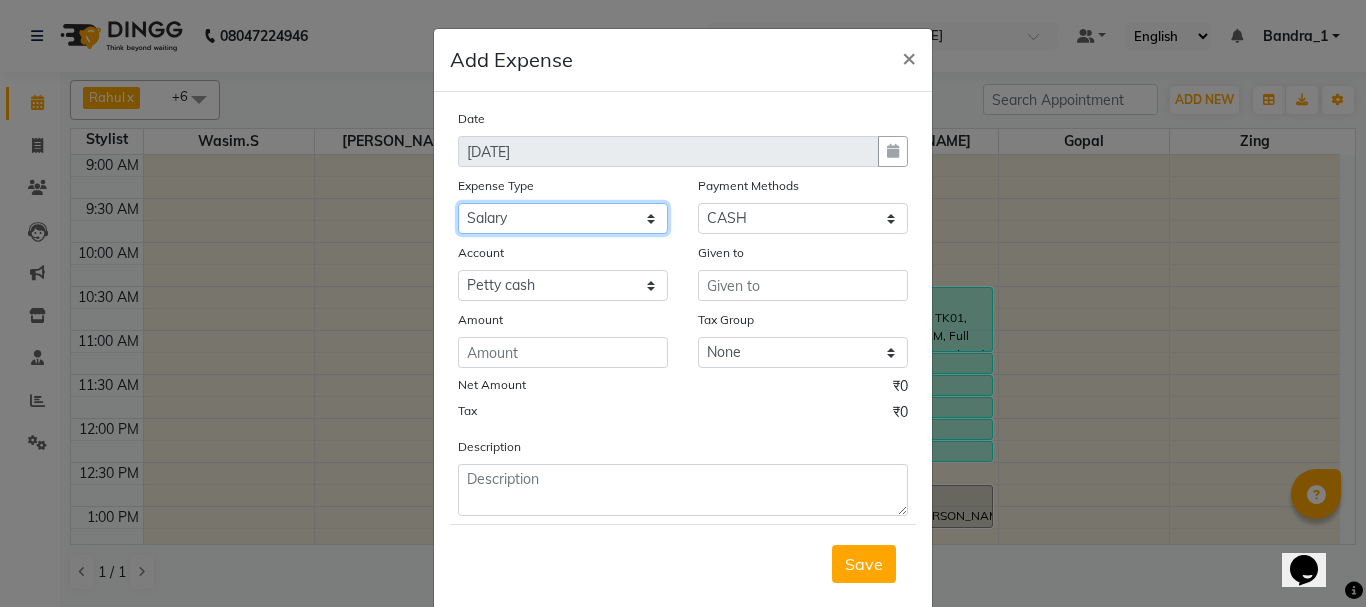 click on "Select Advance Salary Amazon B M C Cash transfer to bank Cash transfer to hub Chemist Client Snacks Clinical charges Conveyence Courier Donation Equipment free lancer commission Fuel Goregaon Salon Govt fee Incentive Laundry Loan Repayment Maintenance Make Up Products Marketing Miscellaneous Mobile Bill Other over time Pantry Product Product incentive puja items Rent Salary Staff Commission. Staff Snacks Stationery Tax Tea & Refreshment Telephone Tips Travelling allowance Utilities W Fast" 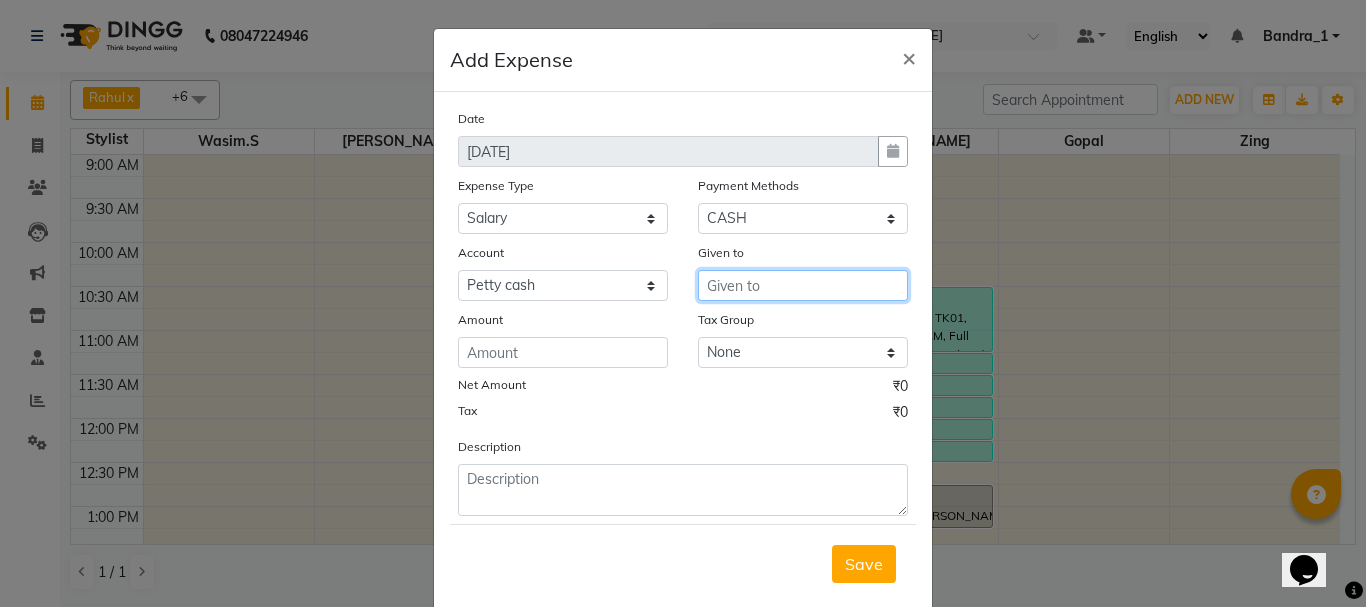 click at bounding box center [803, 285] 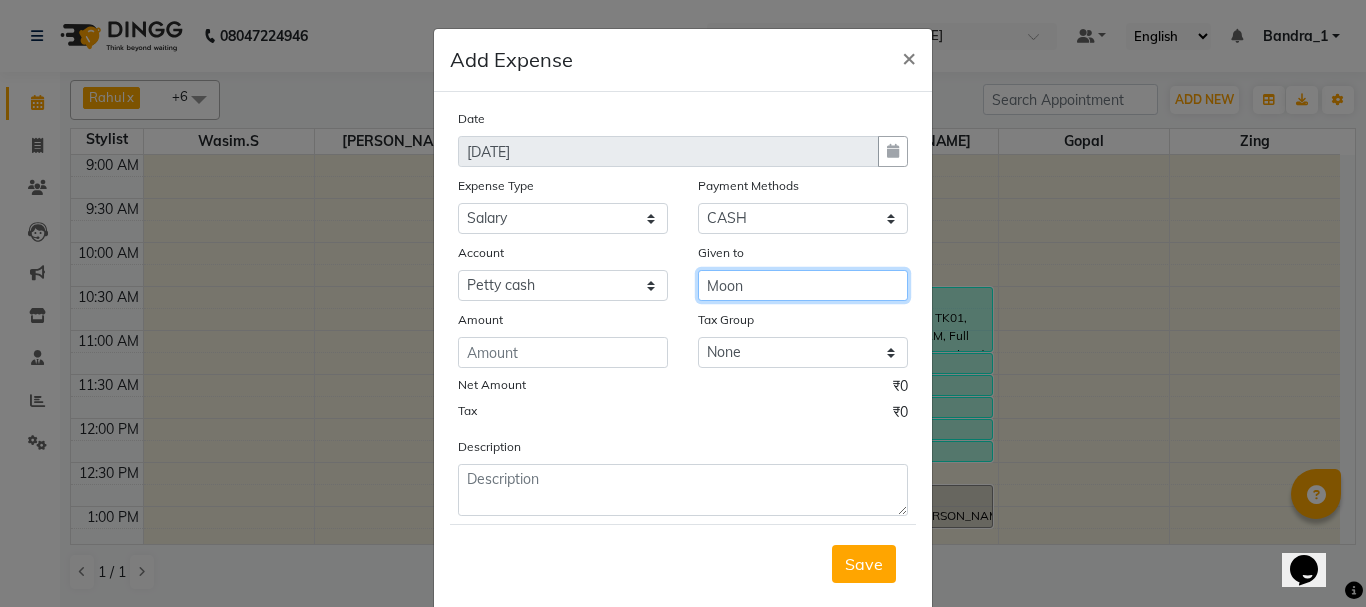 type on "Moon" 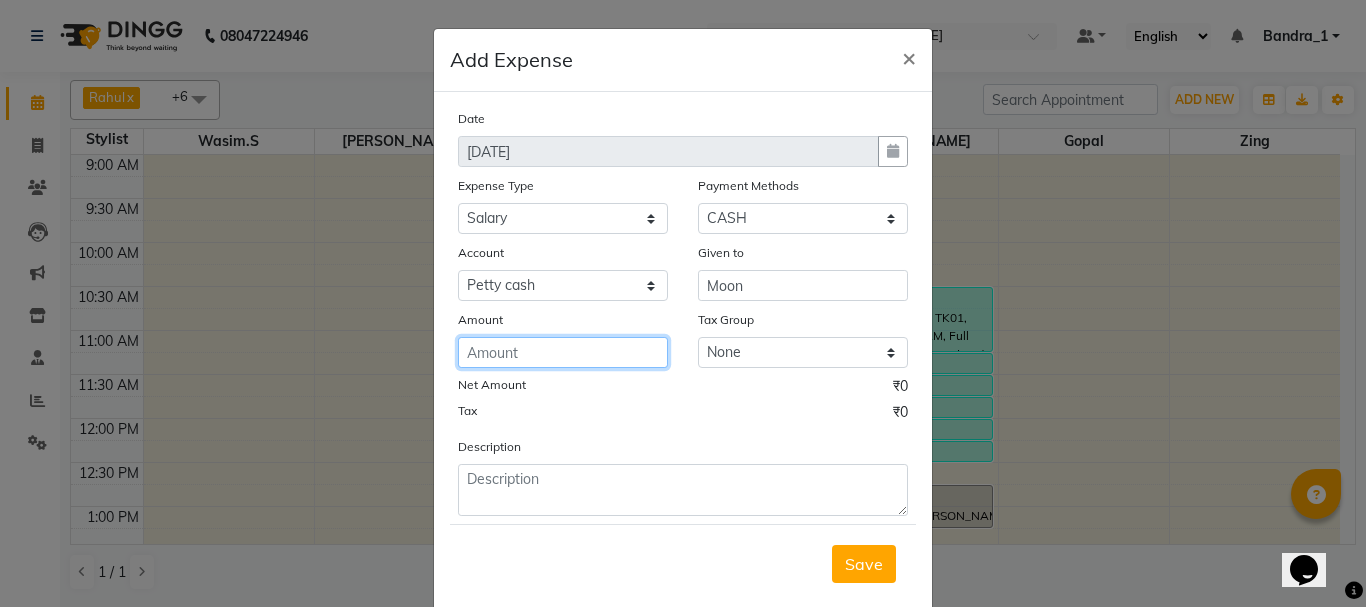 click 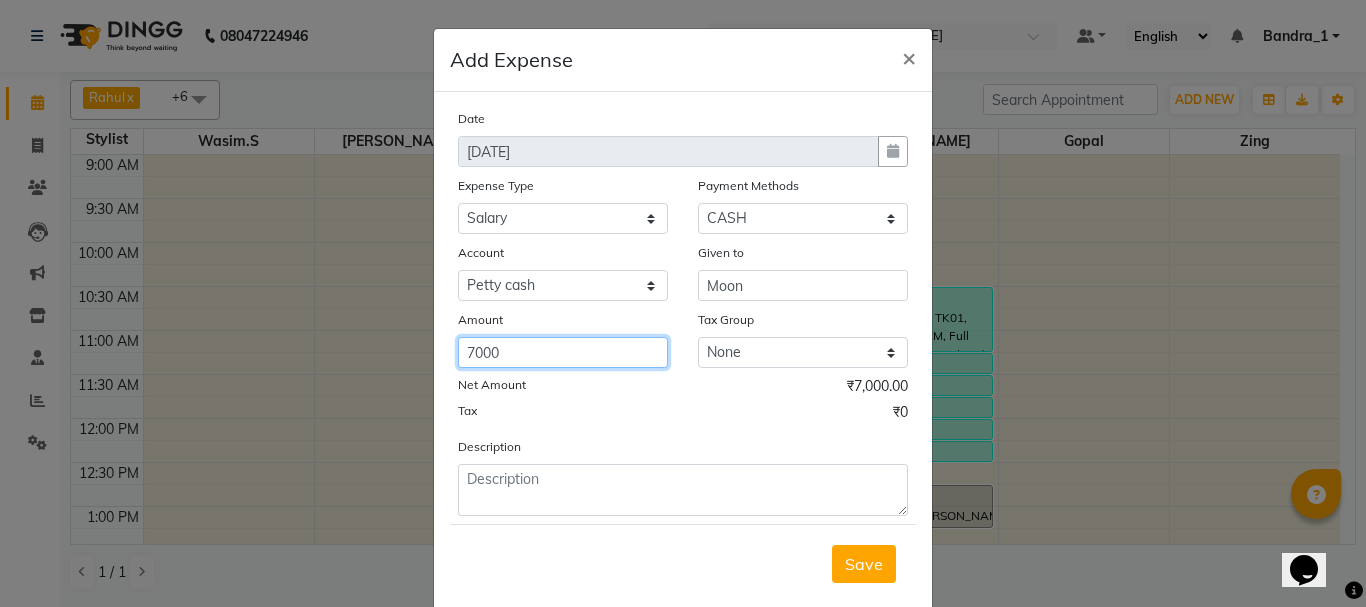 type on "7000" 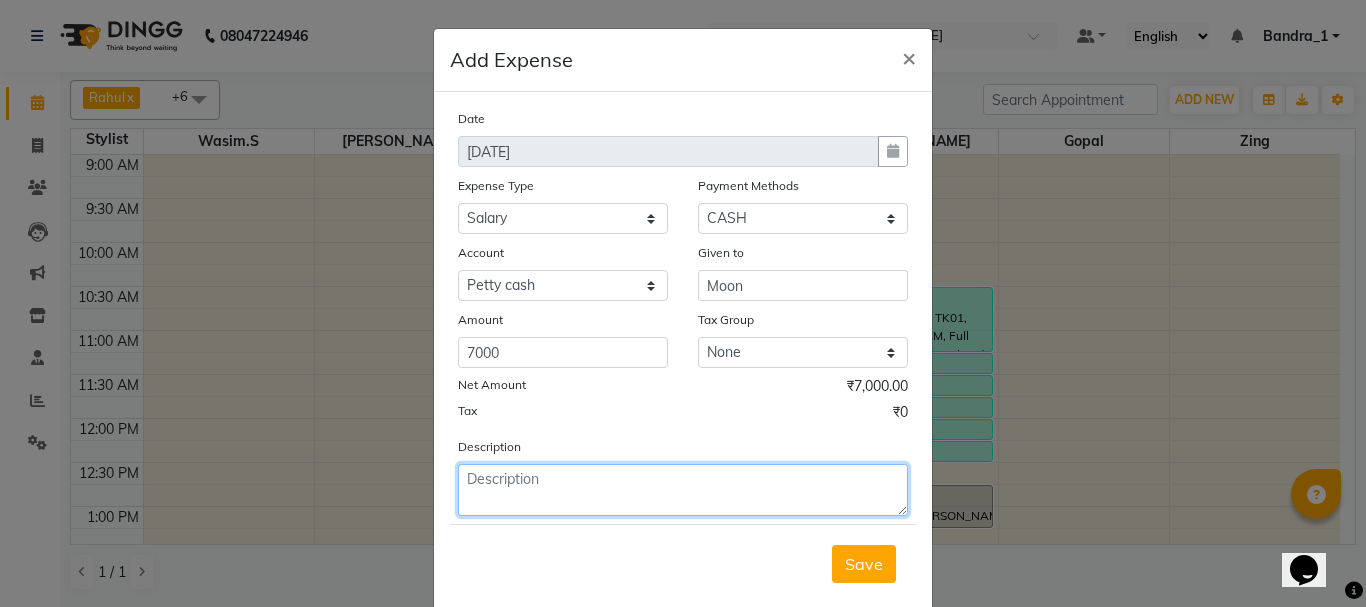 click 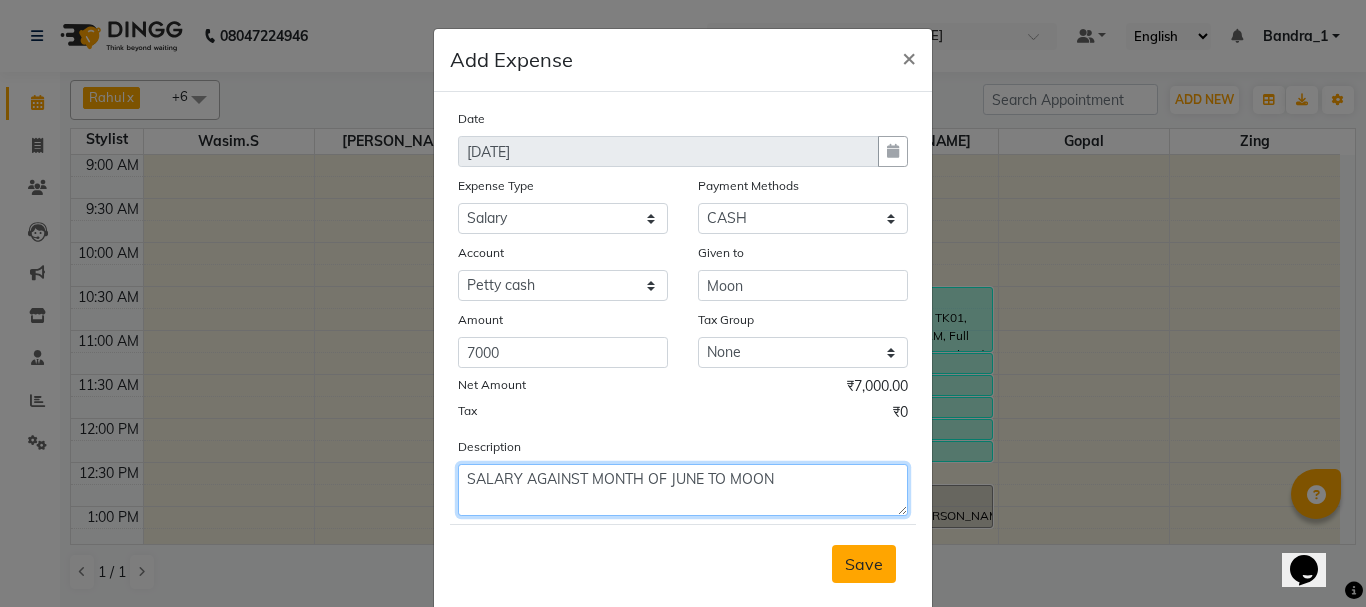 type on "SALARY AGAINST MONTH OF JUNE TO MOON" 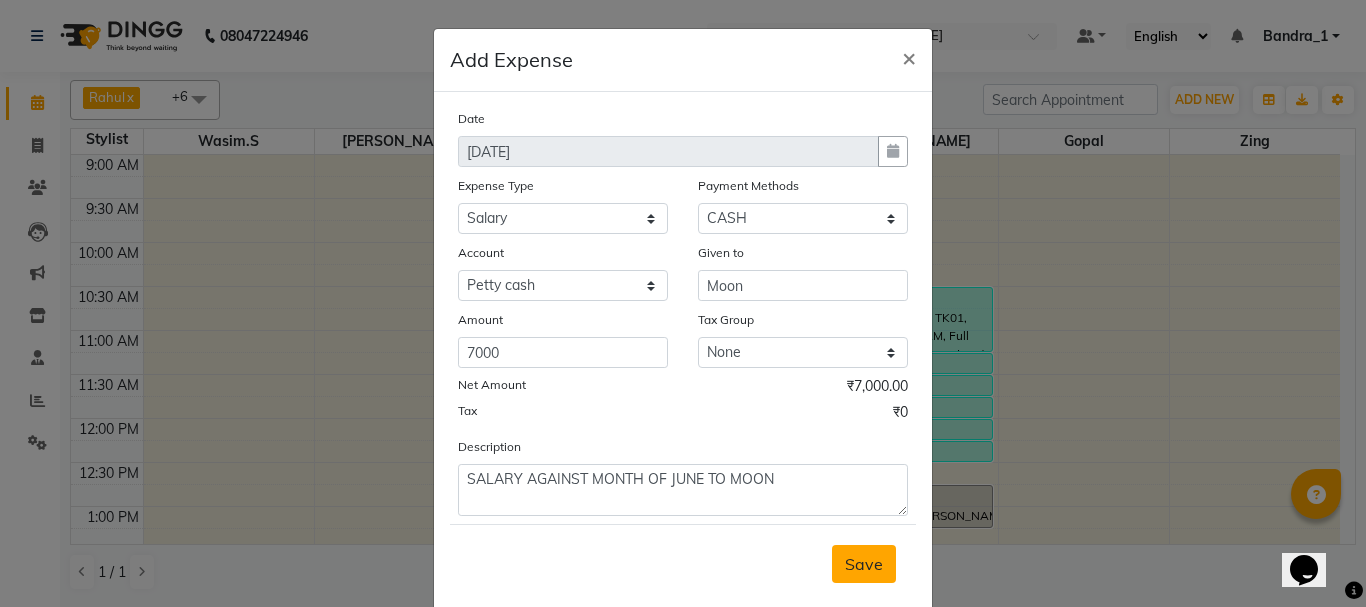 click on "Save" at bounding box center (864, 564) 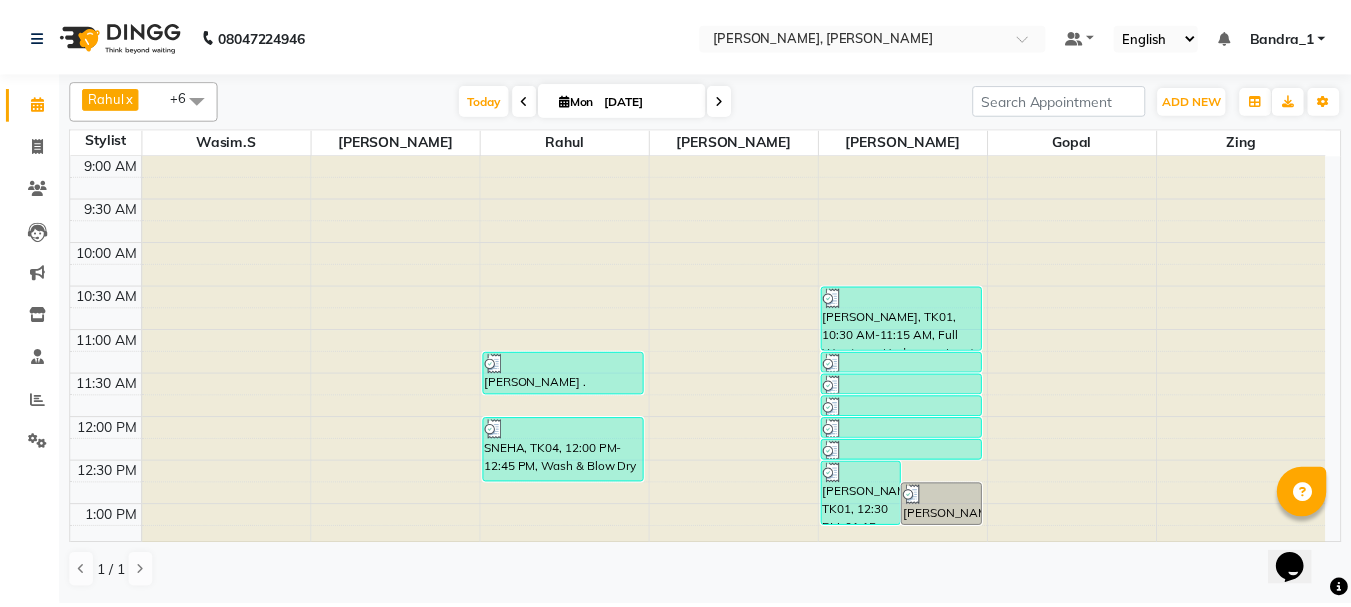 scroll, scrollTop: 800, scrollLeft: 0, axis: vertical 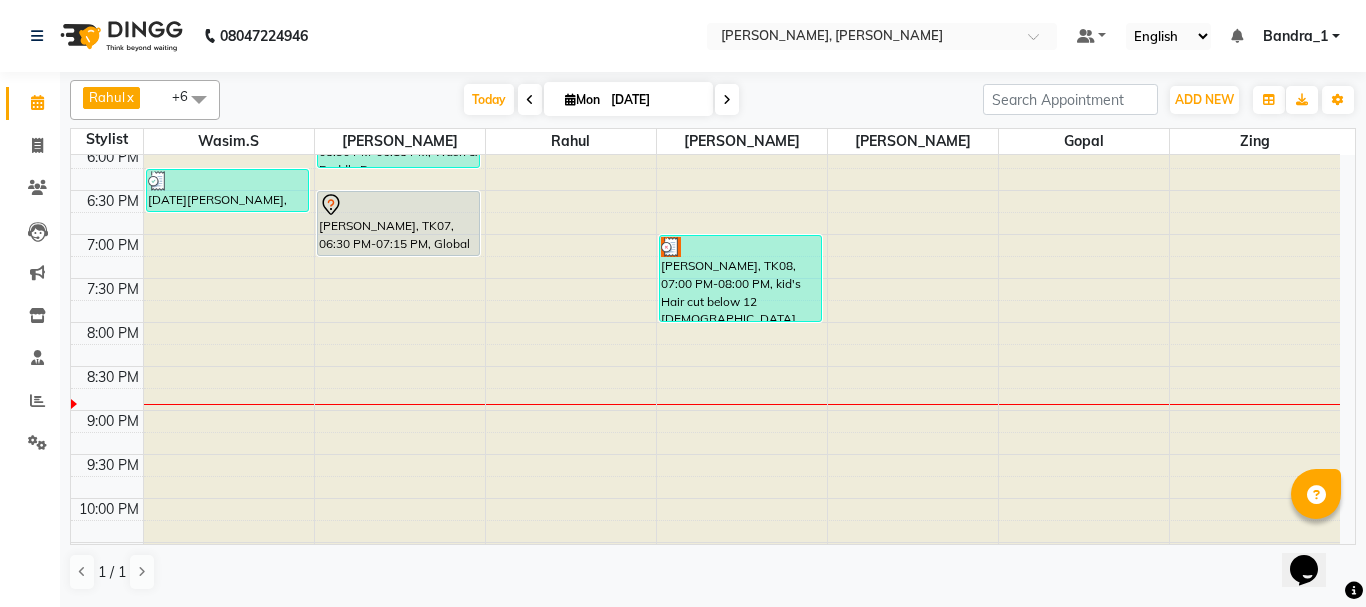 click on "[PERSON_NAME], TK08, 07:00 PM-08:00 PM, kid's Hair cut below 12 [DEMOGRAPHIC_DATA]" at bounding box center [741, 278] 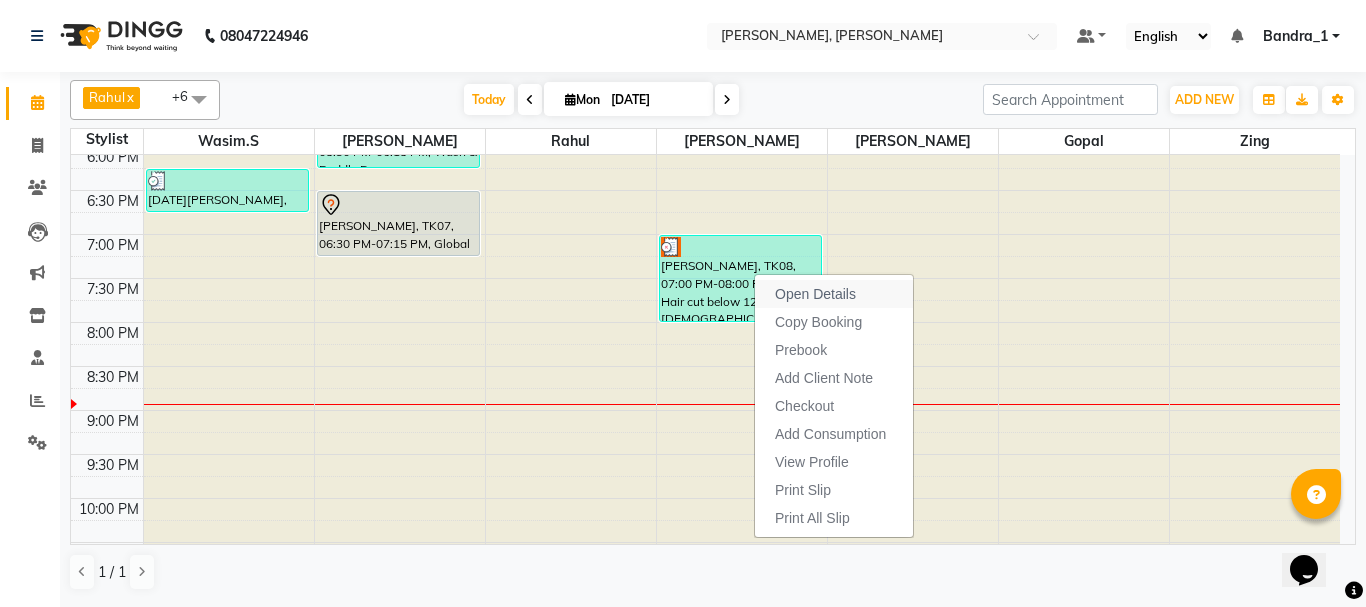 click on "Open Details" at bounding box center [815, 294] 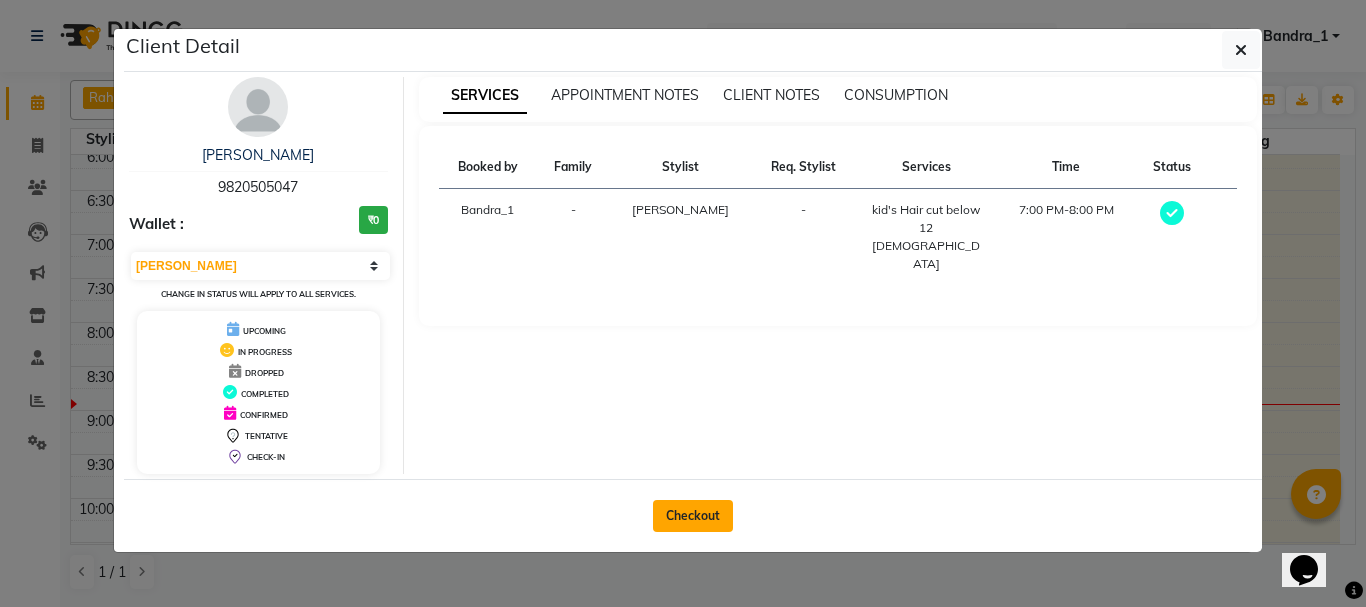 click on "Checkout" 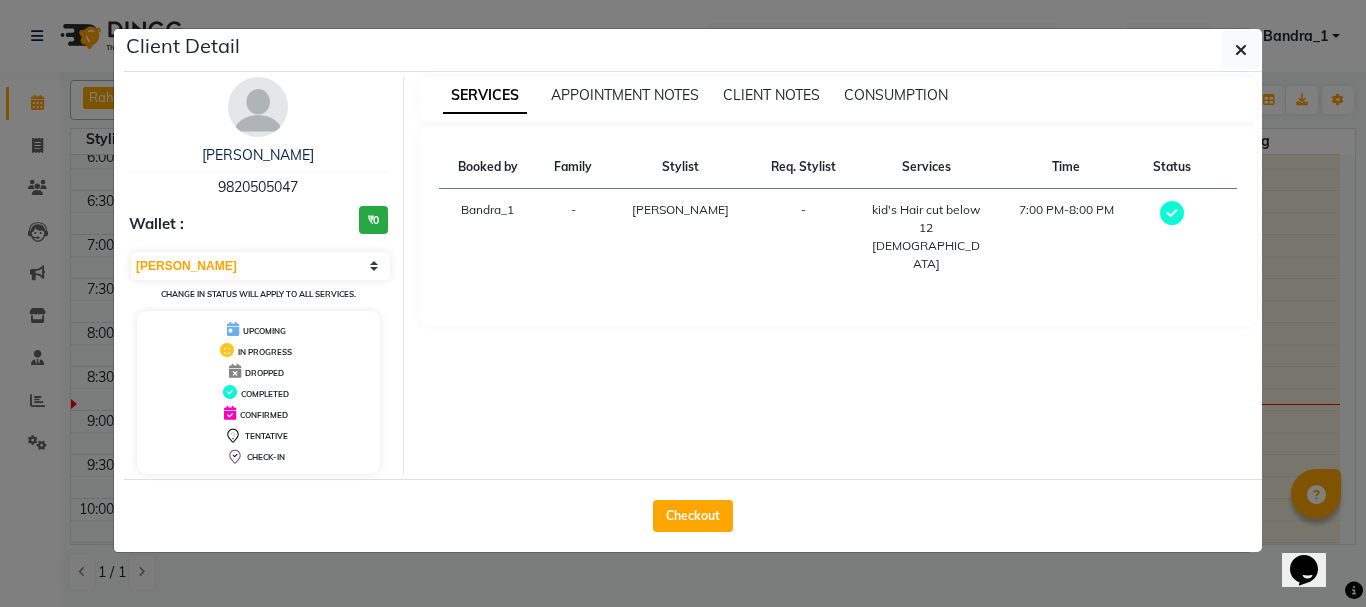 select on "7997" 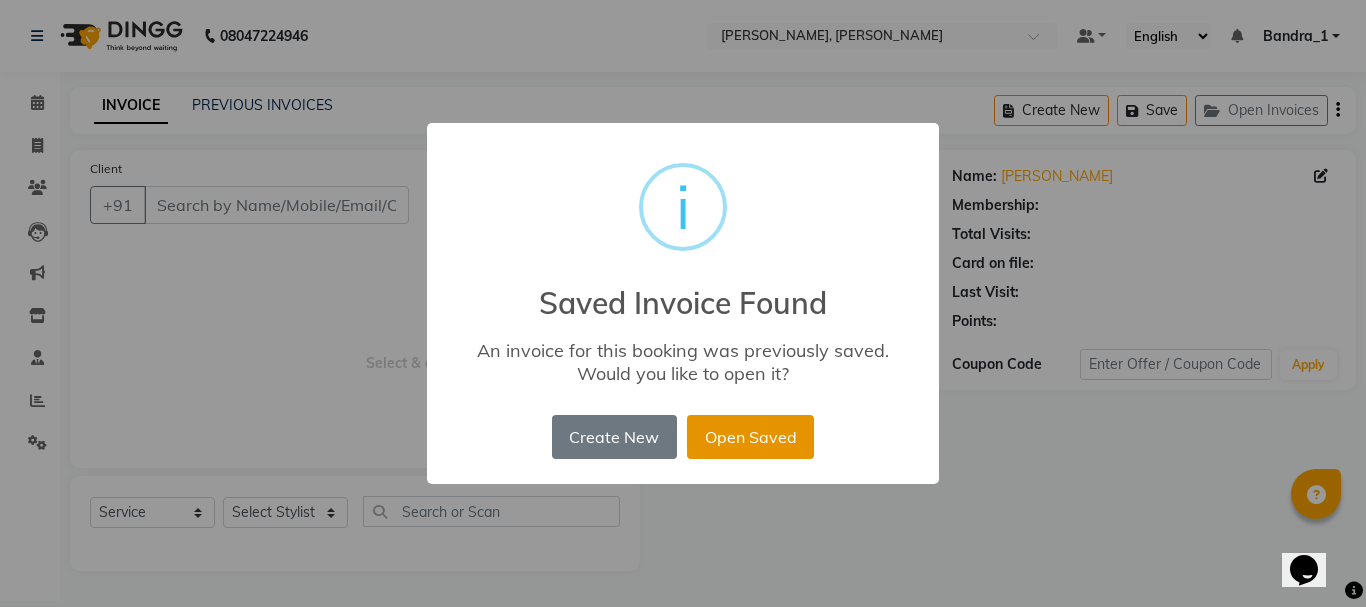 click on "Open Saved" at bounding box center (750, 437) 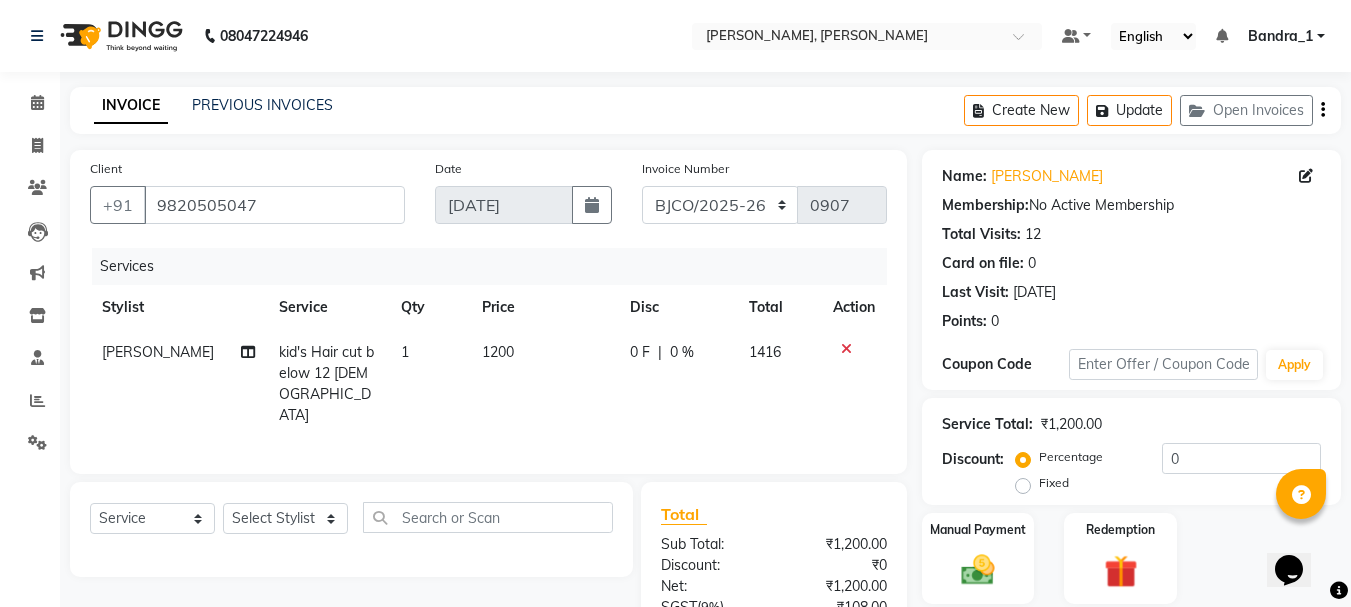 click 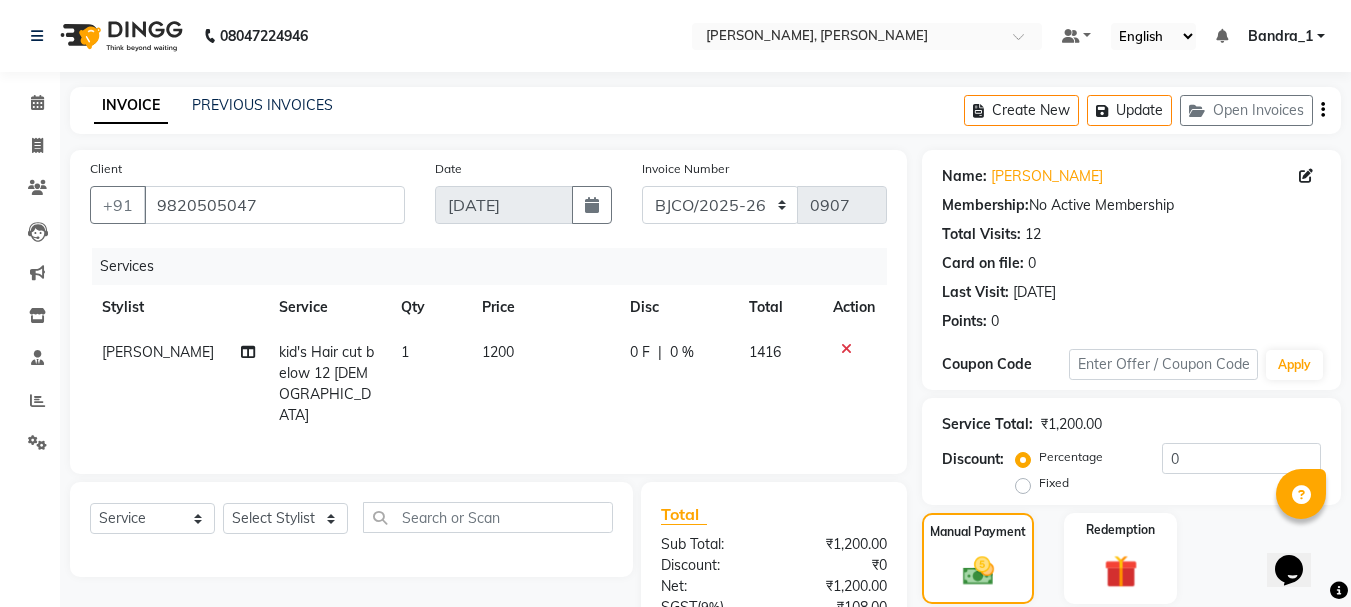 scroll, scrollTop: 193, scrollLeft: 0, axis: vertical 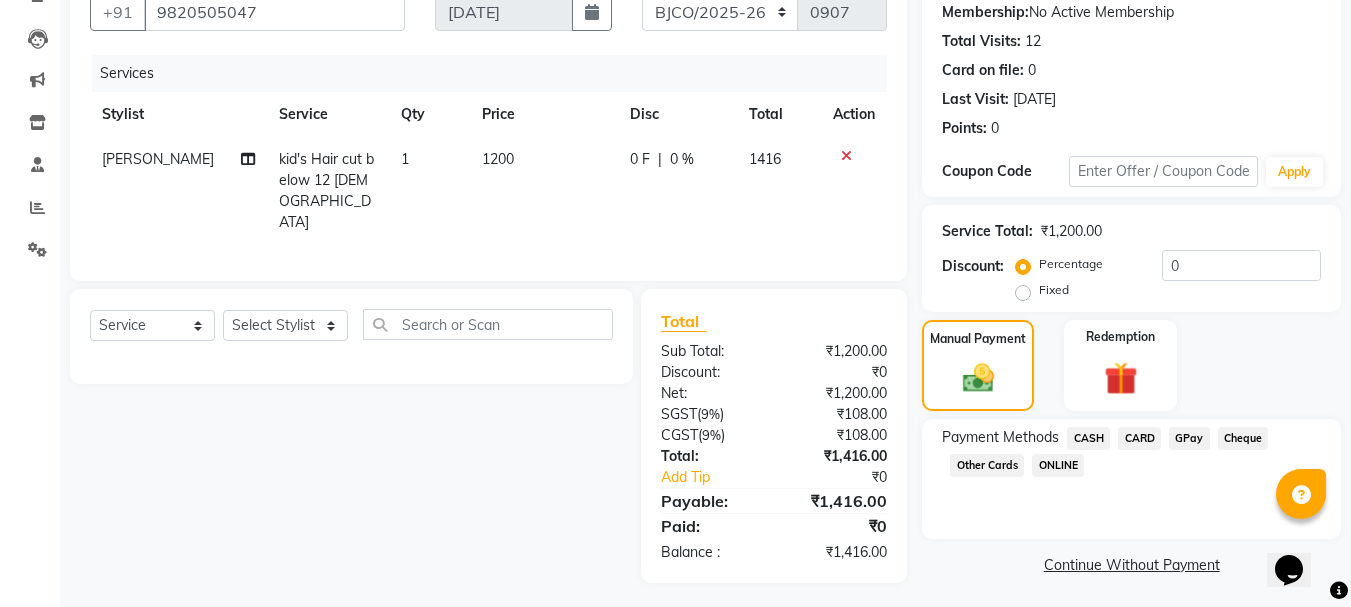click on "GPay" 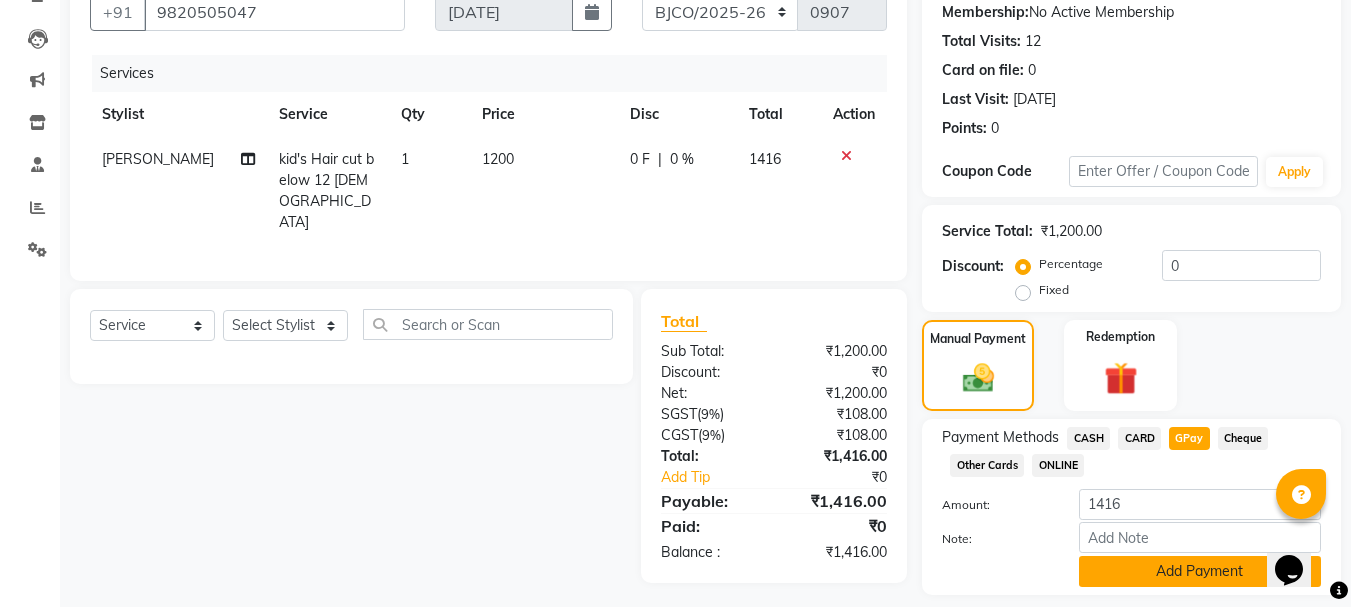 click on "Add Payment" 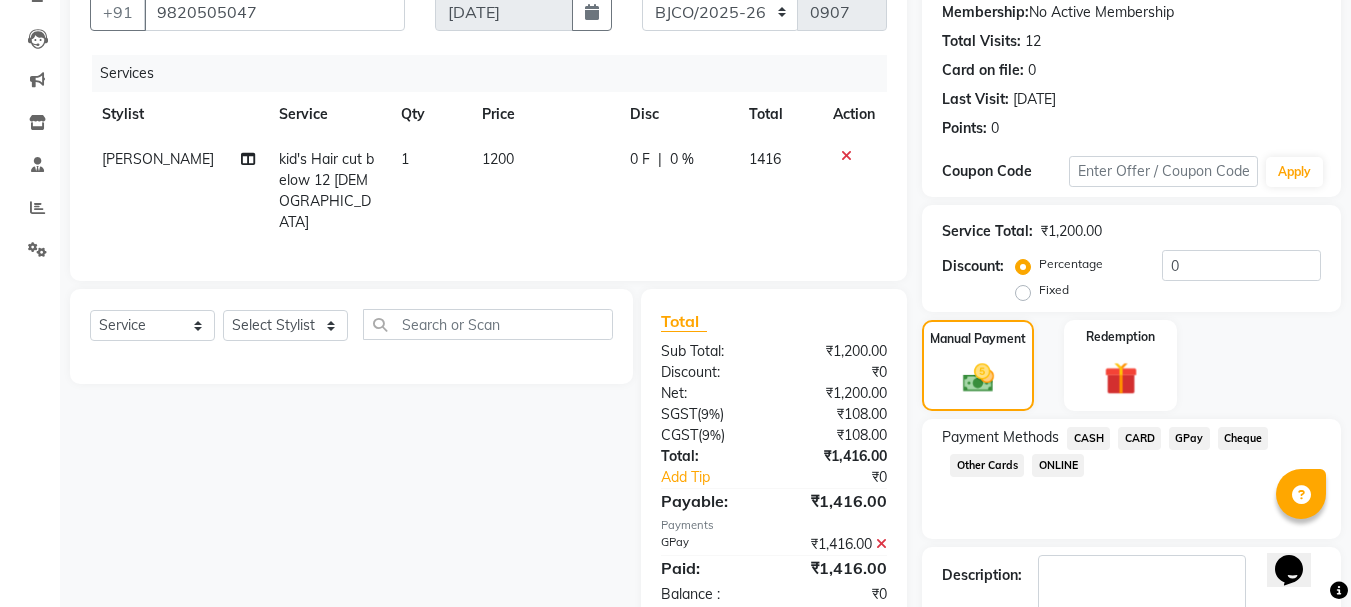 click 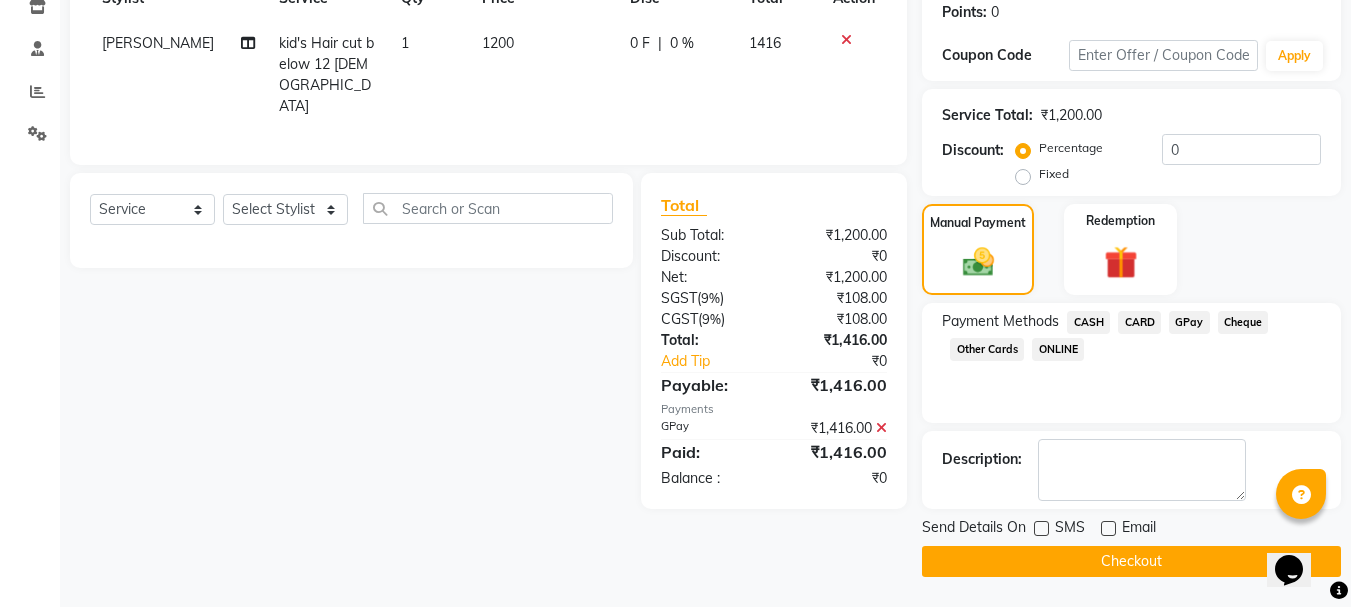 click on "Checkout" 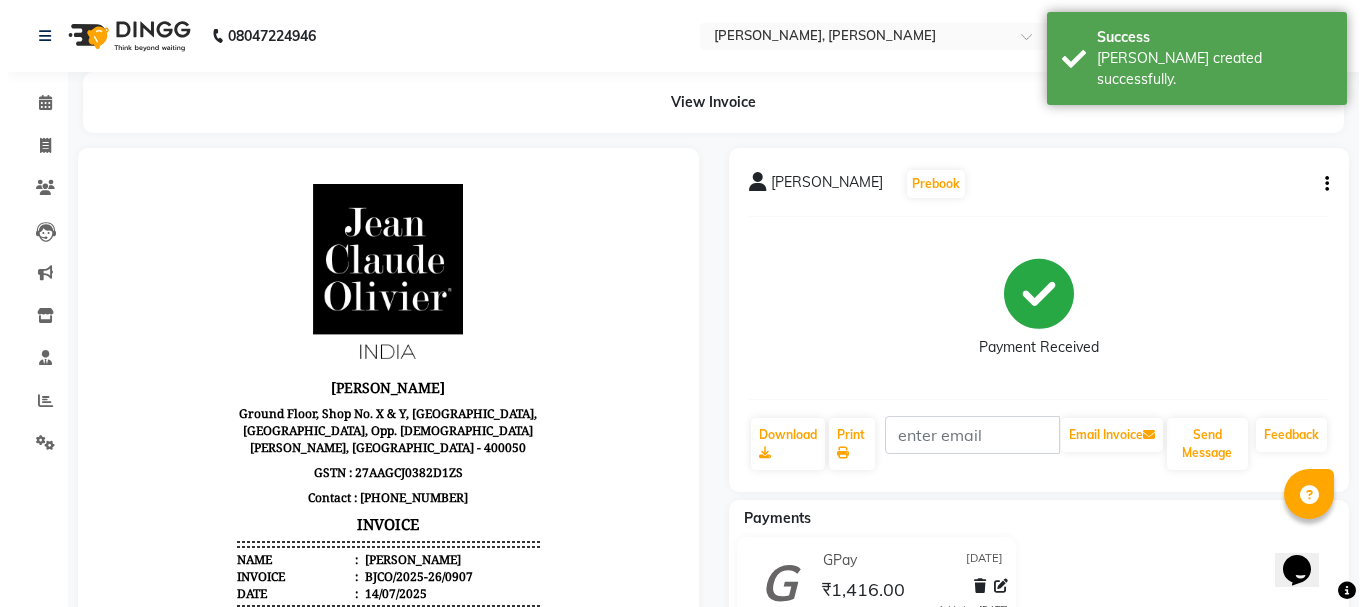 scroll, scrollTop: 0, scrollLeft: 0, axis: both 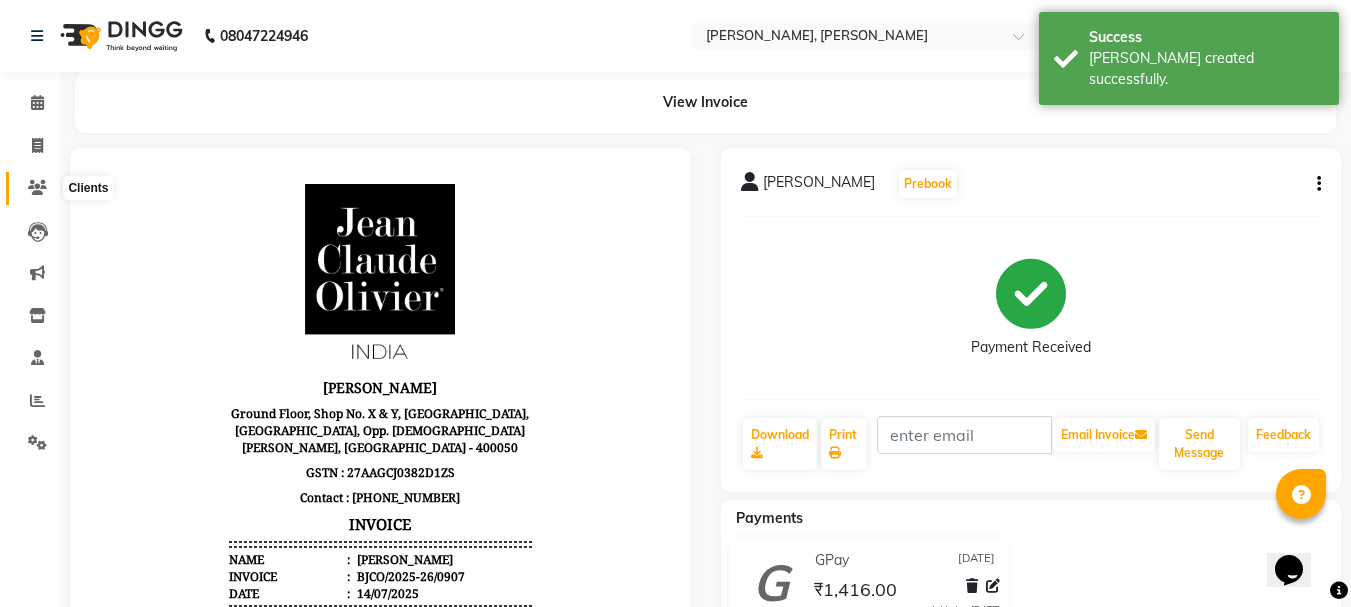 click 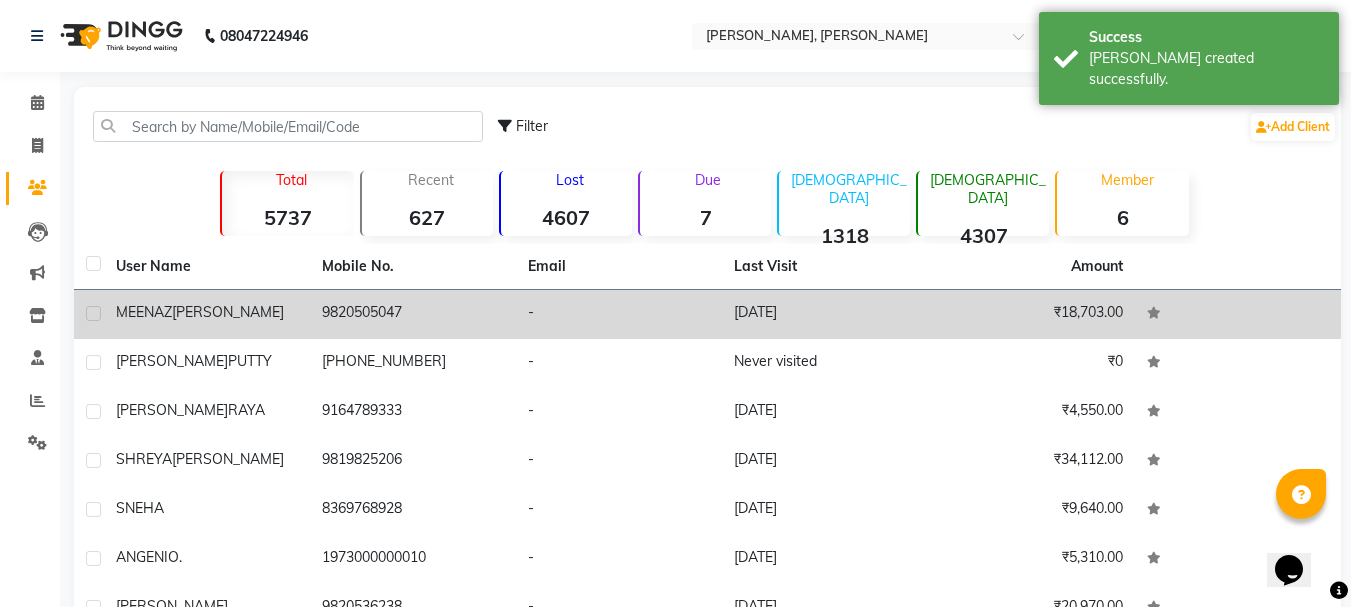 drag, startPoint x: 227, startPoint y: 317, endPoint x: 246, endPoint y: 334, distance: 25.495098 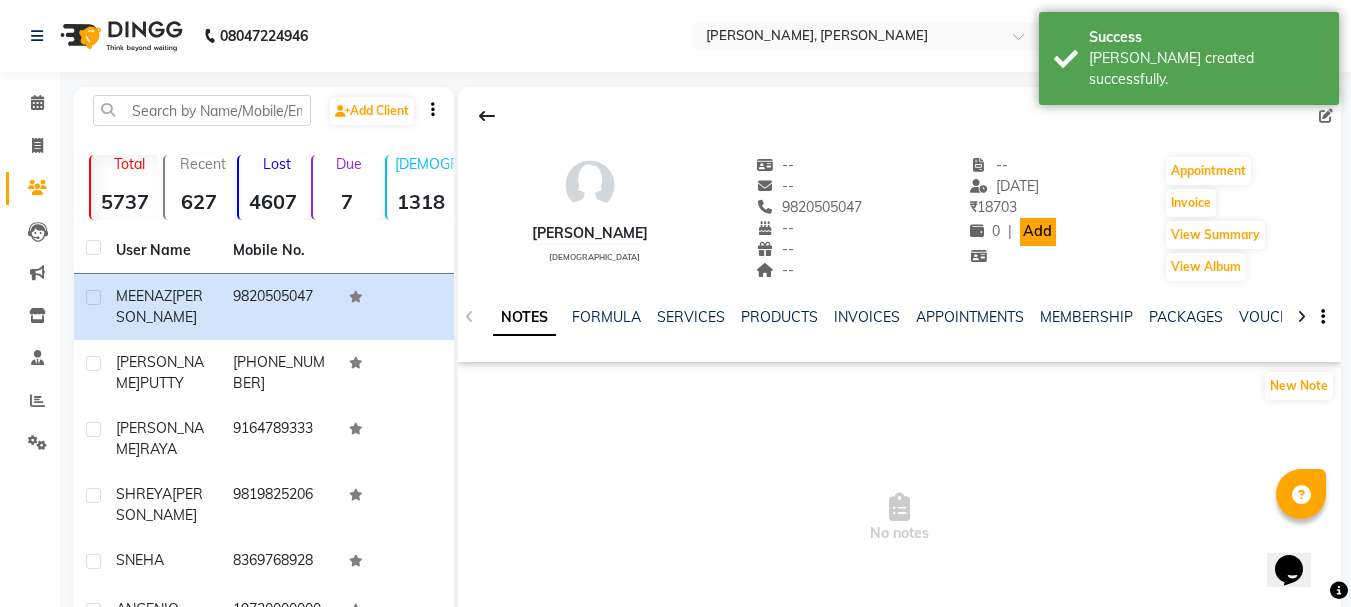 click on "Add" 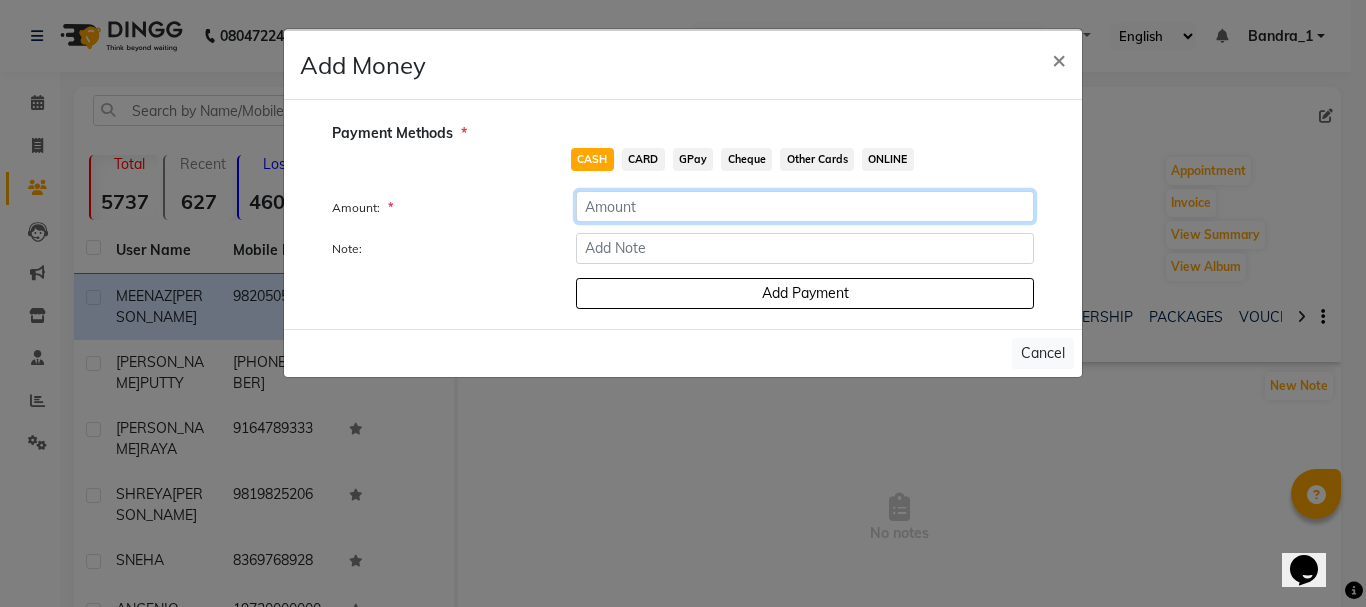 click 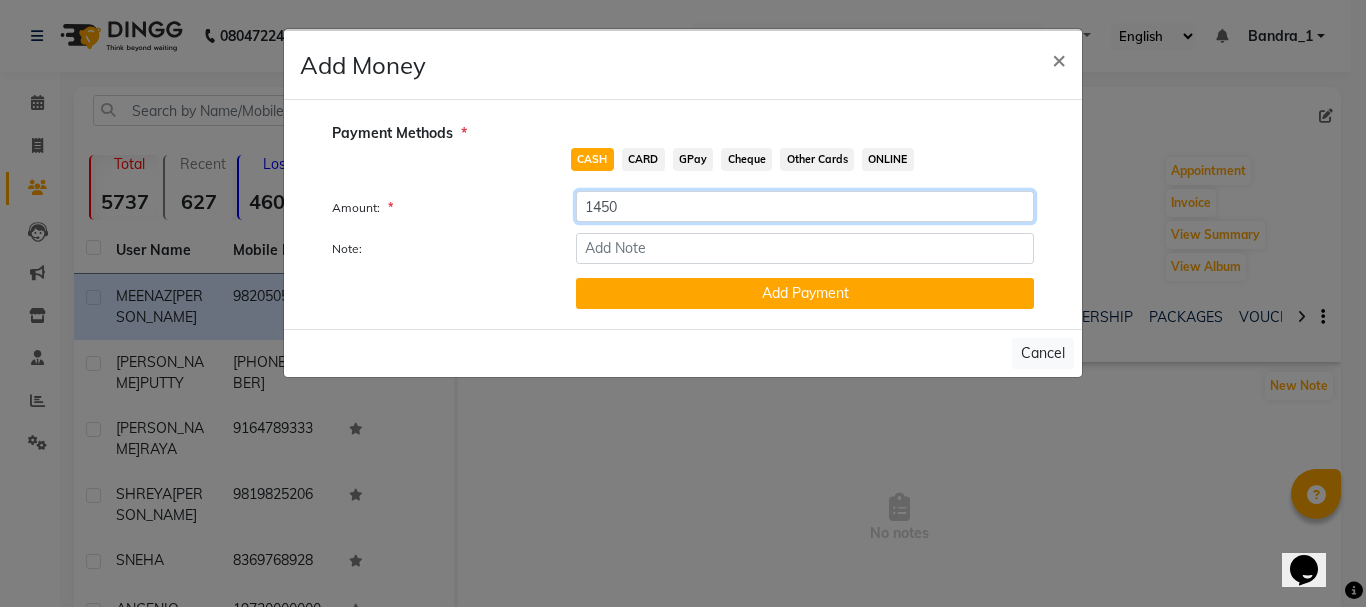 type on "1450" 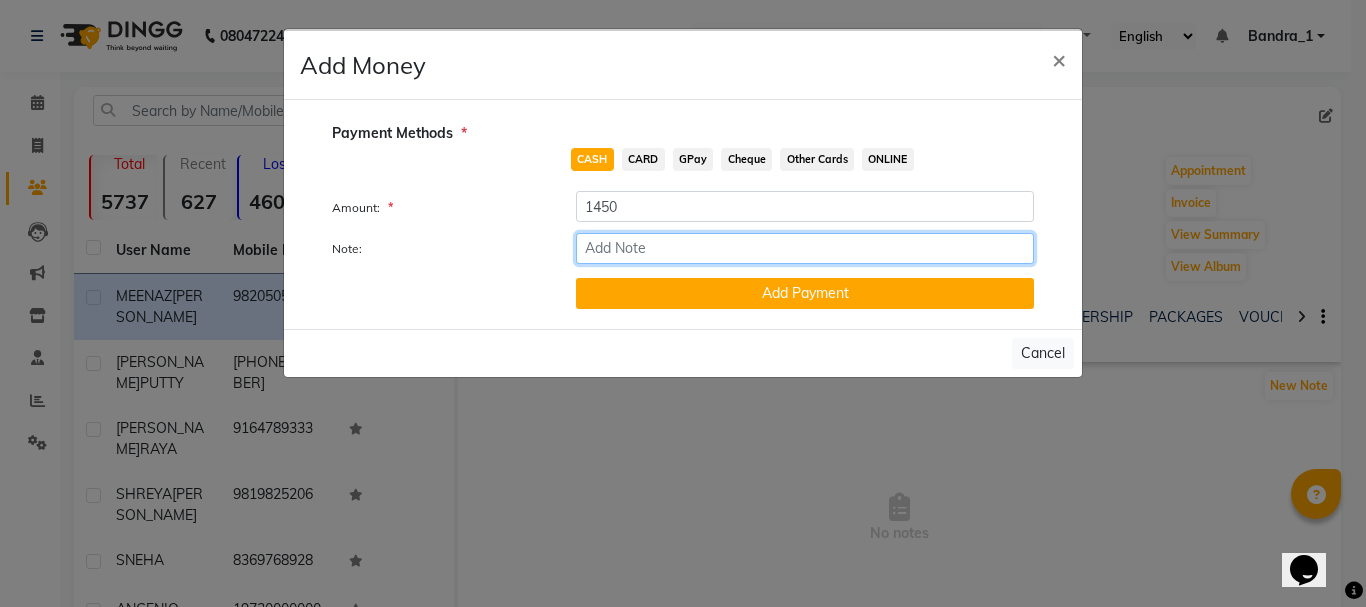 click on "Note:" at bounding box center (805, 248) 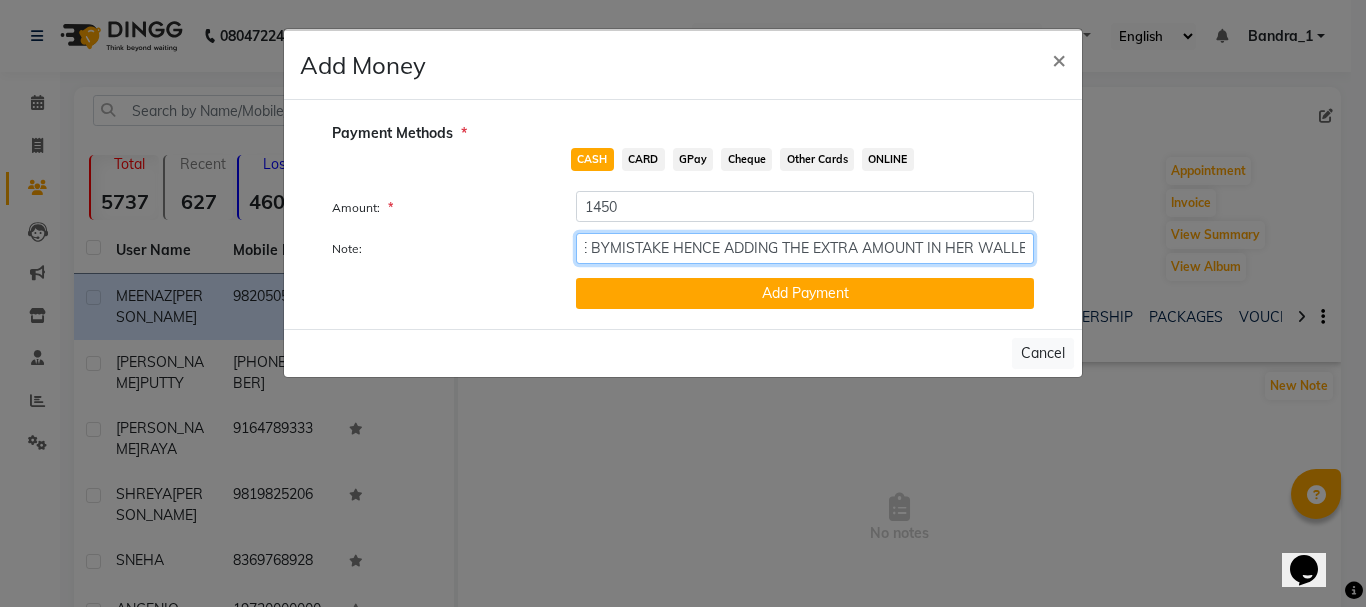 scroll, scrollTop: 0, scrollLeft: 216, axis: horizontal 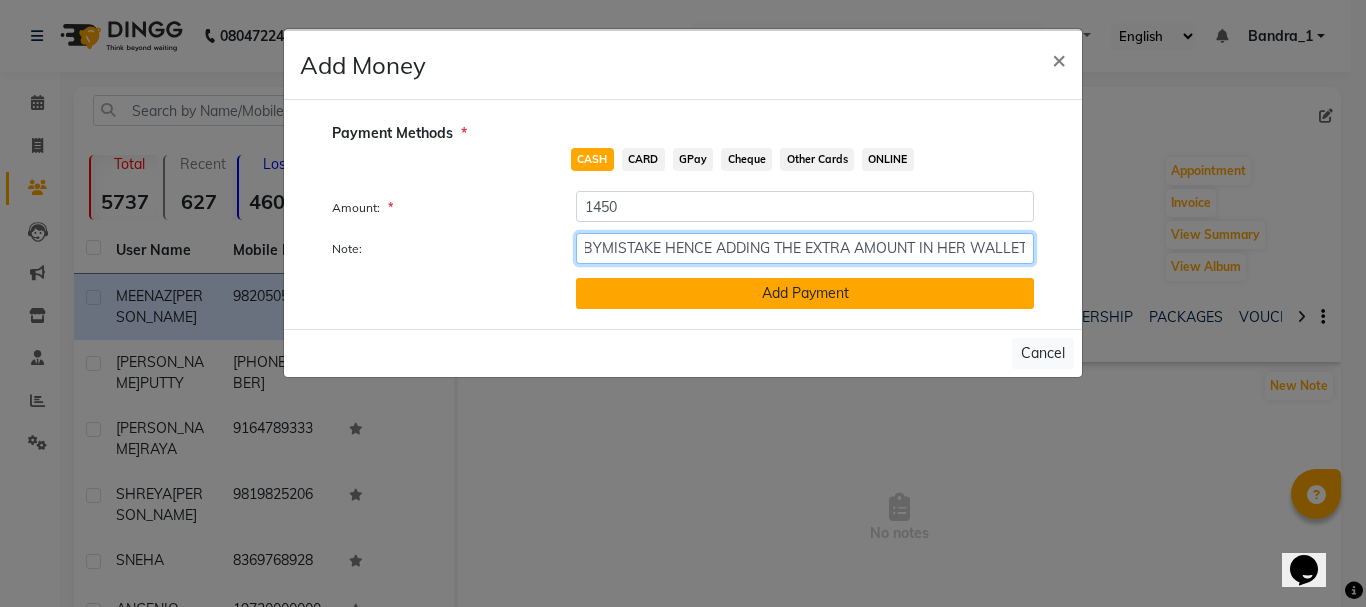 type on "CLIENT MADE PAYMENT TWICE BYMISTAKE HENCE ADDING THE EXTRA AMOUNT IN HER WALLET" 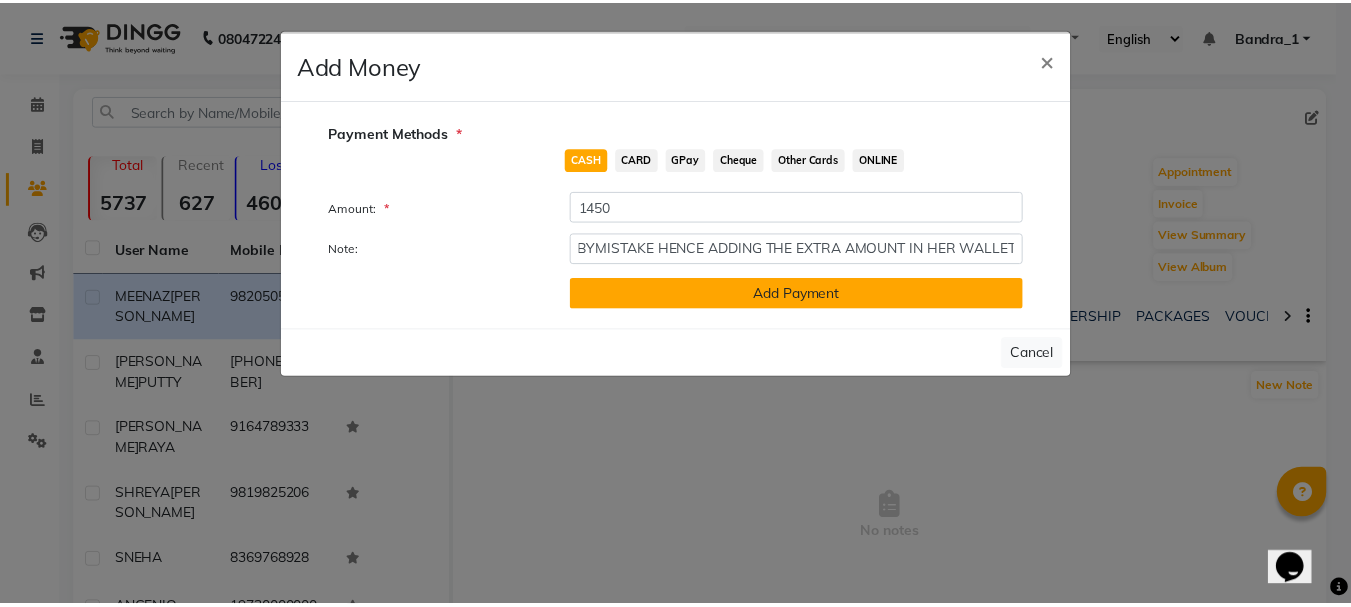 scroll, scrollTop: 0, scrollLeft: 0, axis: both 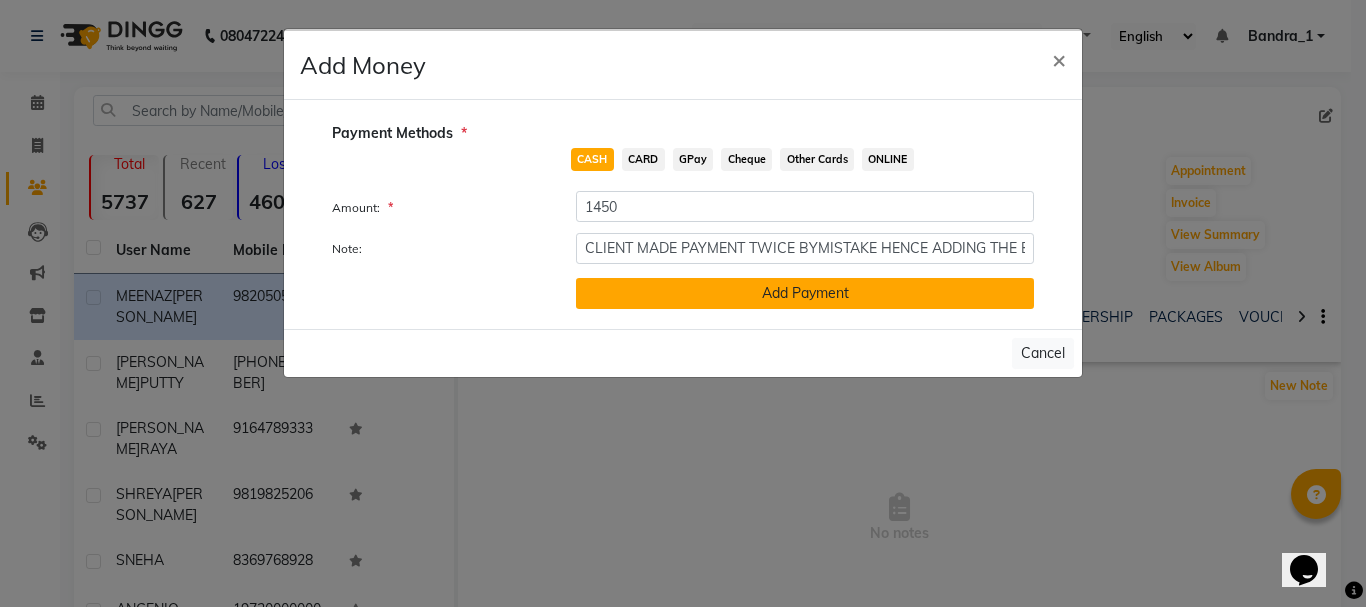 click on "Add Payment" 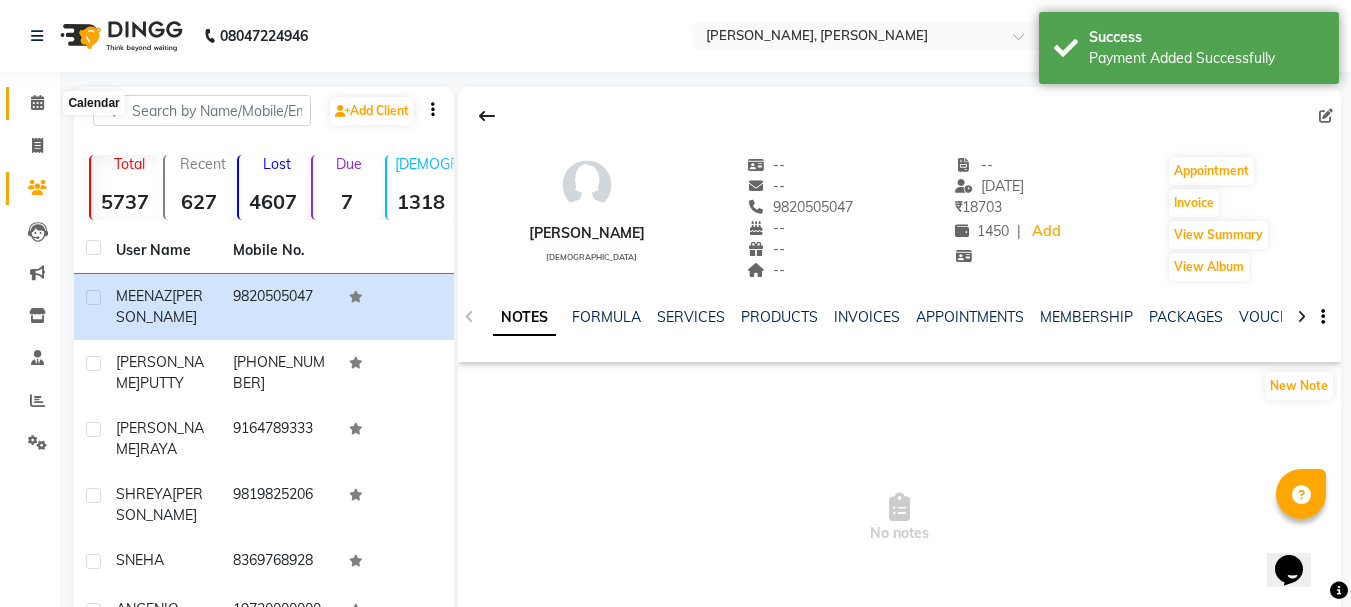 click 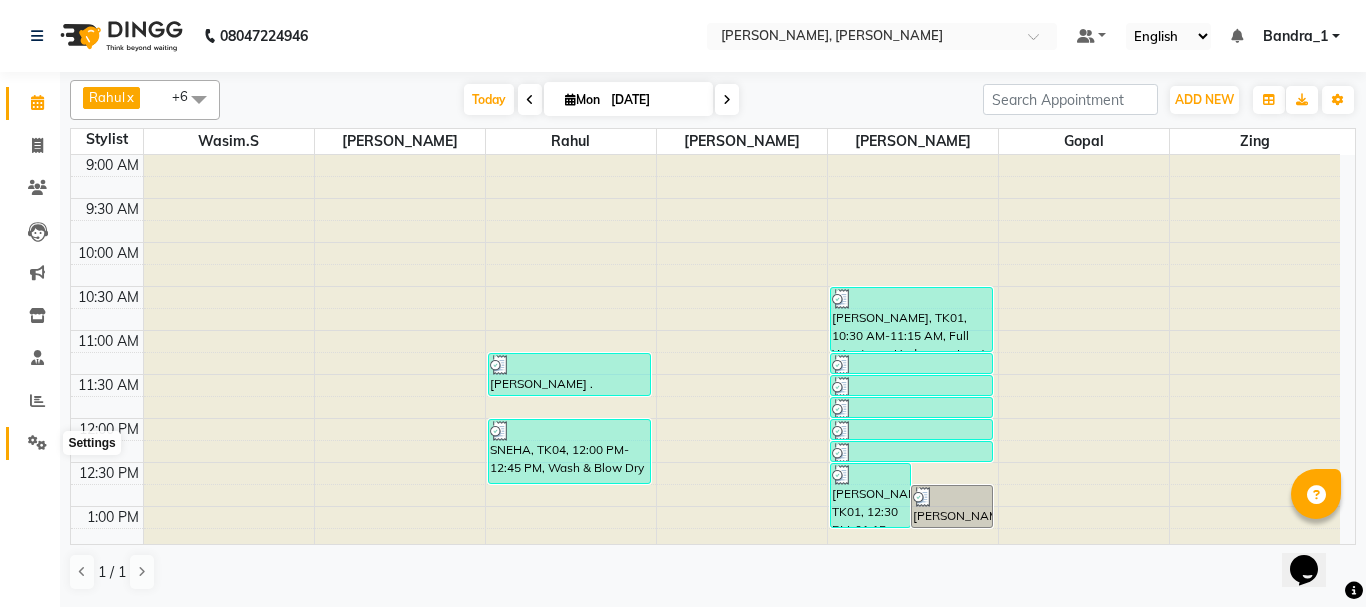 click 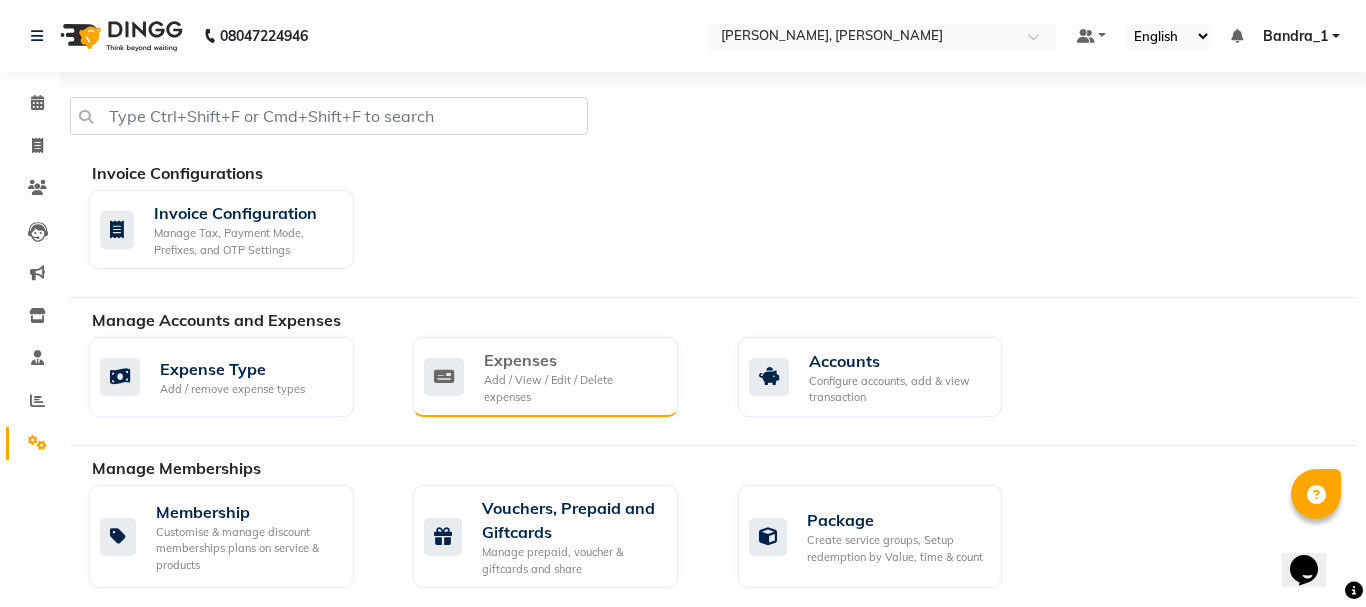 click on "Expenses" 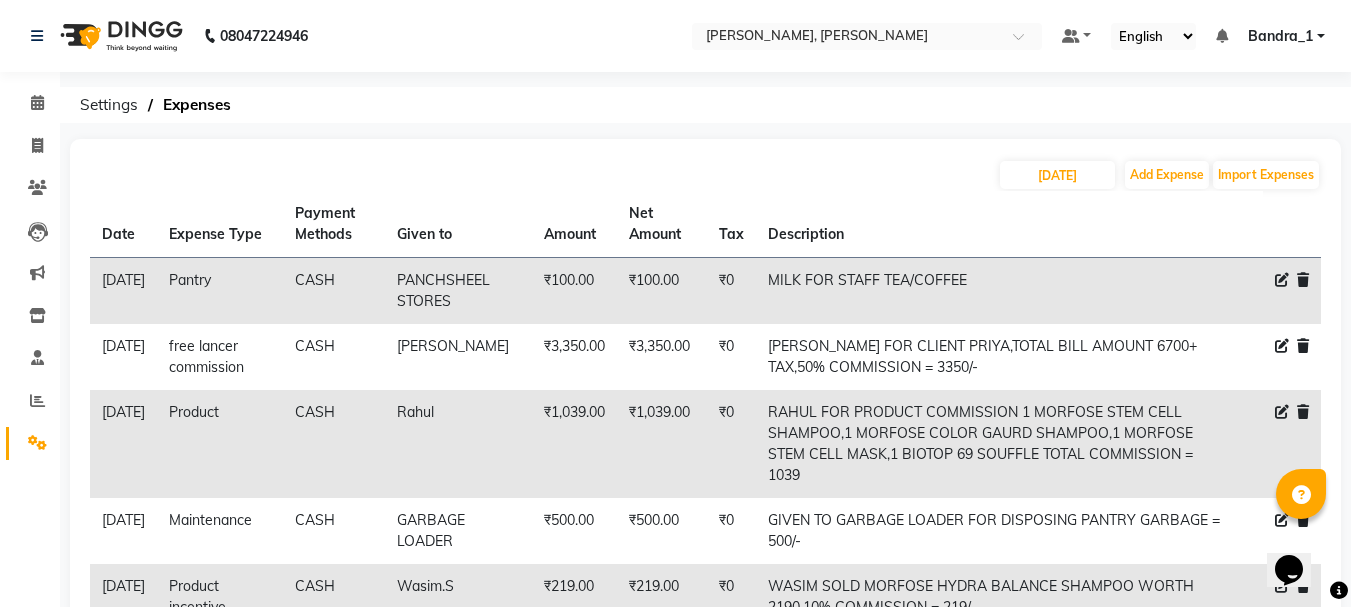 scroll, scrollTop: 264, scrollLeft: 0, axis: vertical 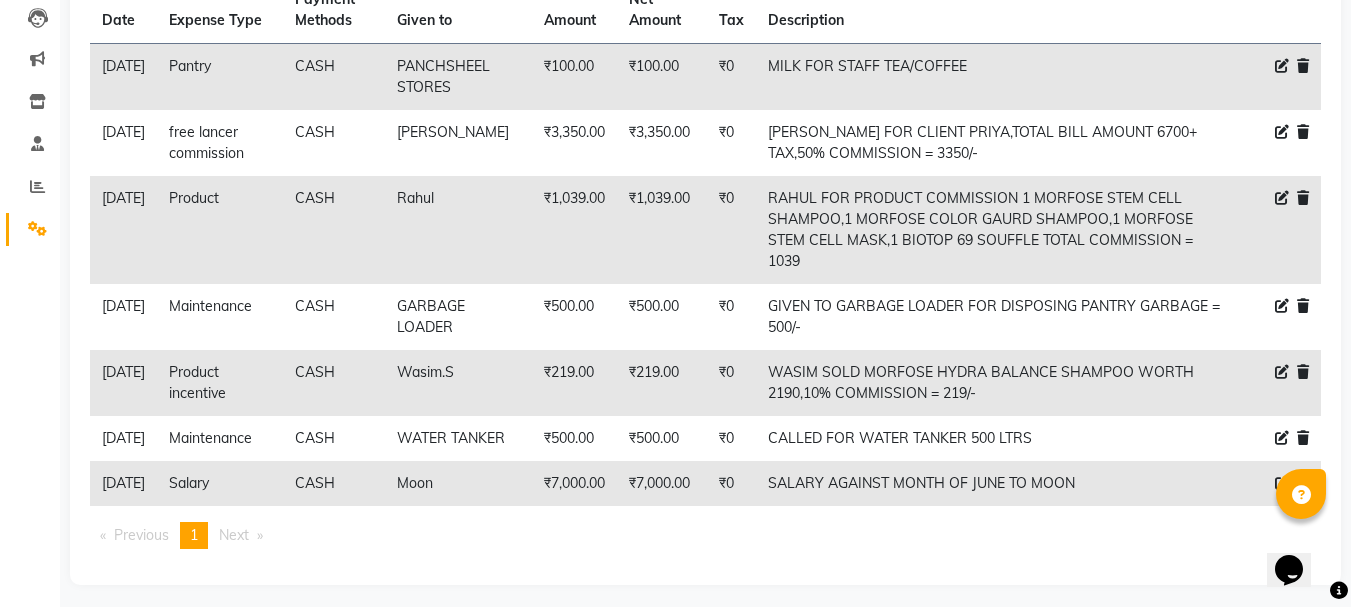 click 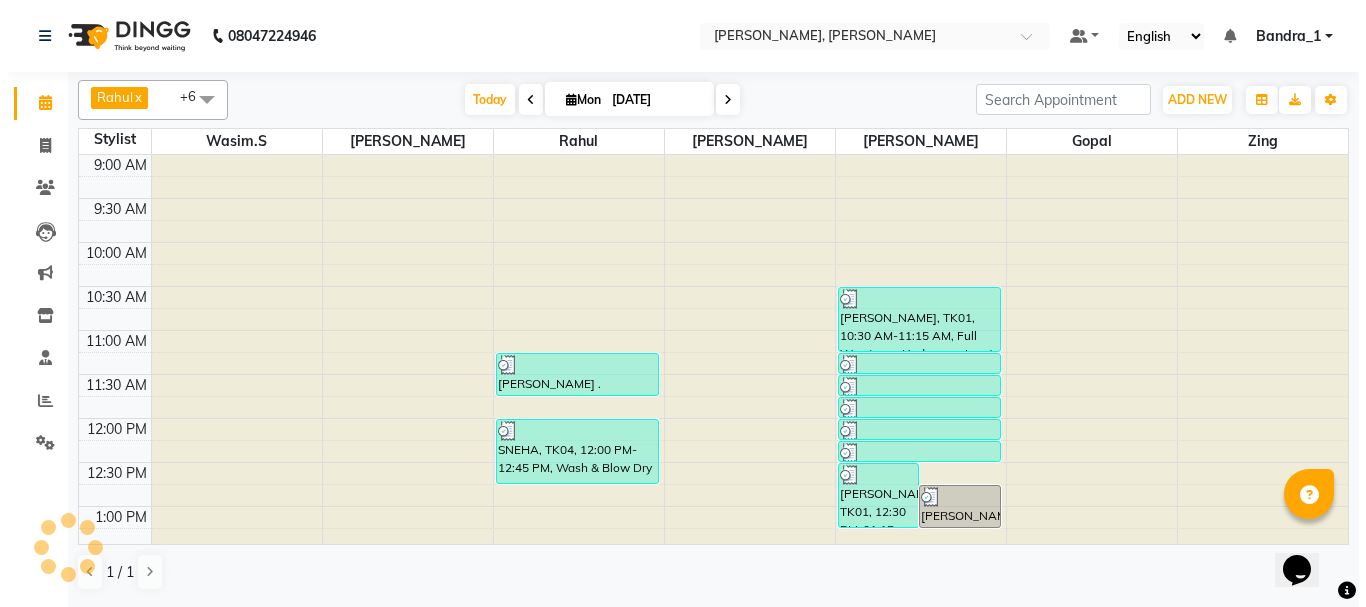 scroll, scrollTop: 0, scrollLeft: 0, axis: both 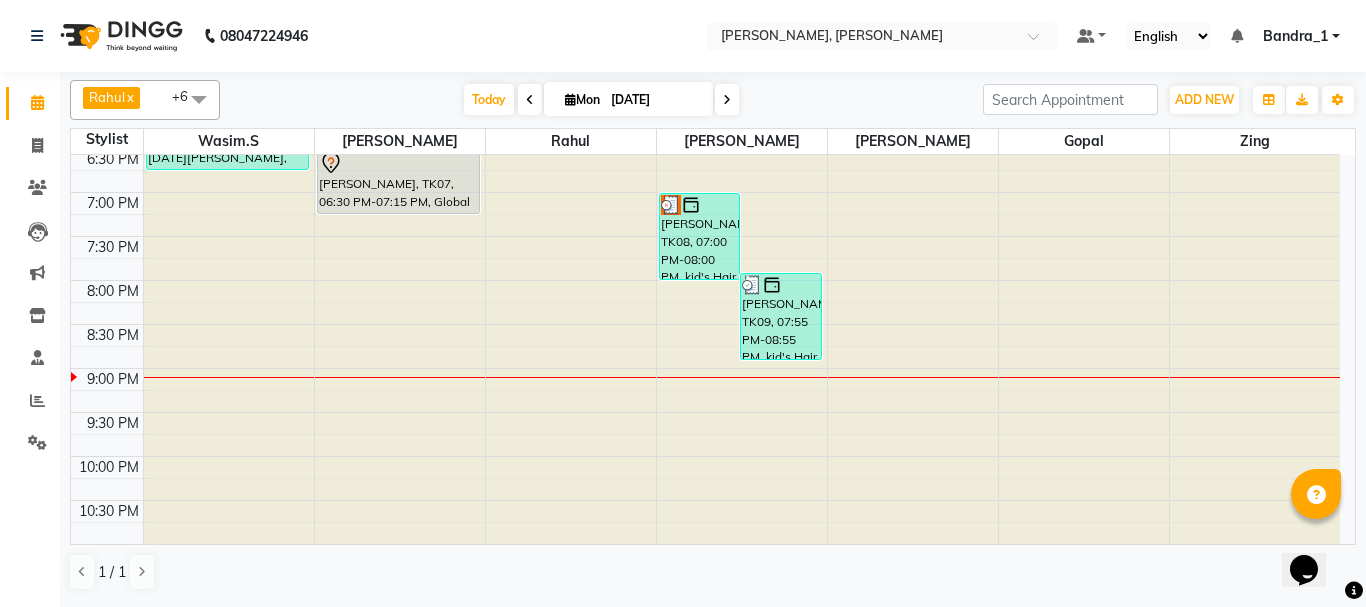 click on "[PERSON_NAME], TK09, 07:55 PM-08:55 PM, kid's Hair cut below 12 [DEMOGRAPHIC_DATA]" at bounding box center [781, 316] 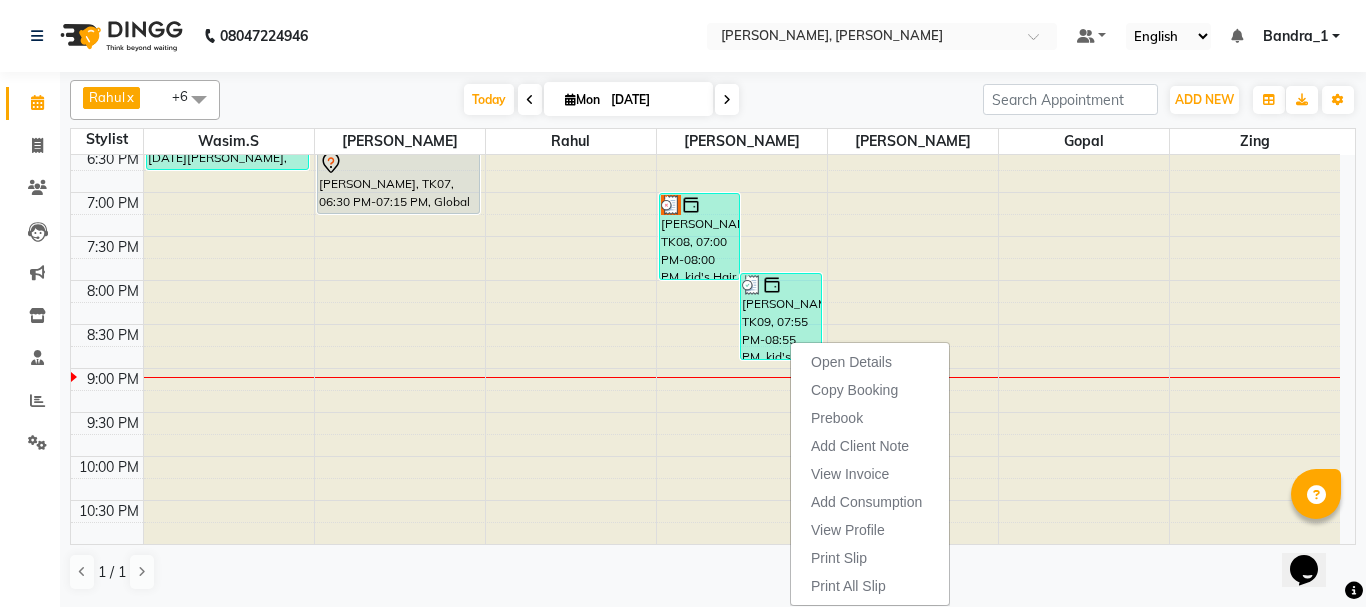 click on "[PERSON_NAME], TK07, 06:30 PM-07:15 PM, Global Color (F)" at bounding box center [399, 181] 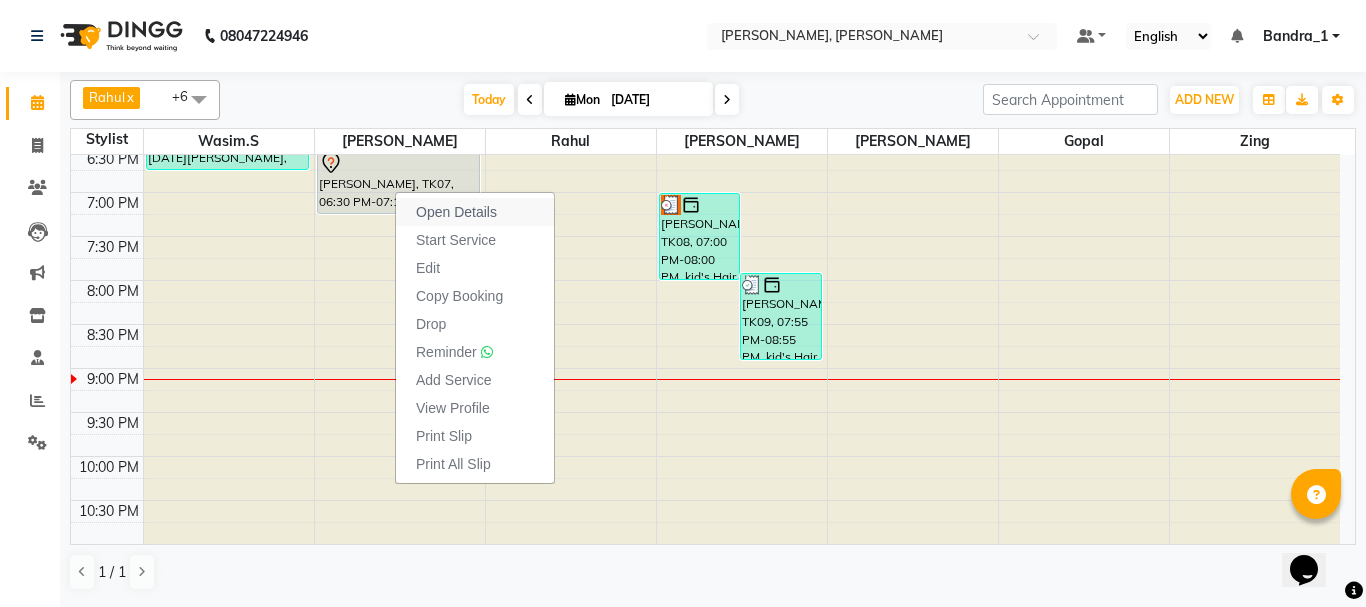 click on "Open Details" at bounding box center (456, 212) 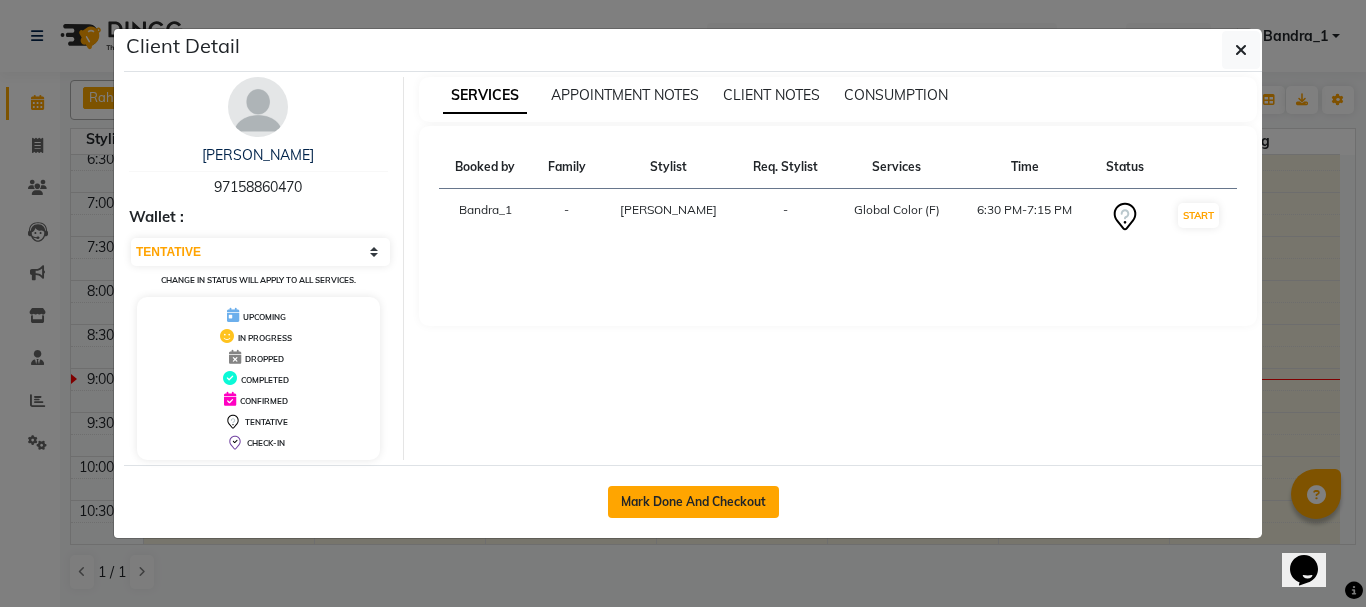 click on "Mark Done And Checkout" 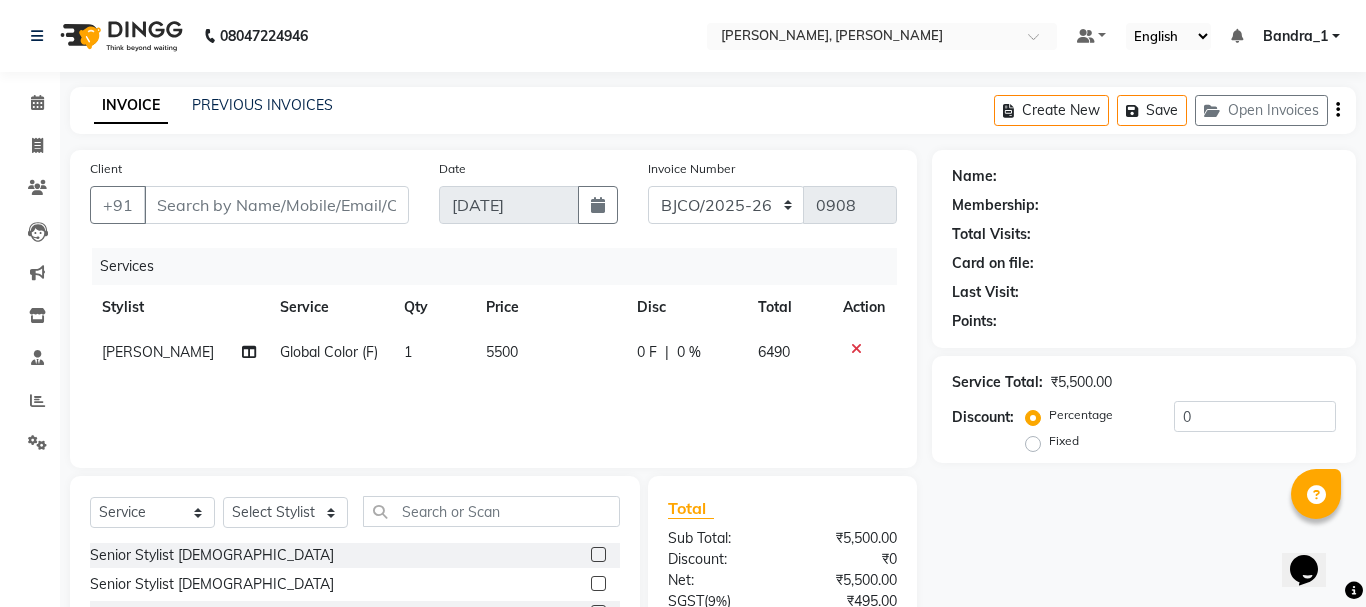 type on "97158860470" 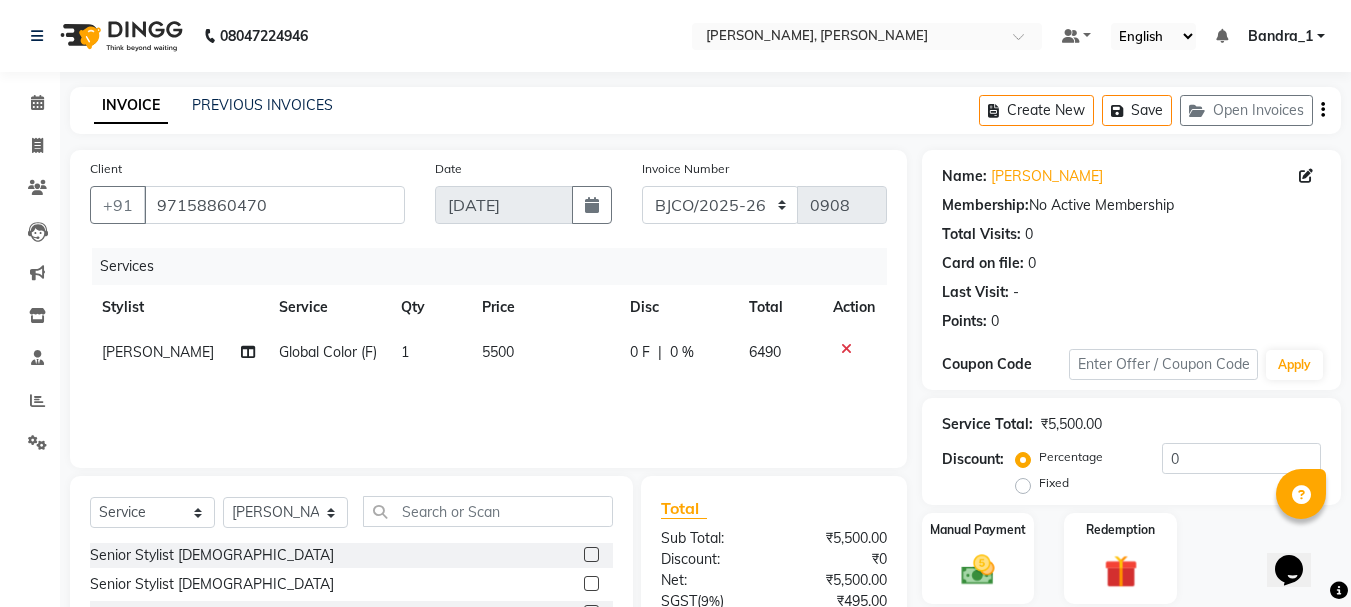 click on "5500" 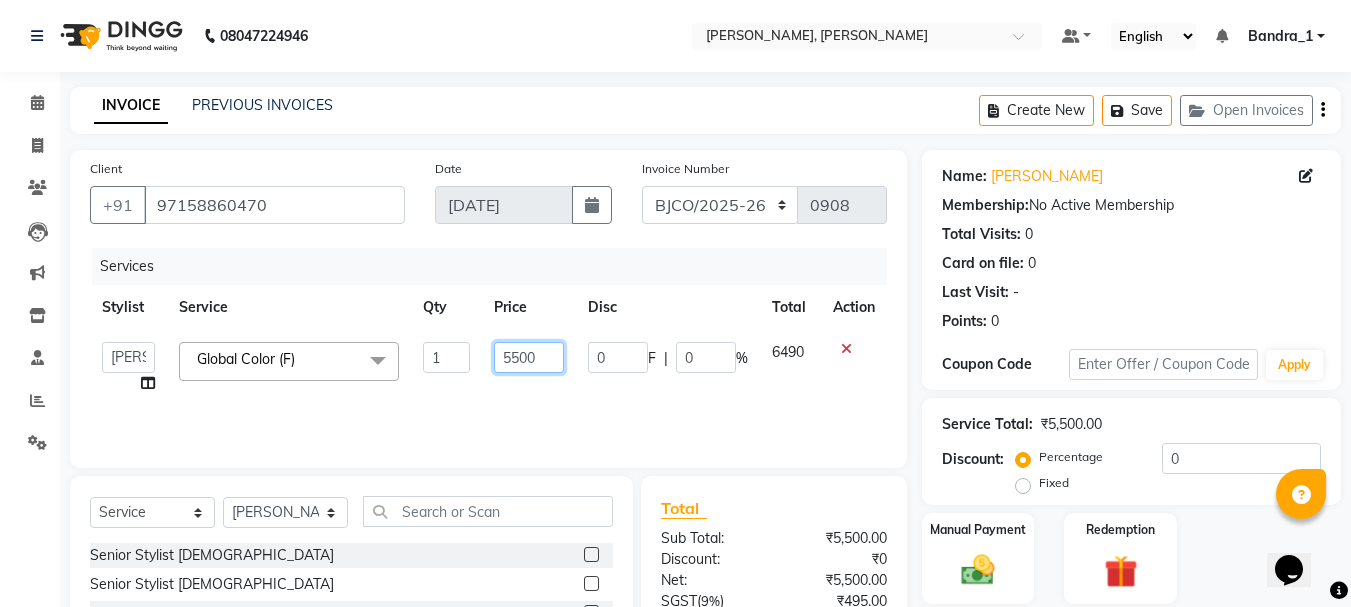 click on "5500" 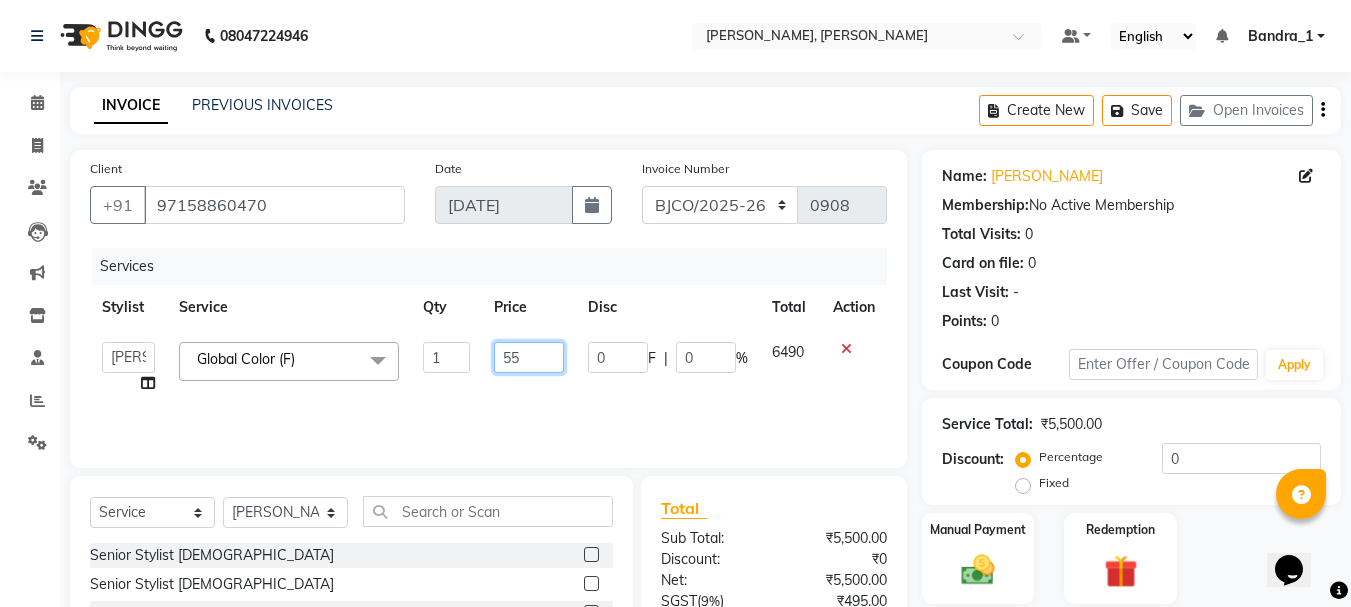 type on "5" 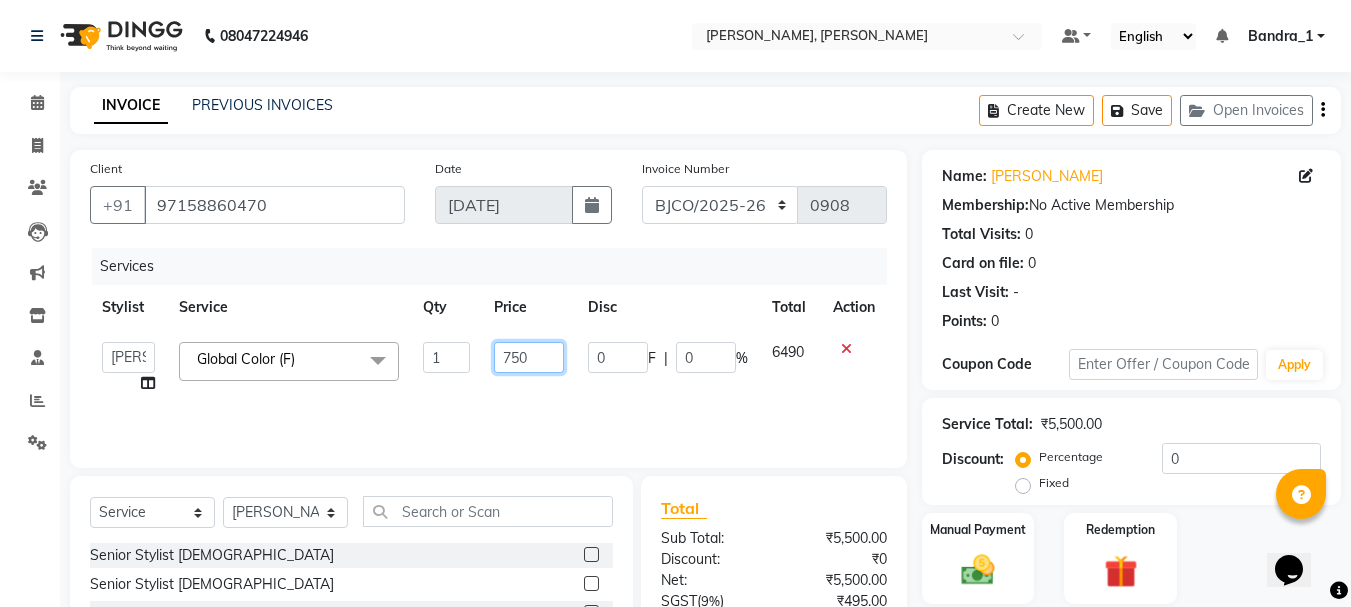 type on "7500" 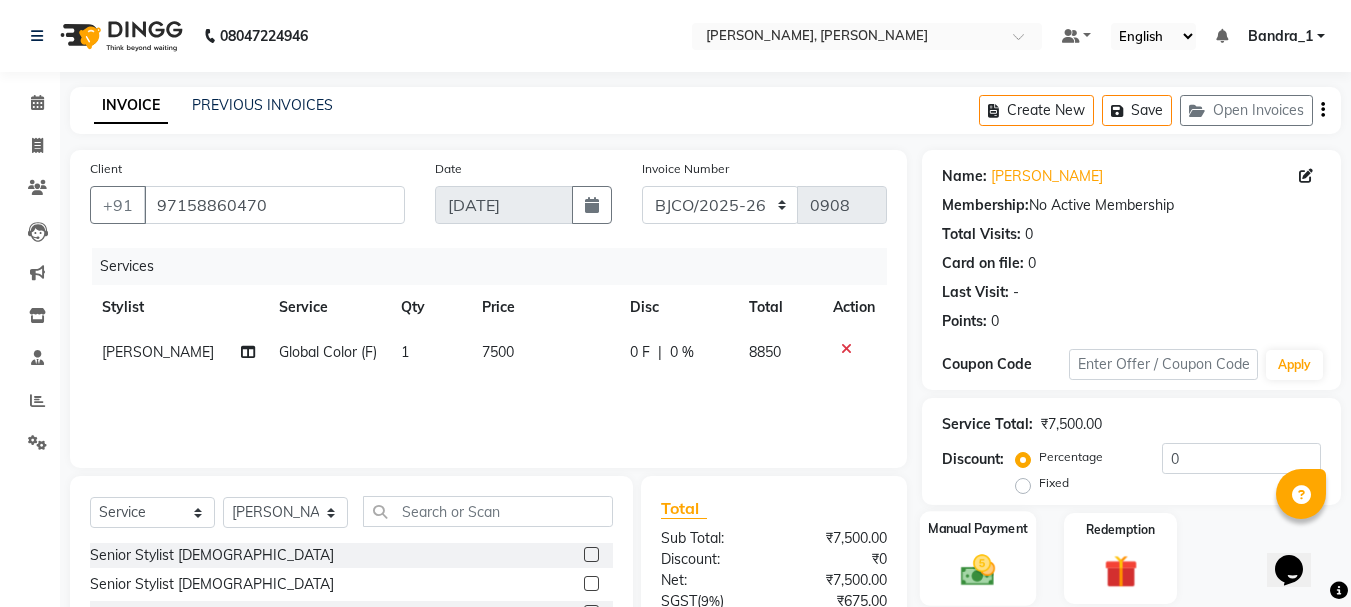 click 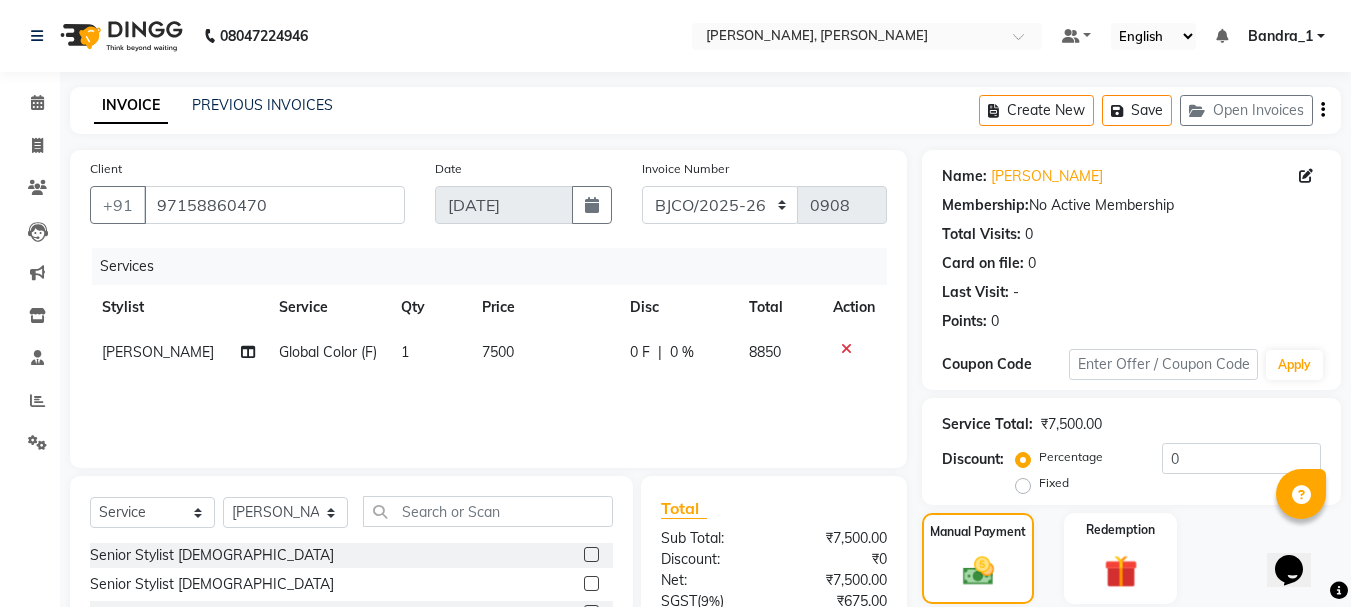 scroll, scrollTop: 194, scrollLeft: 0, axis: vertical 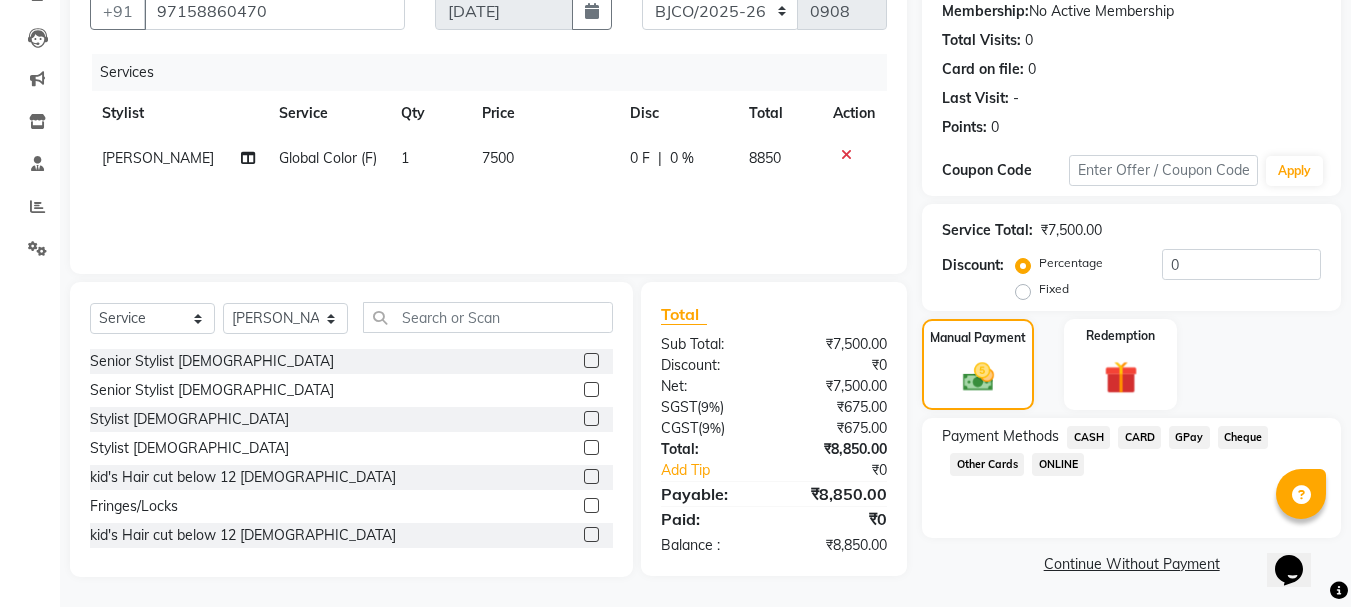 click on "CARD" 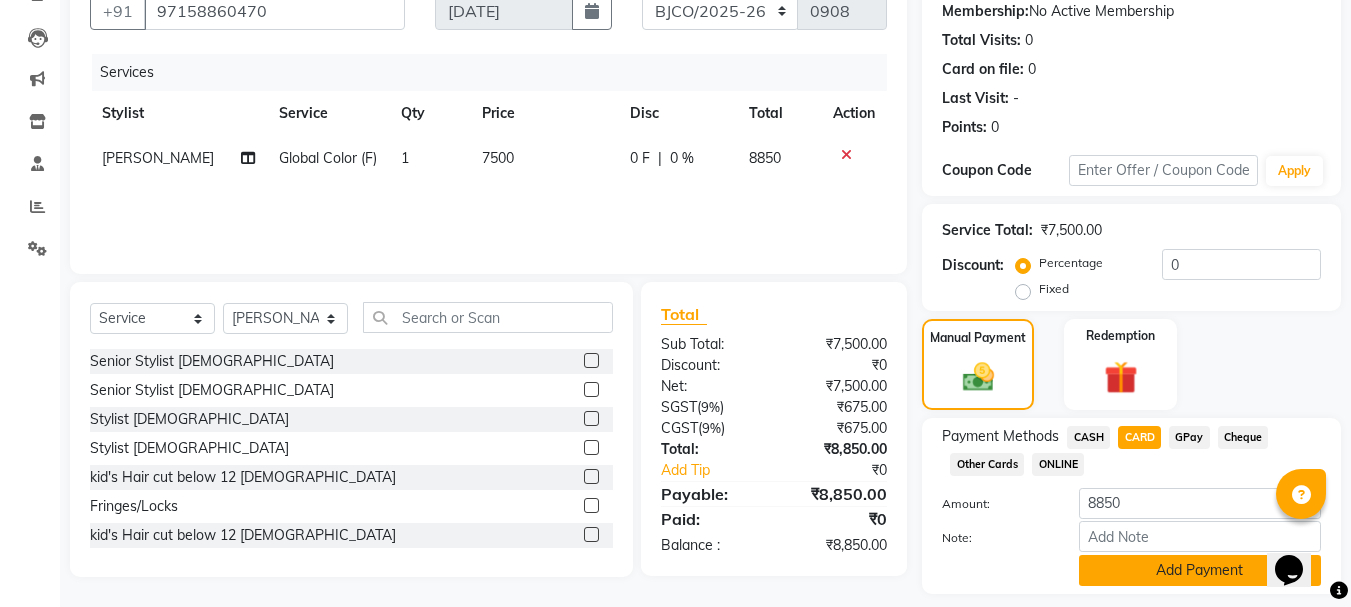 click on "Add Payment" 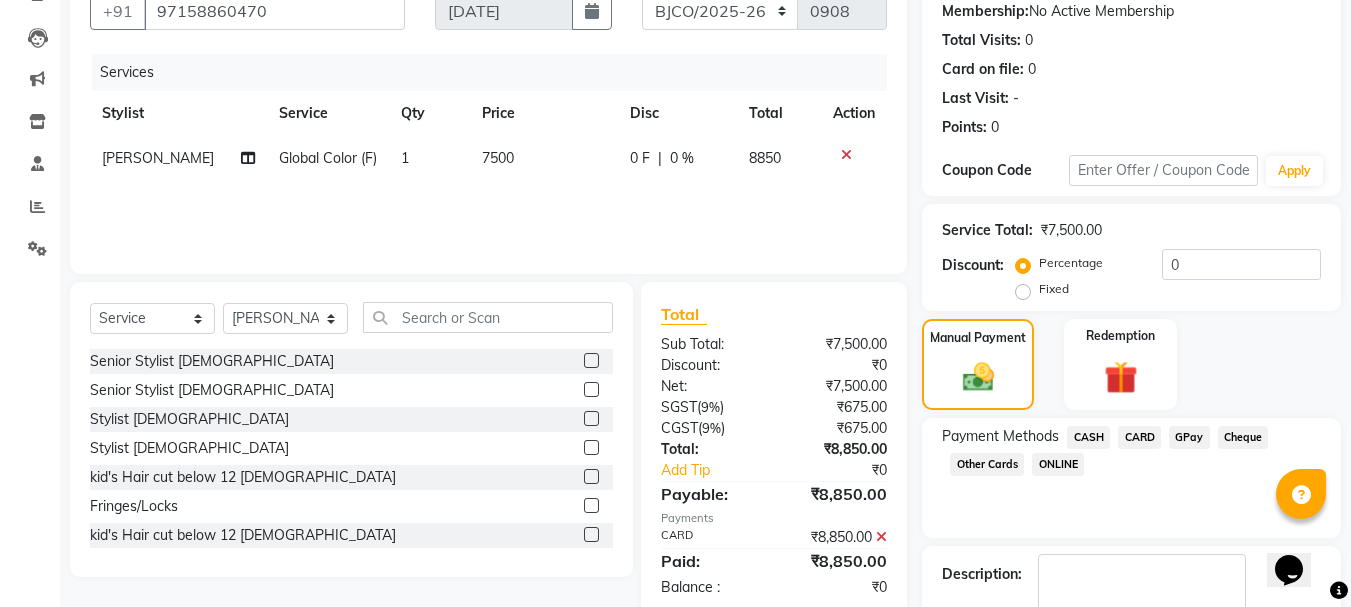 click 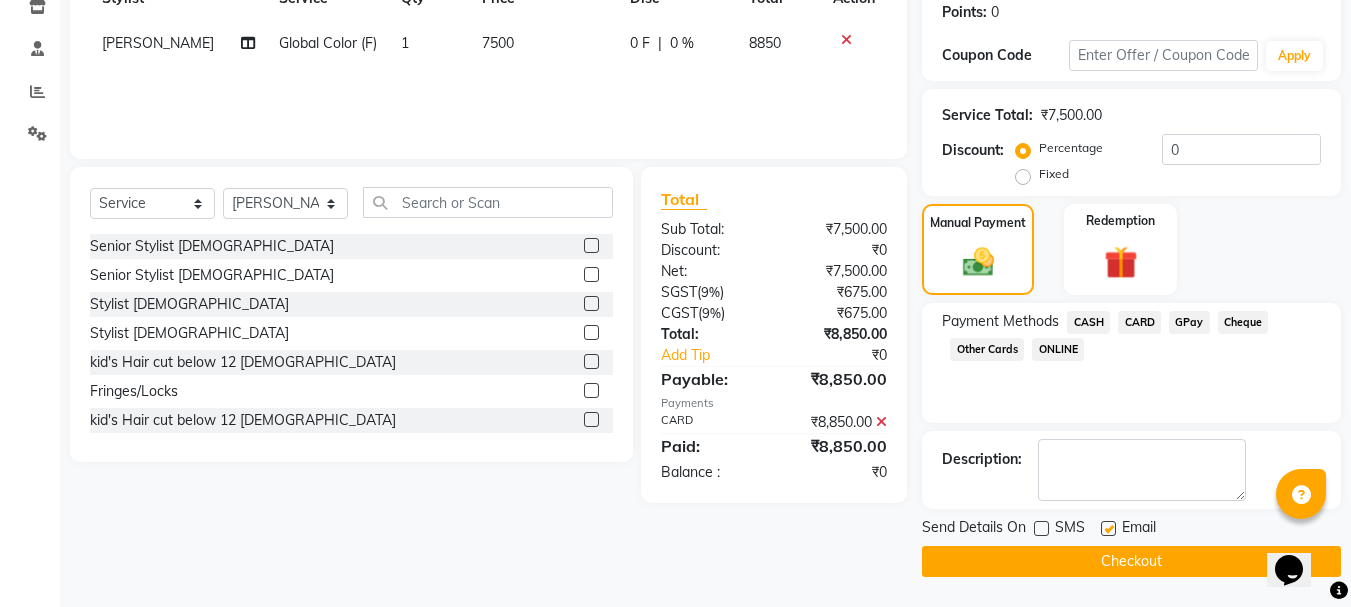 click 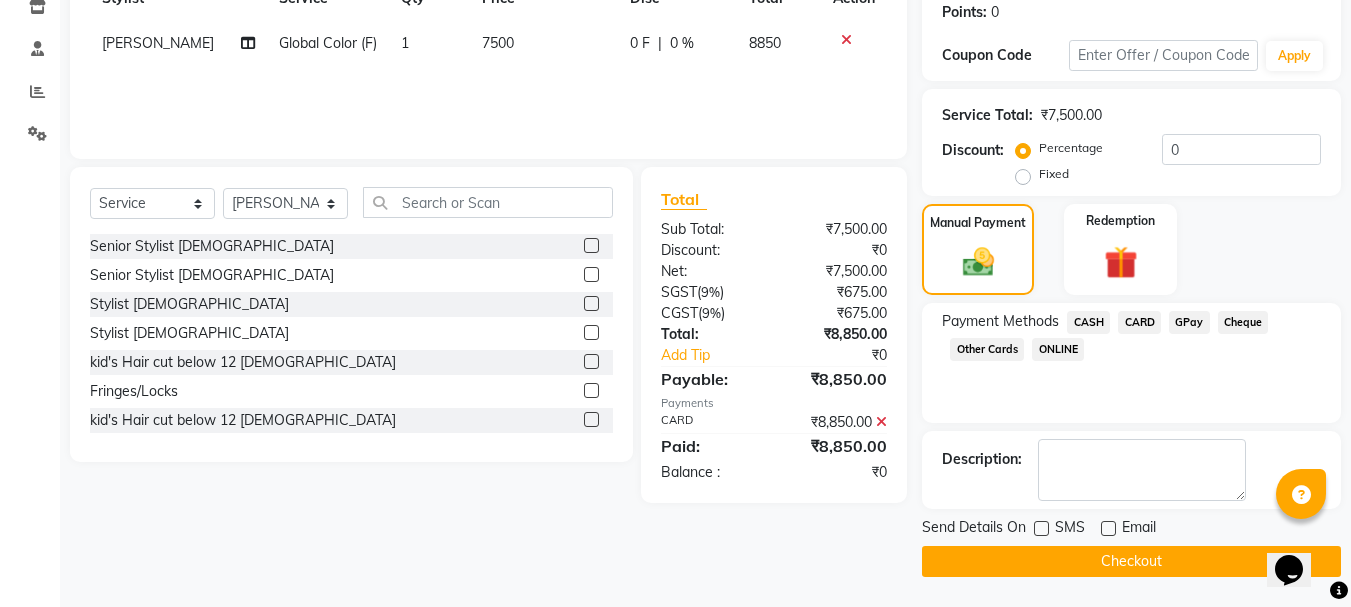 click on "Checkout" 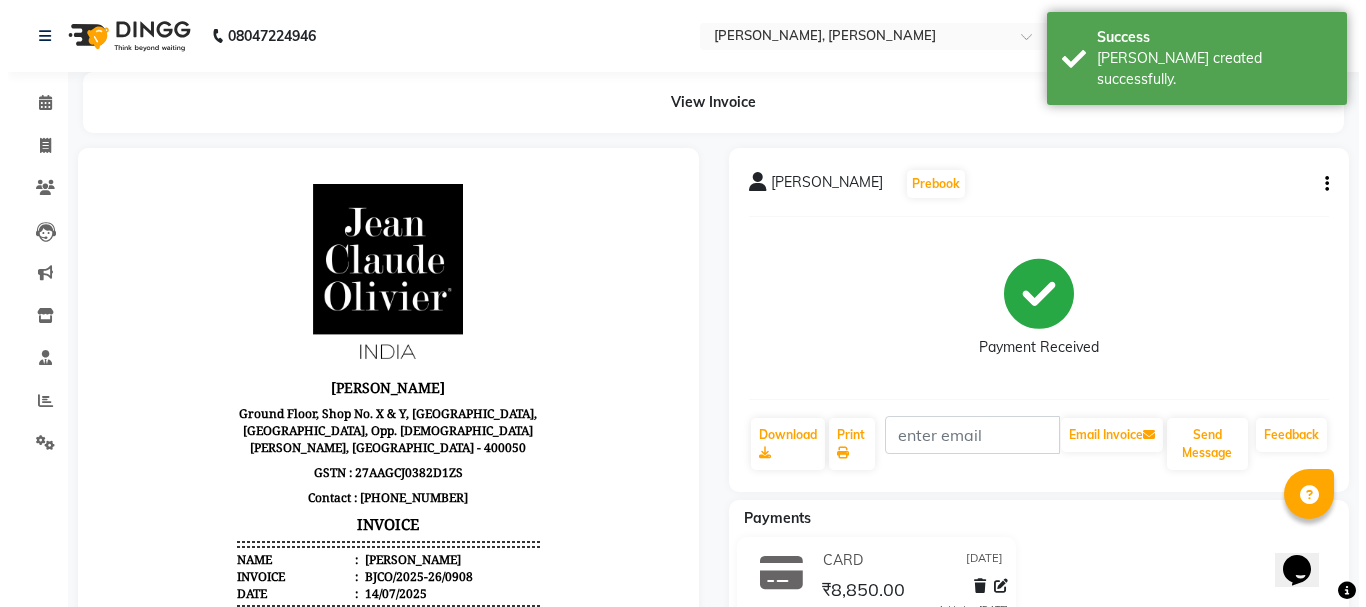 scroll, scrollTop: 0, scrollLeft: 0, axis: both 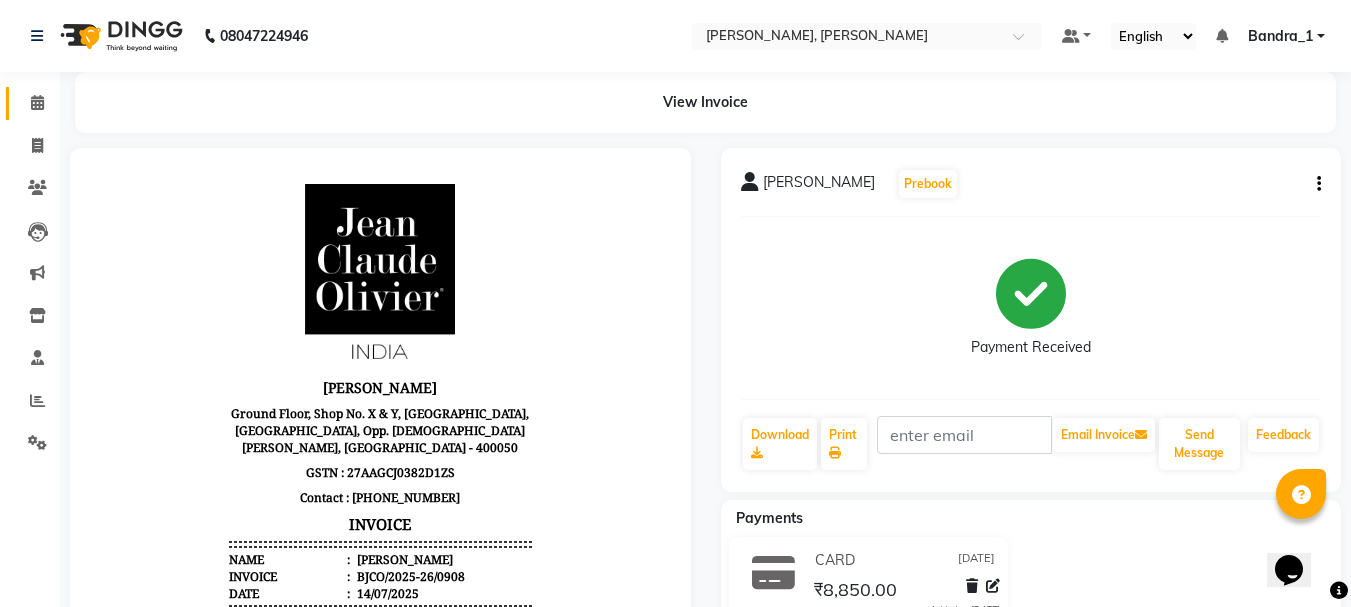click 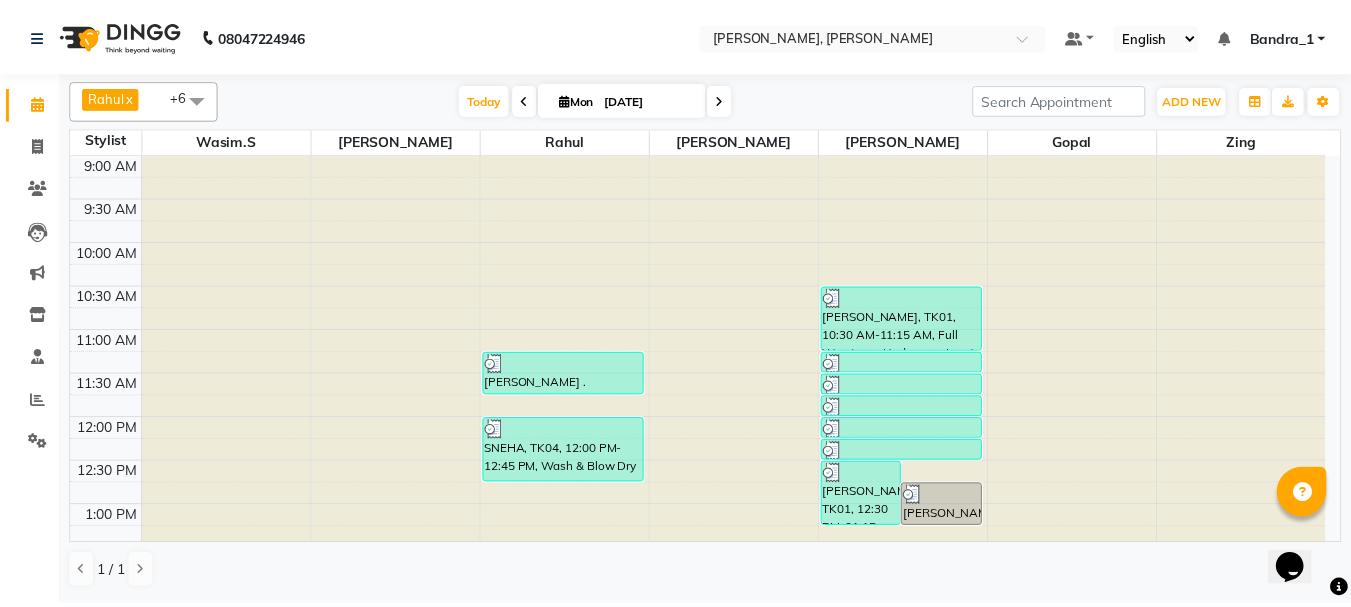 scroll, scrollTop: 804, scrollLeft: 0, axis: vertical 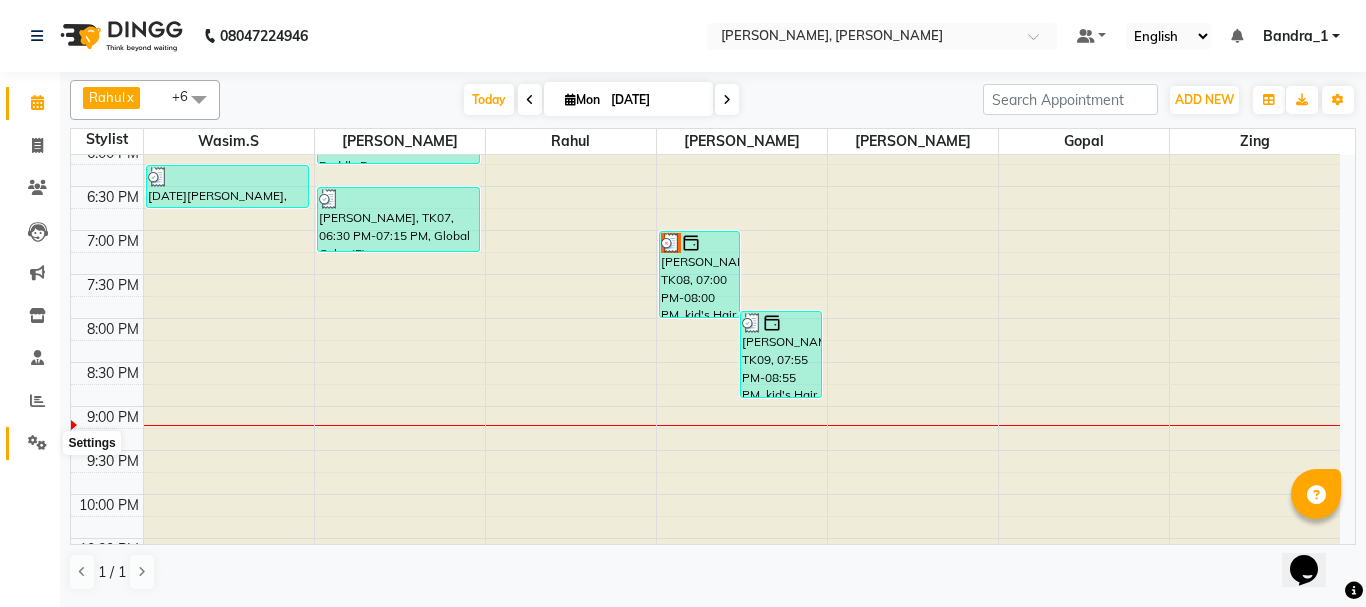 click 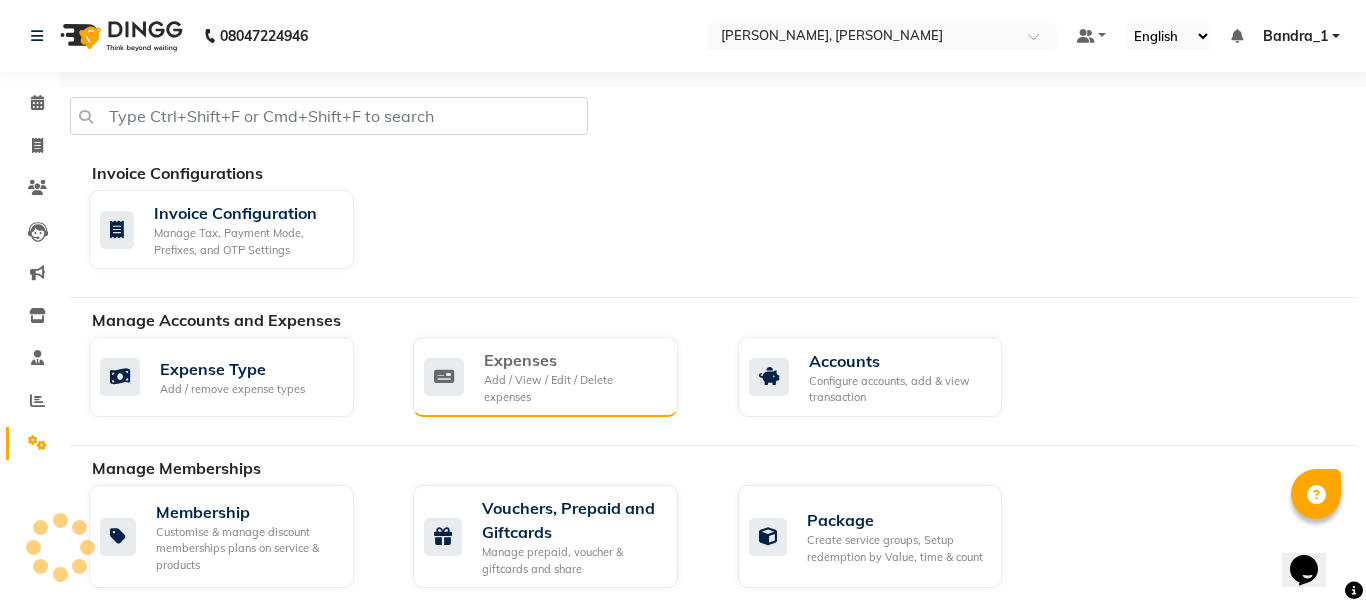 click on "Add / View / Edit / Delete expenses" 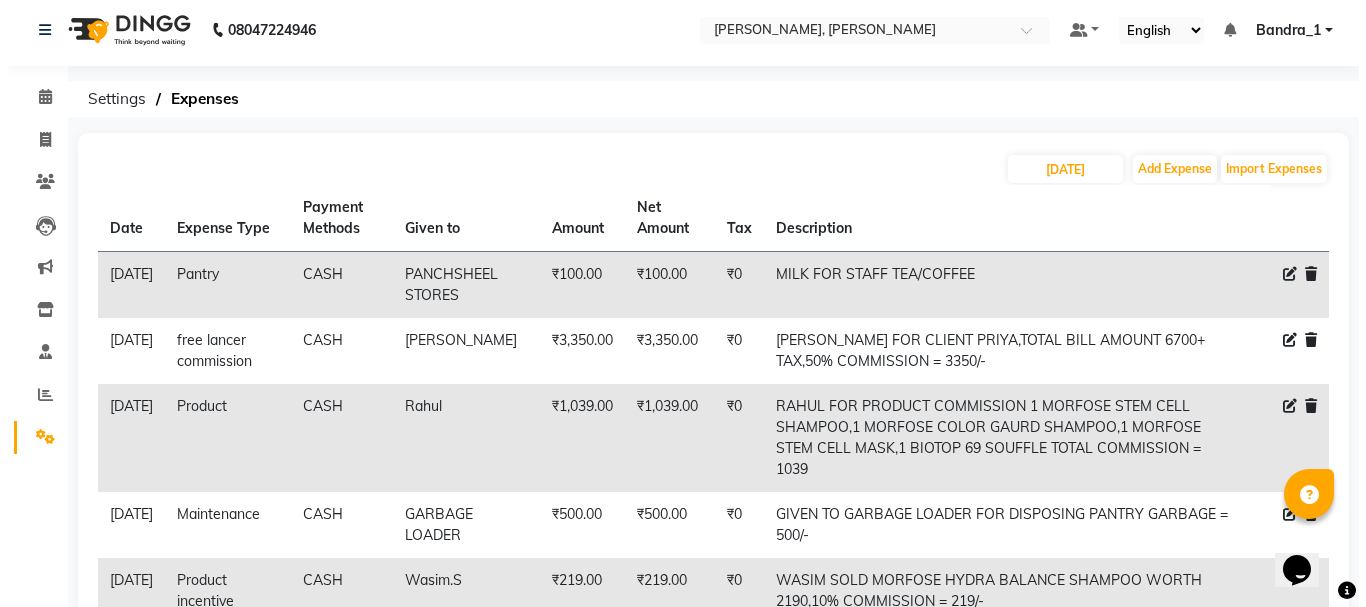 scroll, scrollTop: 264, scrollLeft: 0, axis: vertical 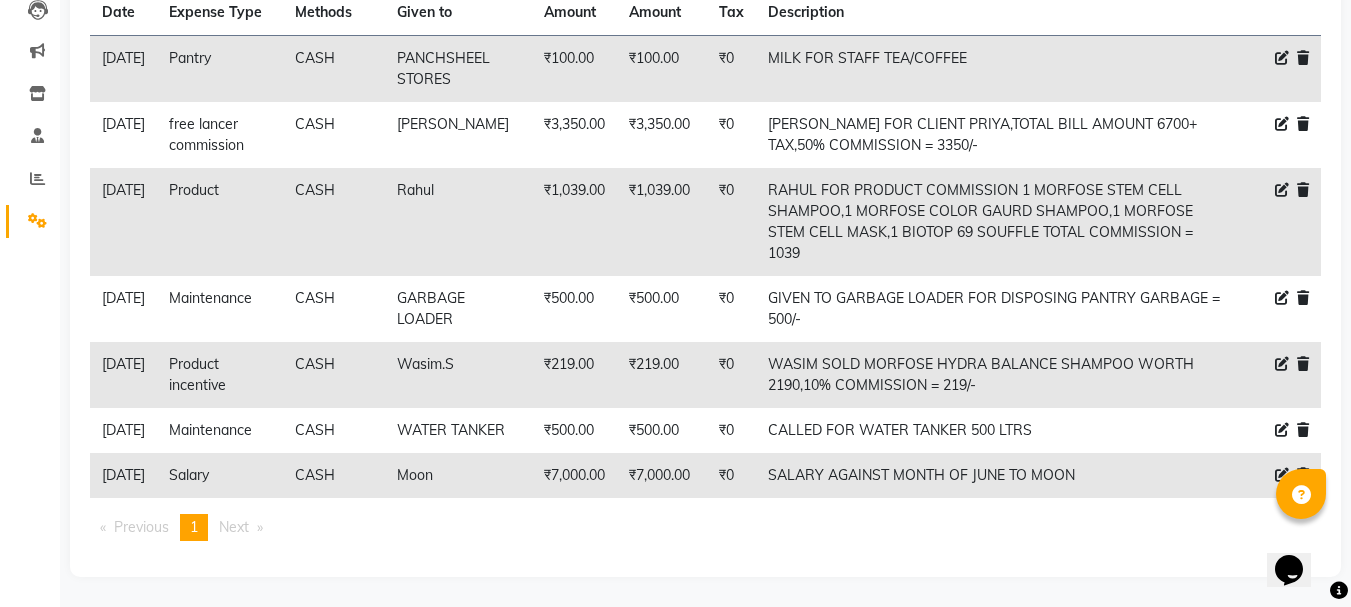 click 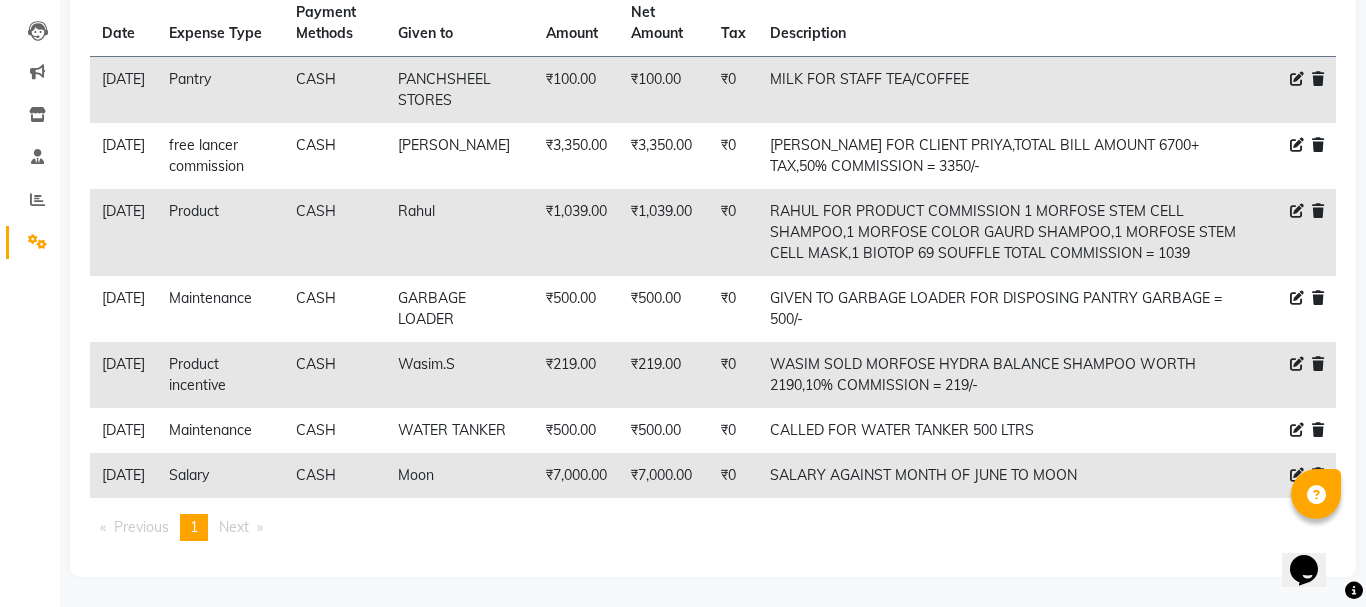 select on "491" 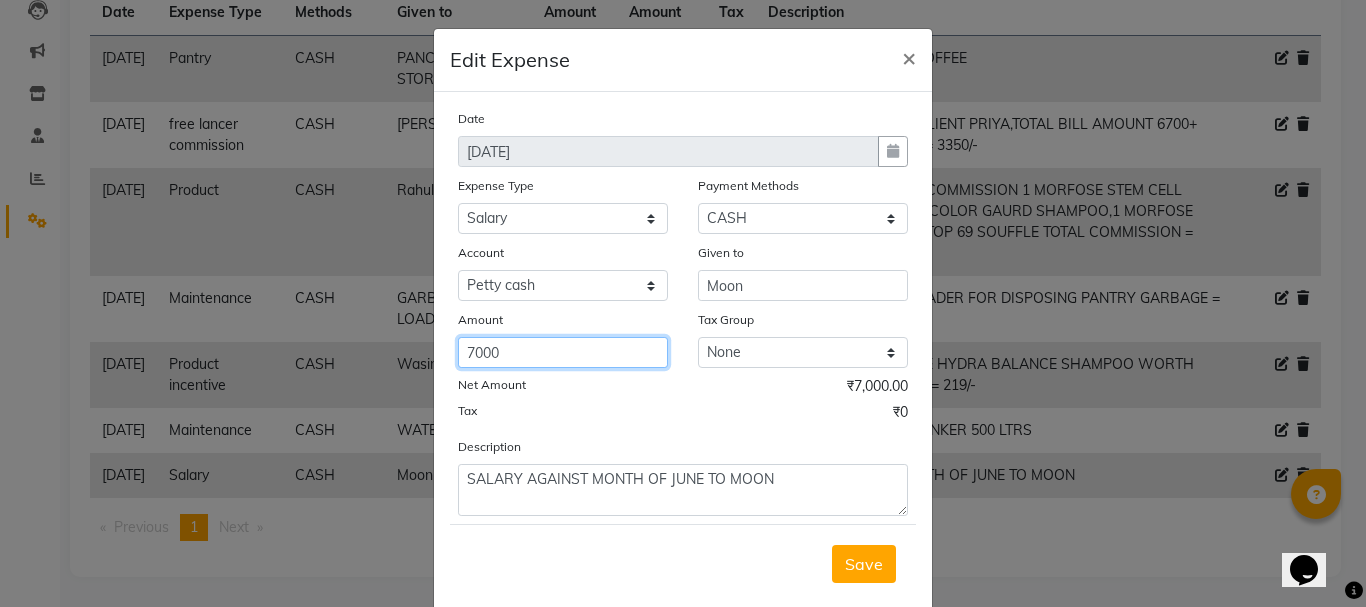 click on "7000" 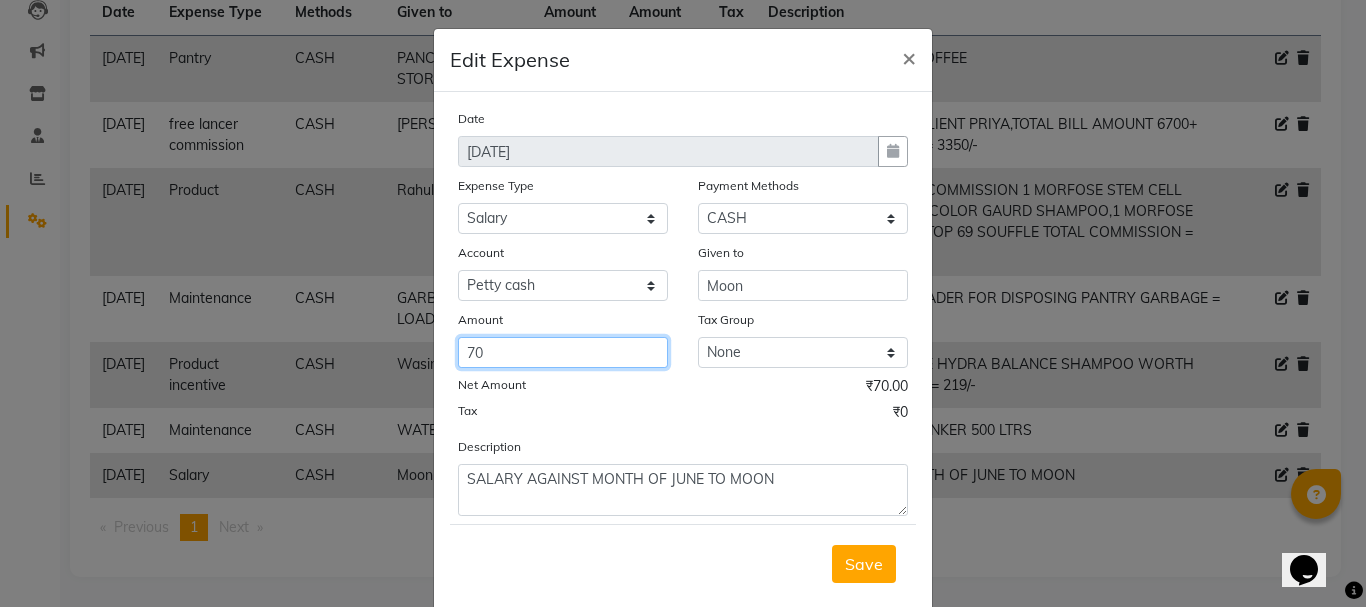 type on "7" 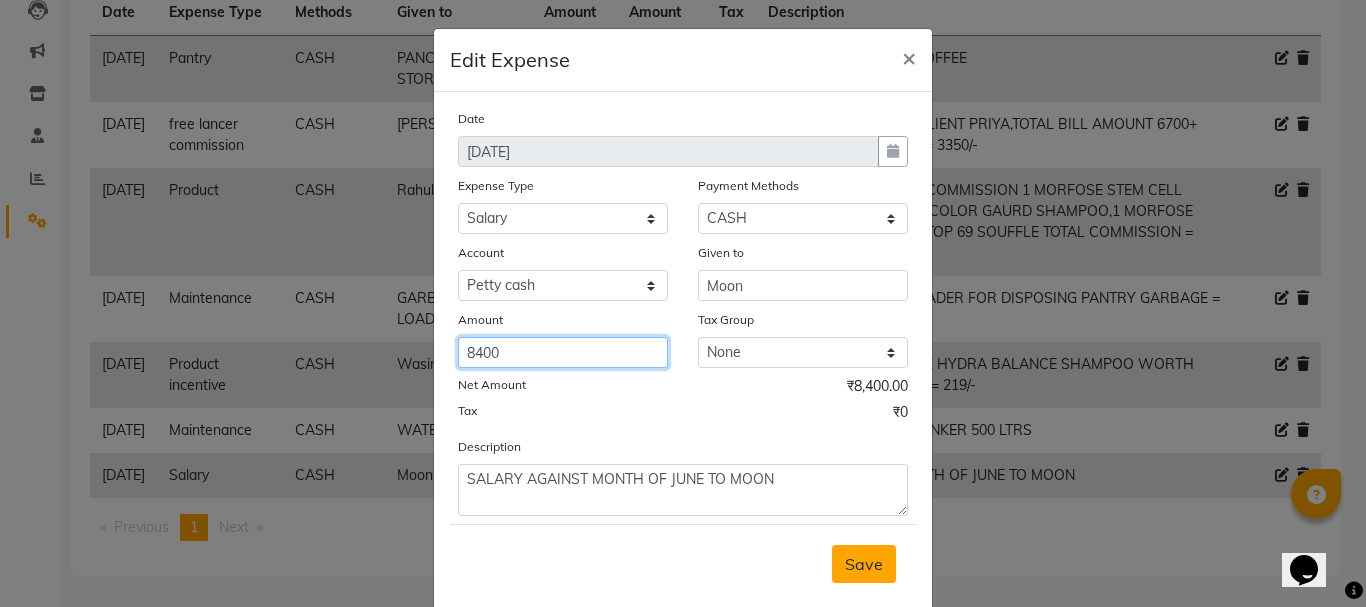 type on "8400" 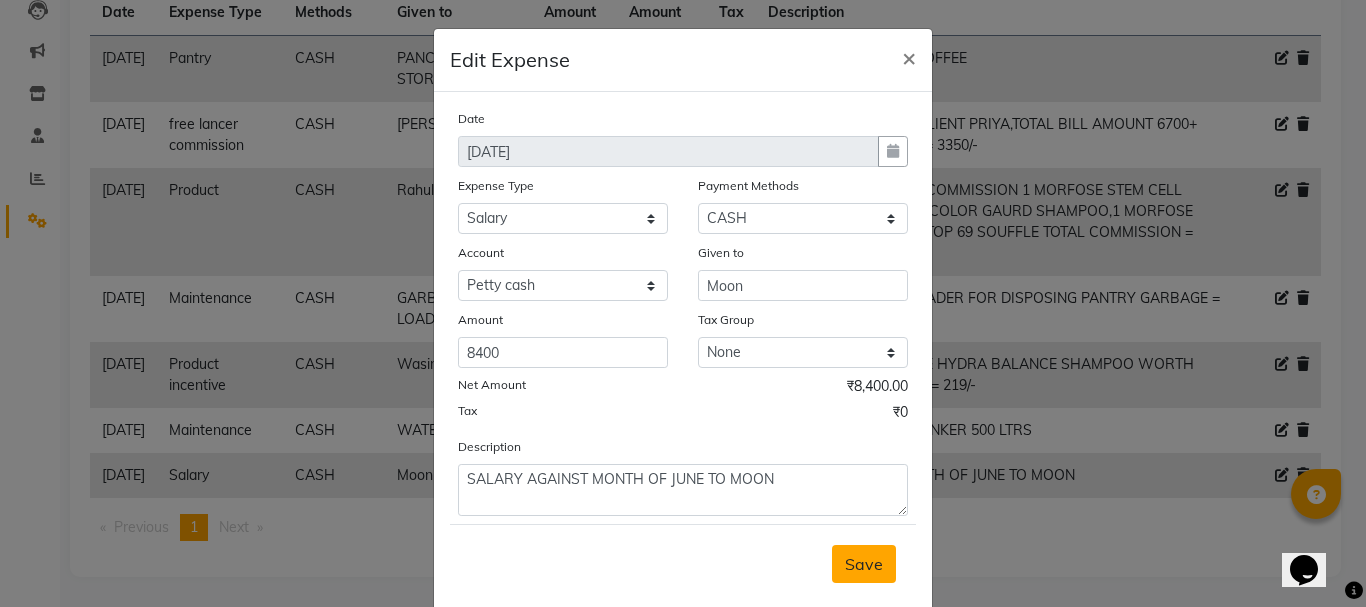 click on "Save" at bounding box center [864, 564] 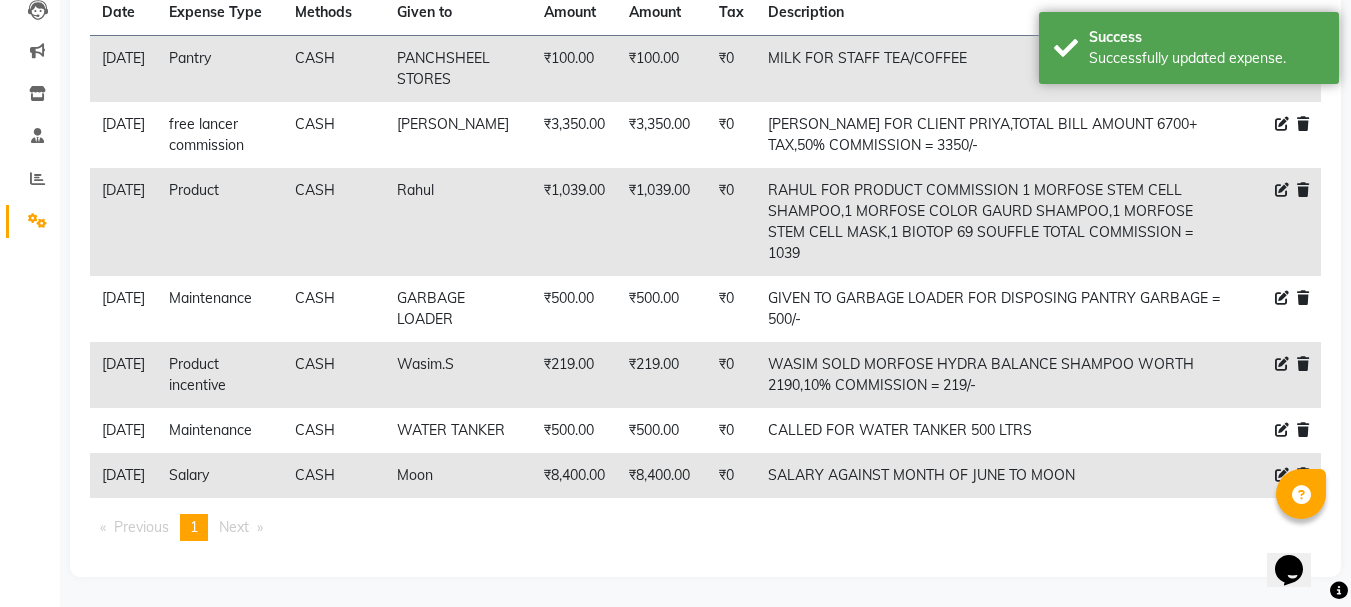 scroll, scrollTop: 0, scrollLeft: 0, axis: both 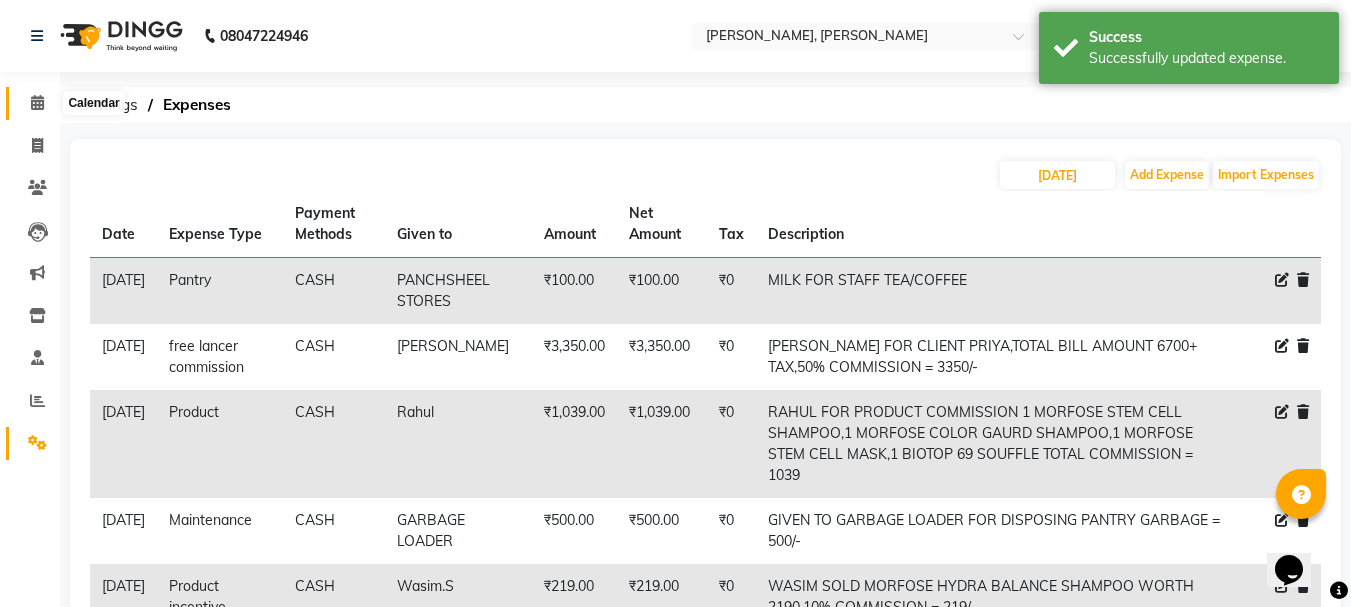 click 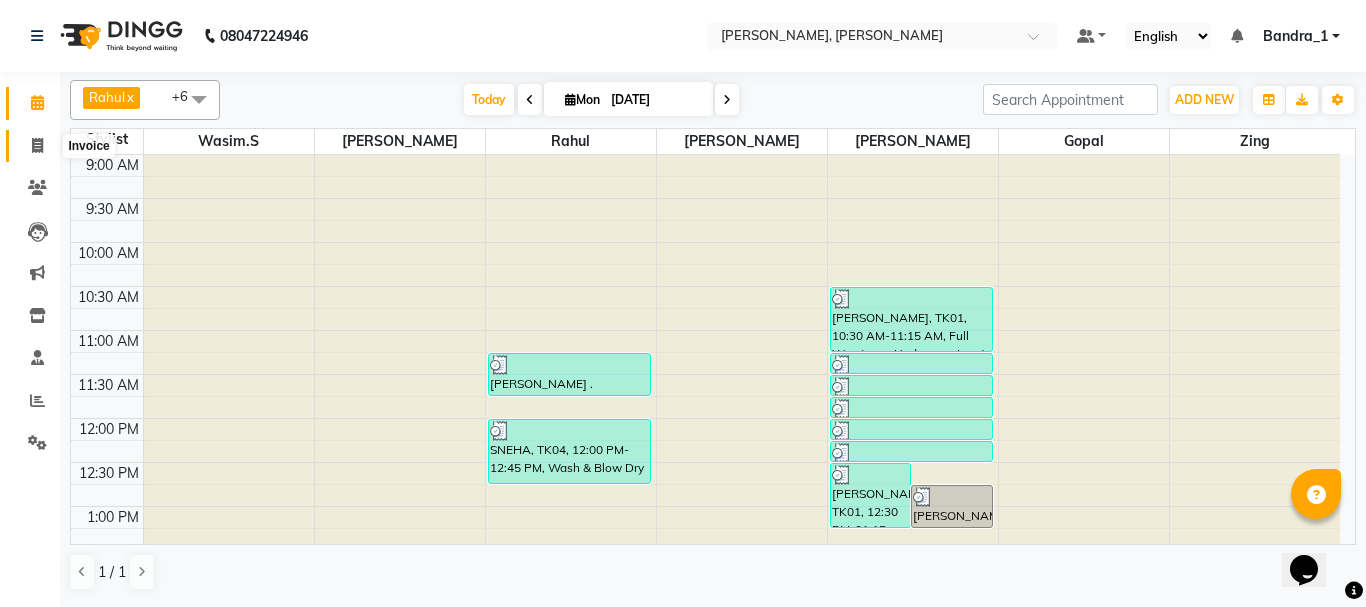 click 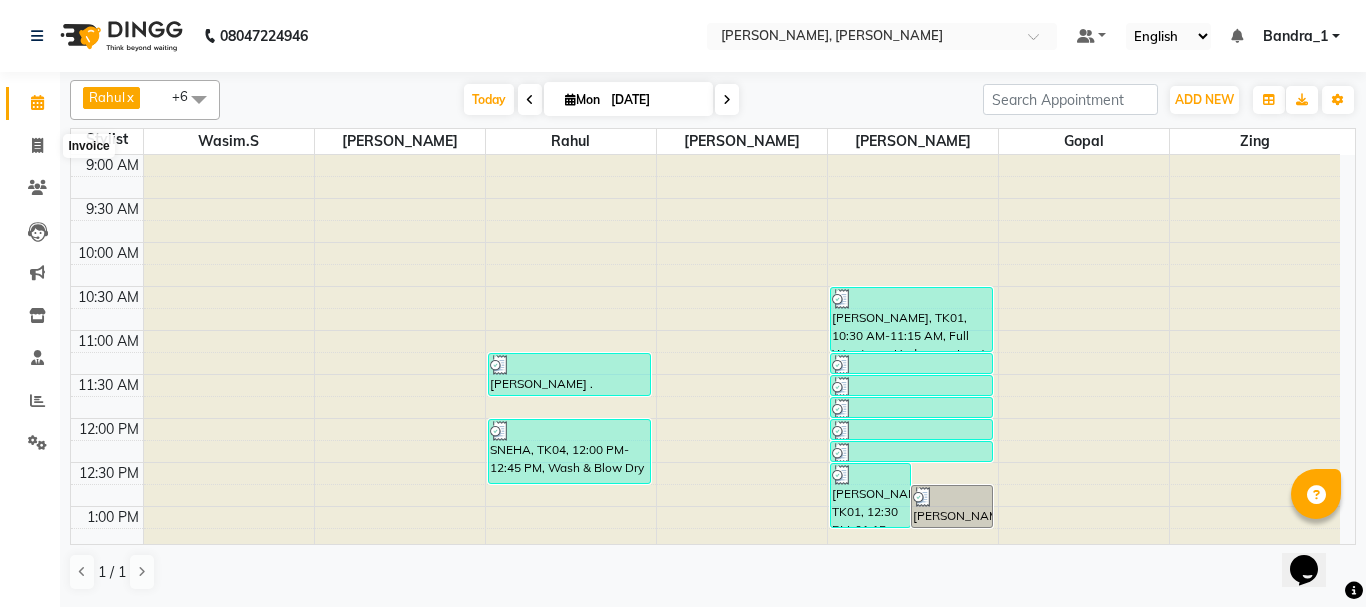 select on "7997" 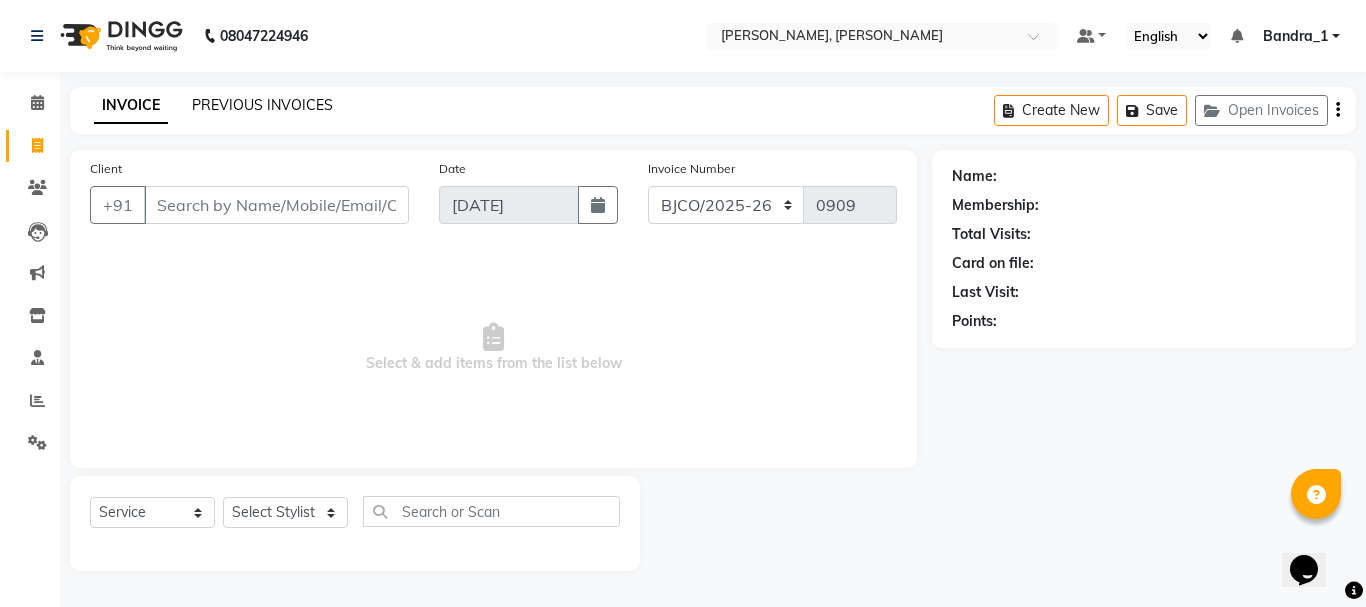 click on "PREVIOUS INVOICES" 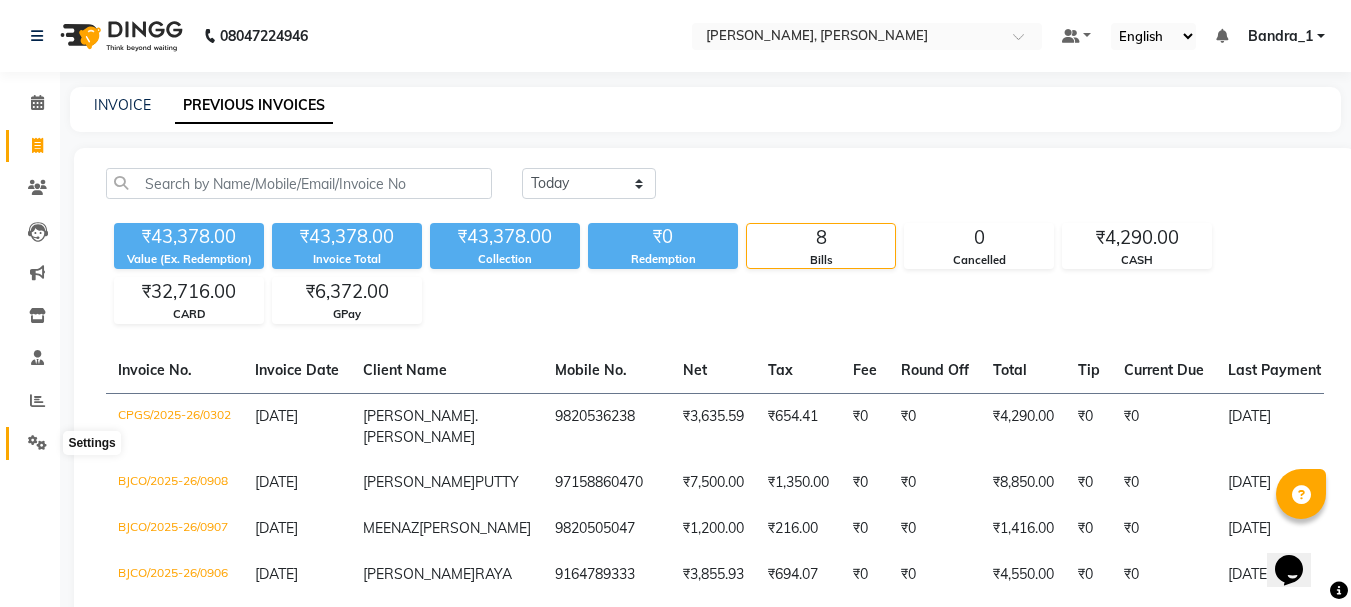 click 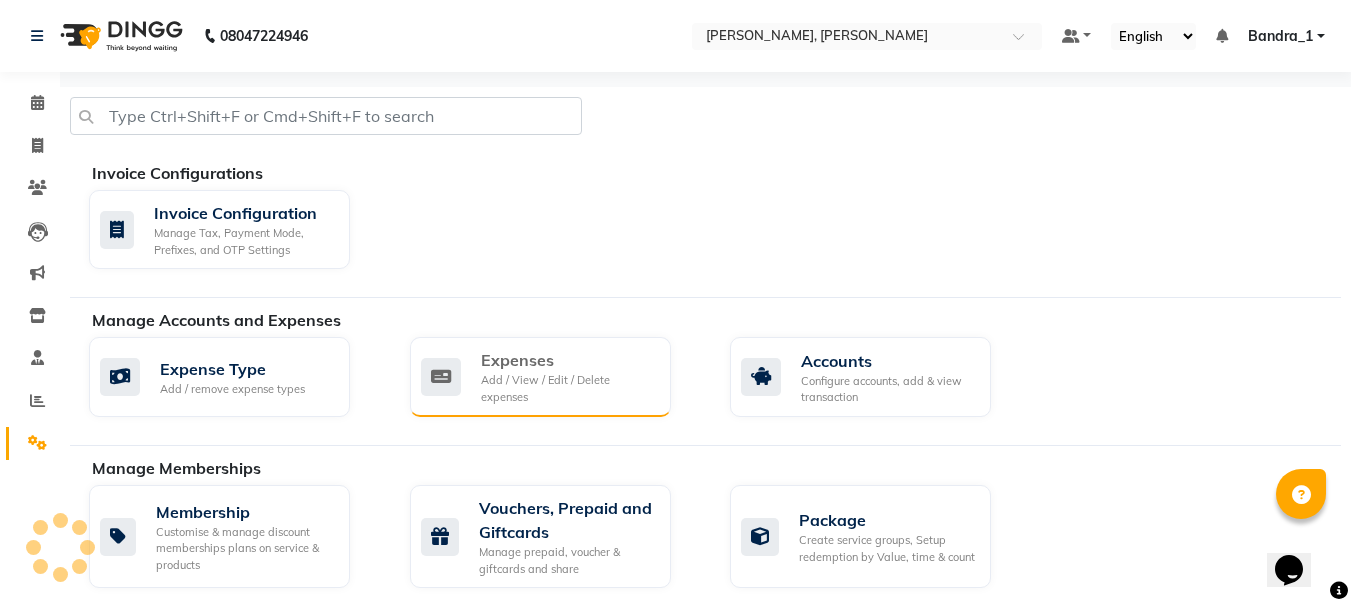 click on "Expenses" 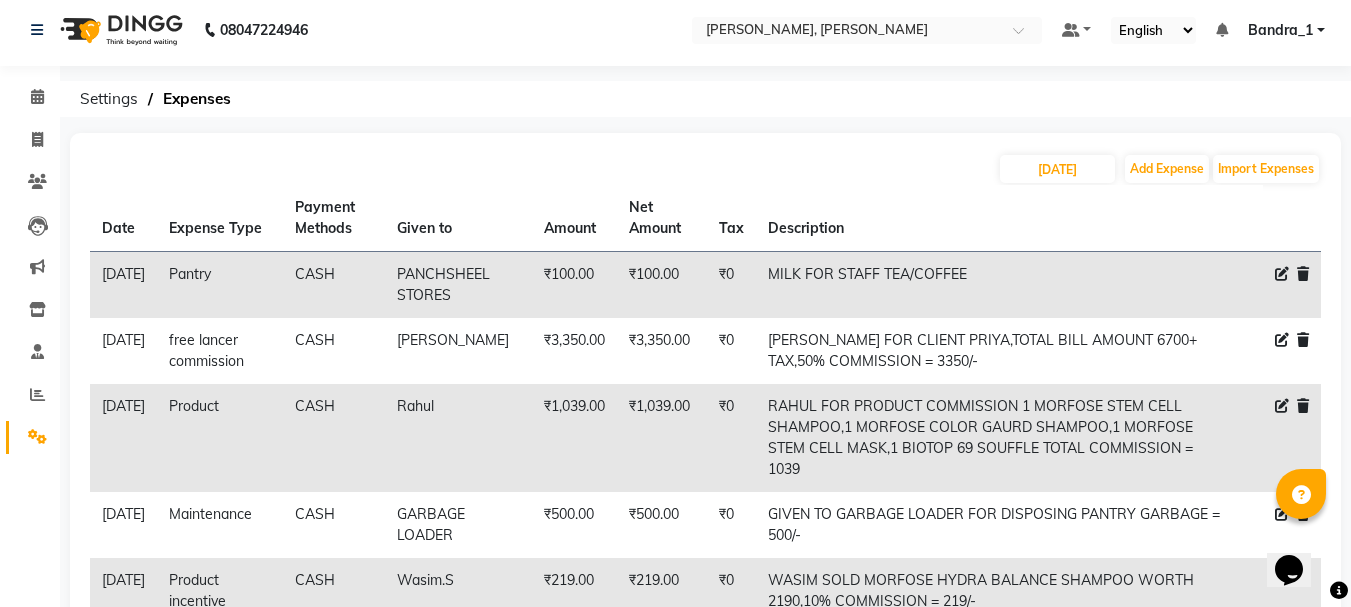 scroll, scrollTop: 0, scrollLeft: 0, axis: both 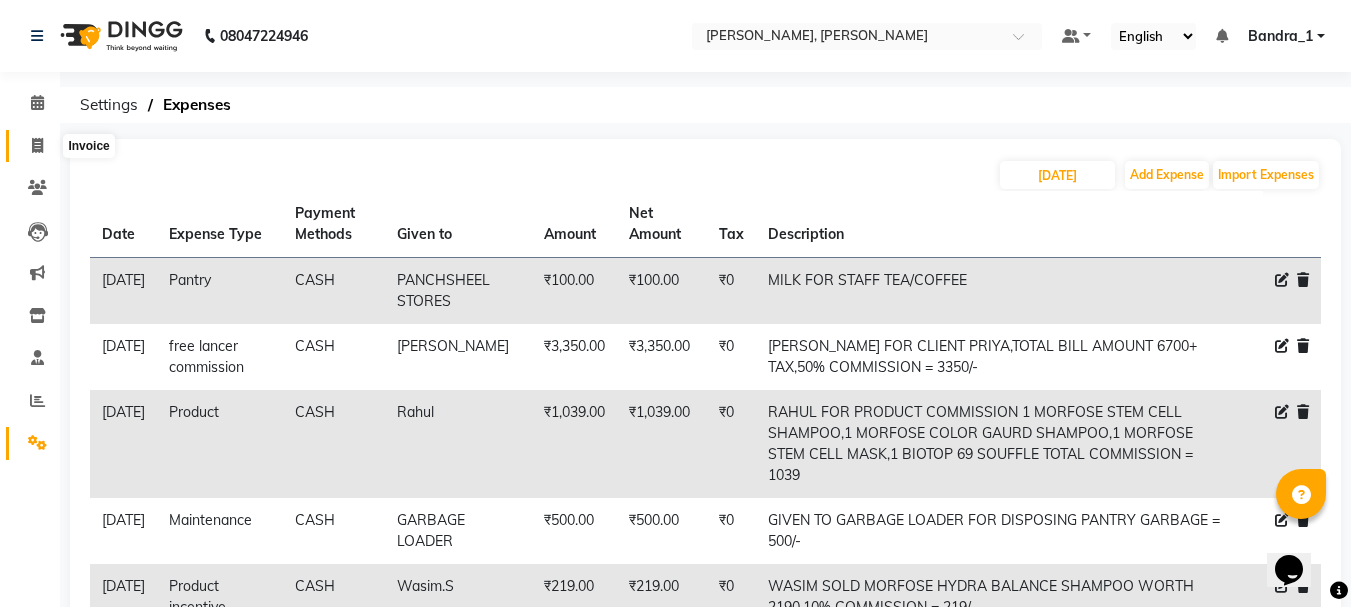 click 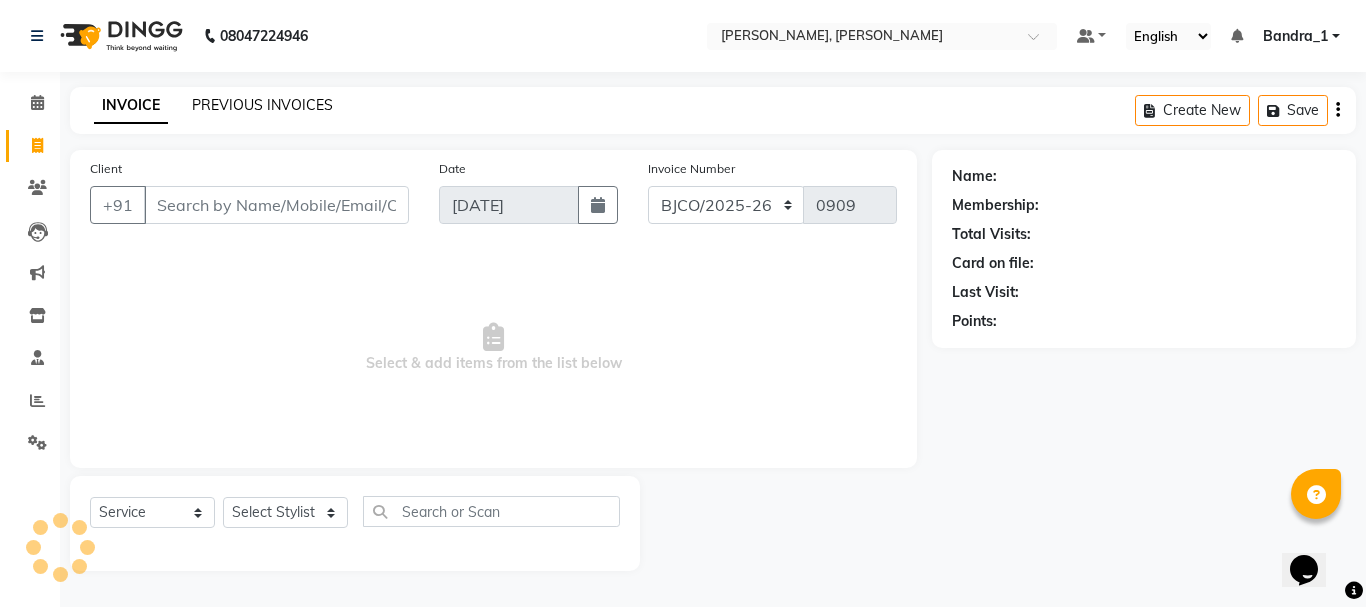 click on "PREVIOUS INVOICES" 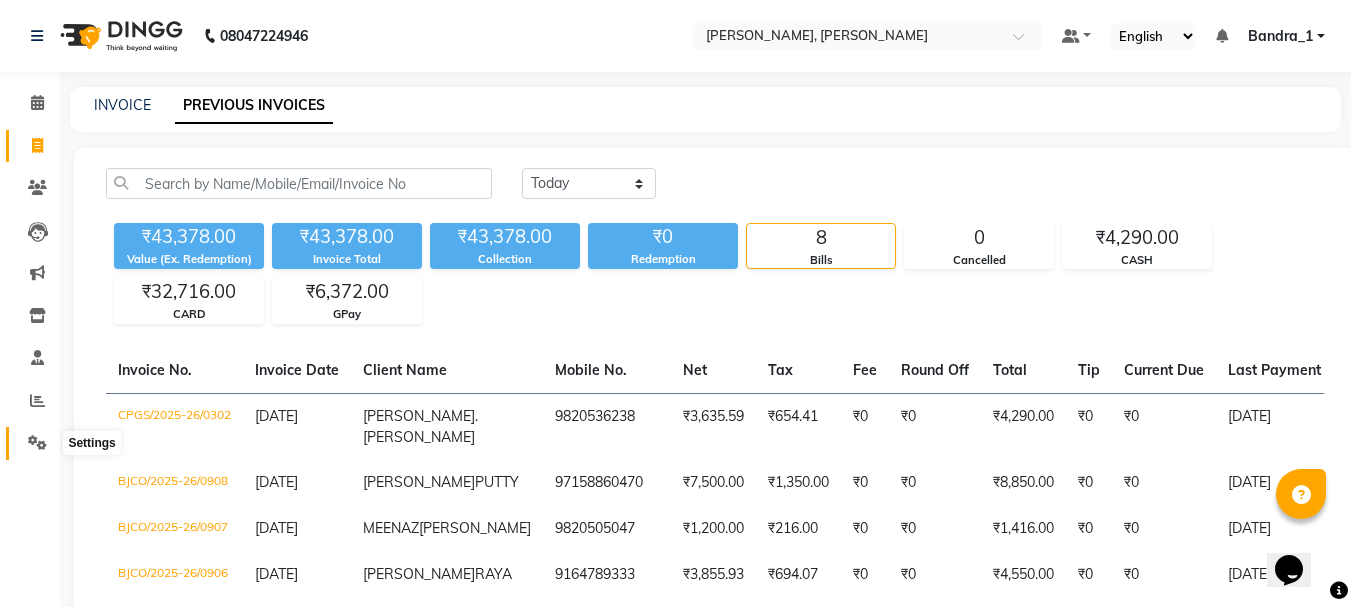 click 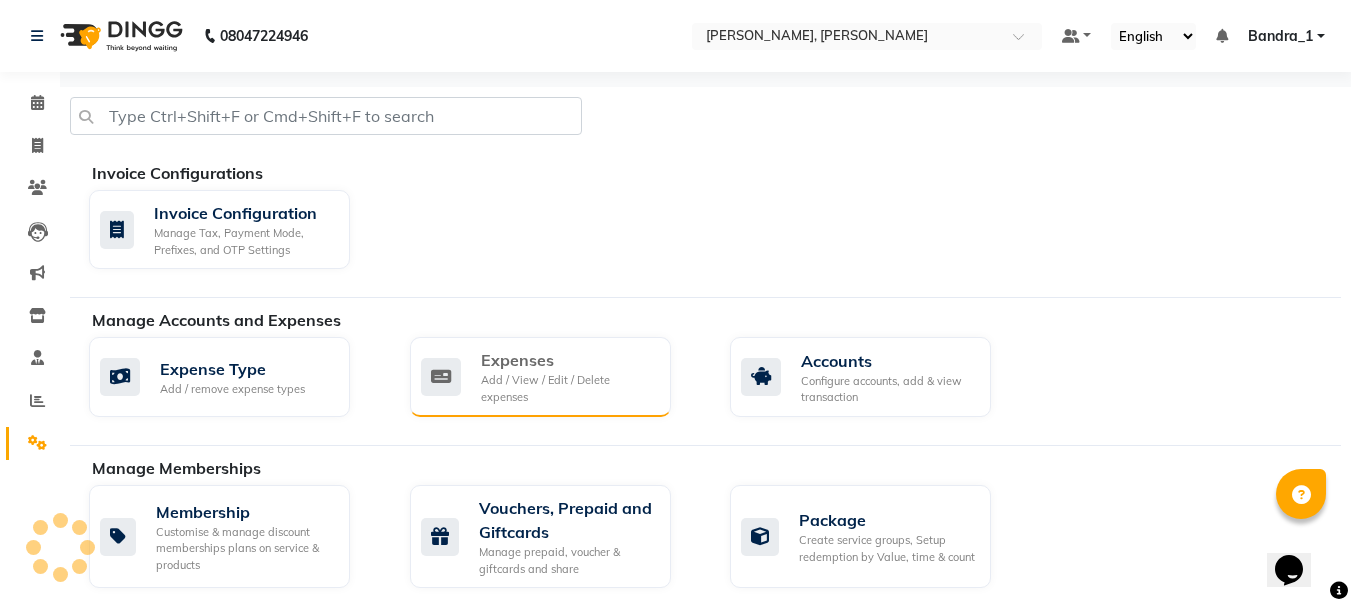 click on "Expenses" 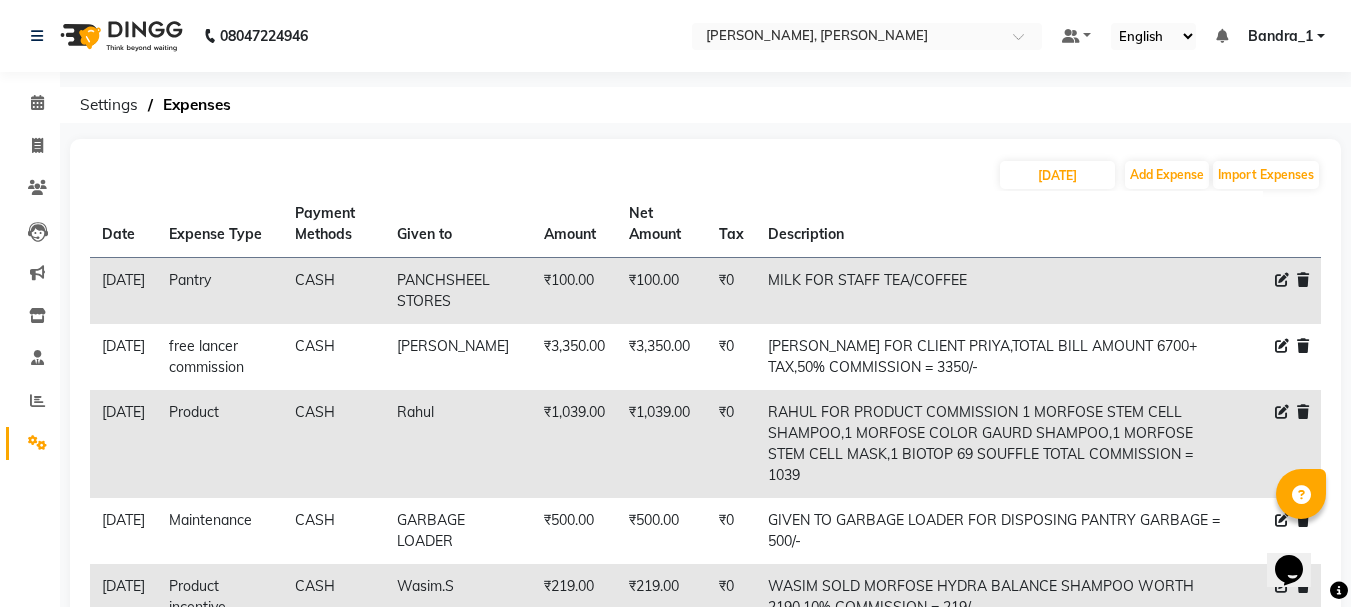 scroll, scrollTop: 264, scrollLeft: 0, axis: vertical 